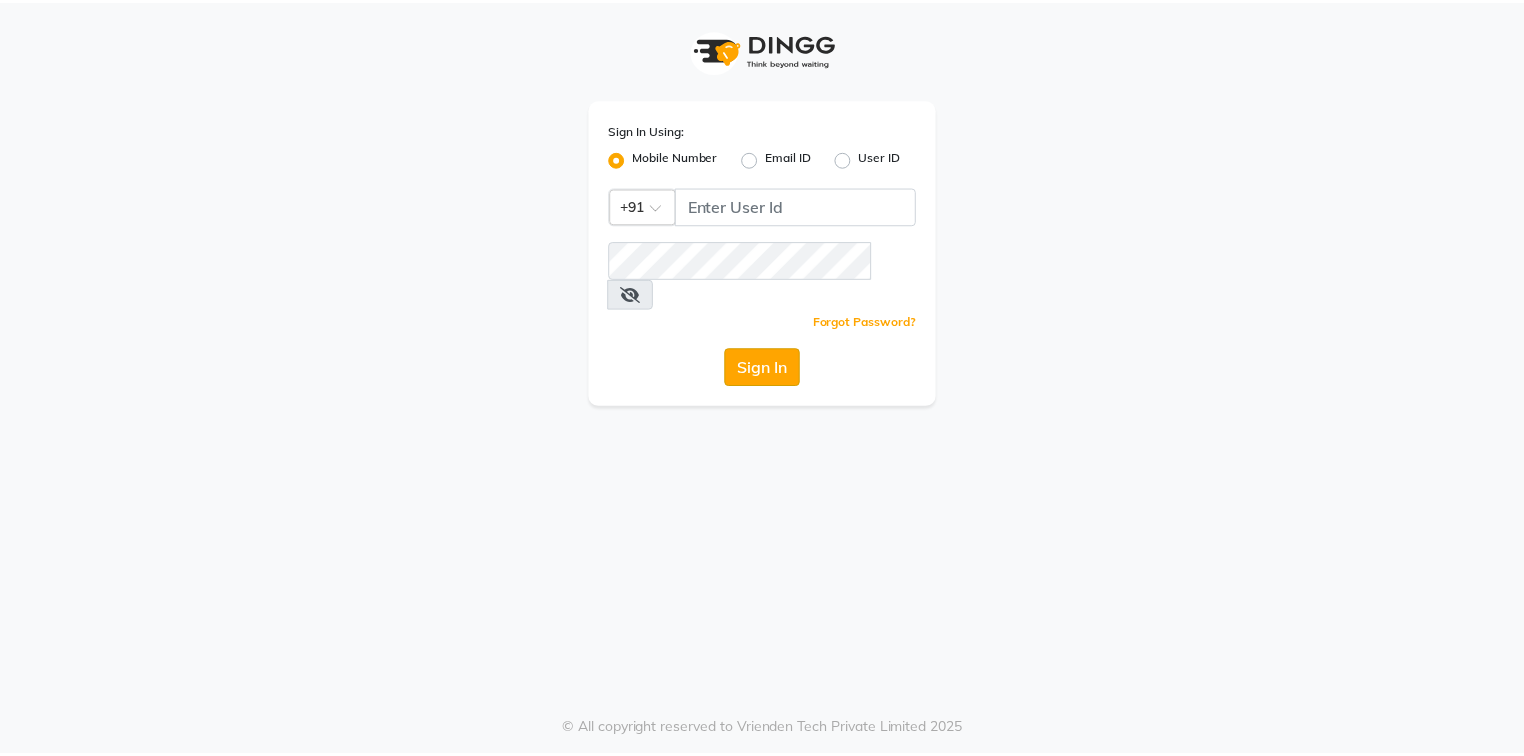 scroll, scrollTop: 0, scrollLeft: 0, axis: both 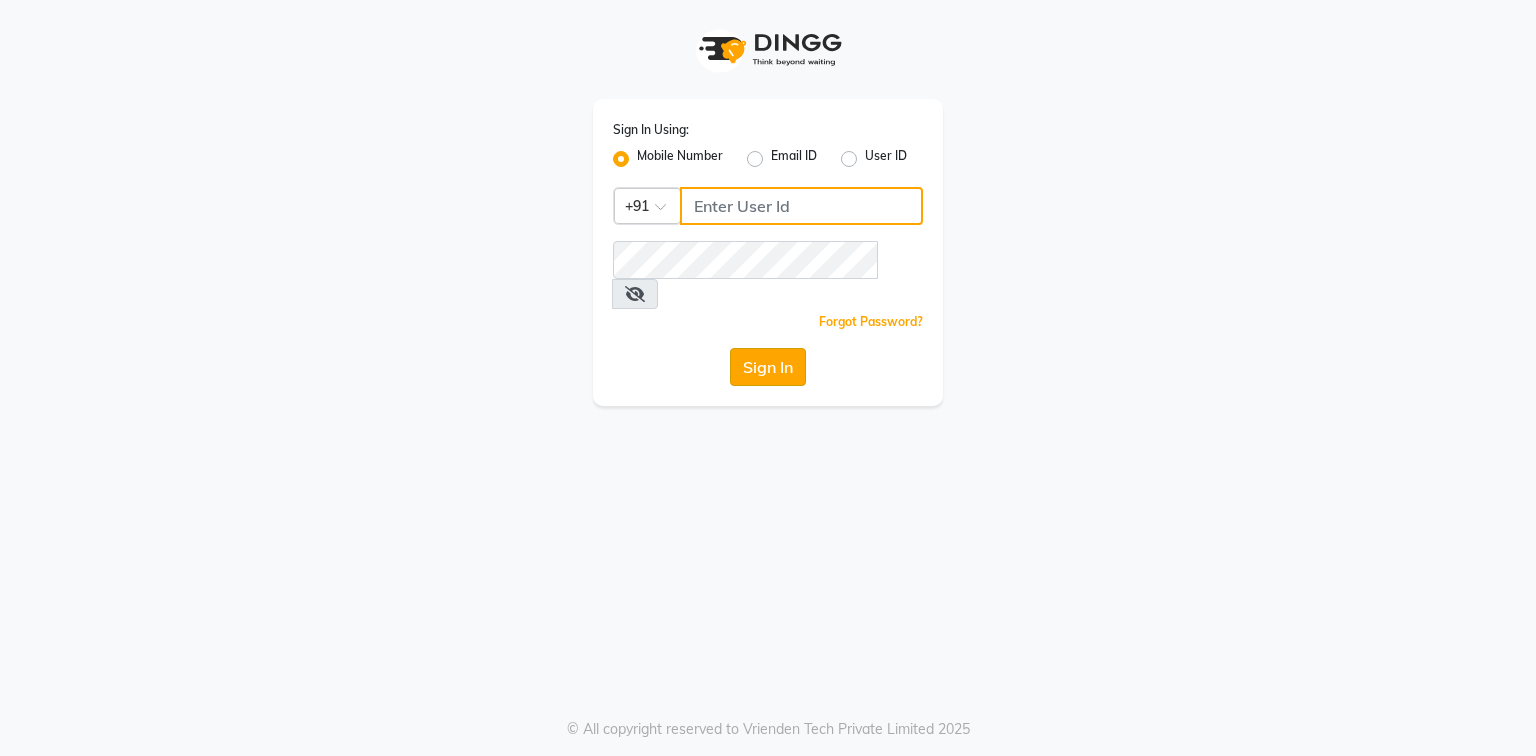 type on "[PHONE]" 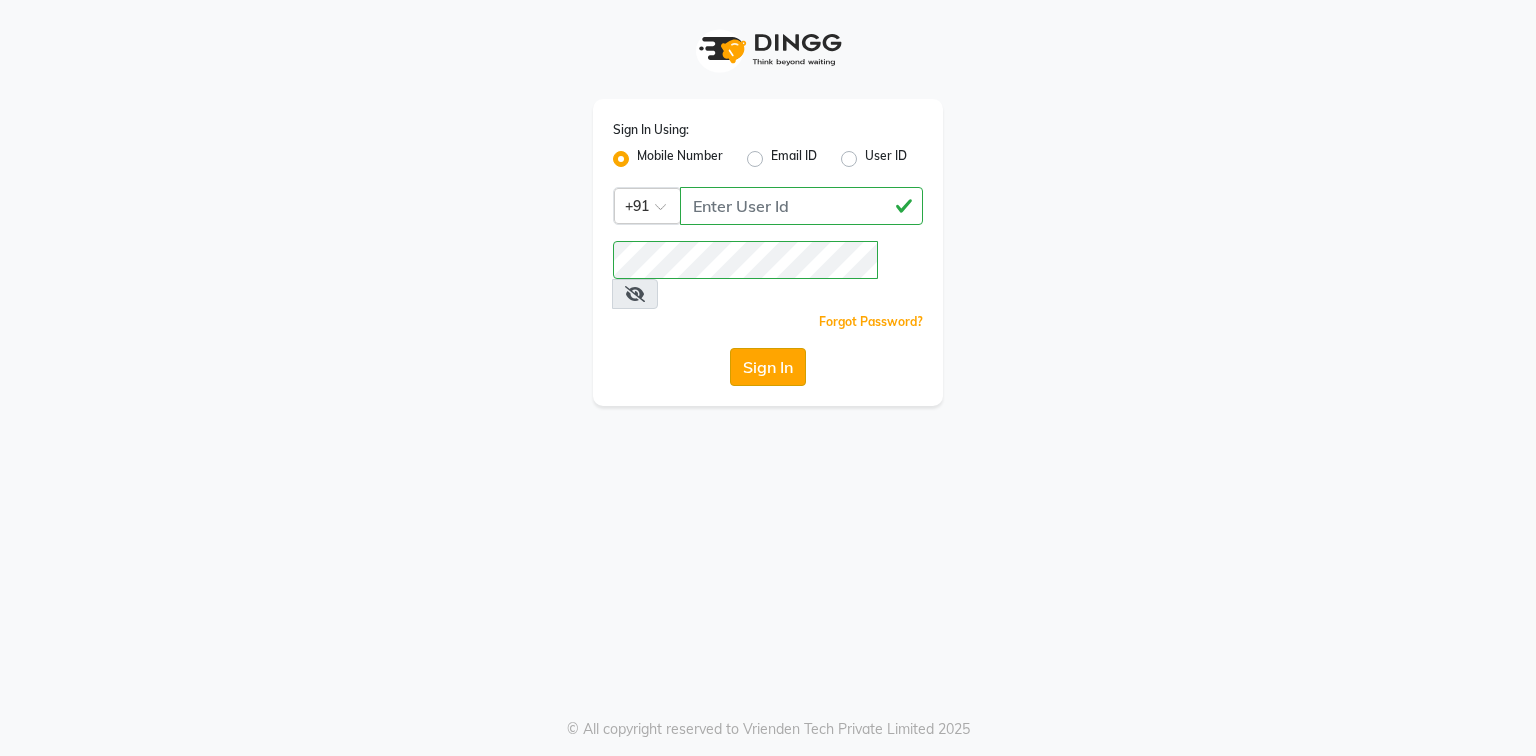 click on "Sign In" 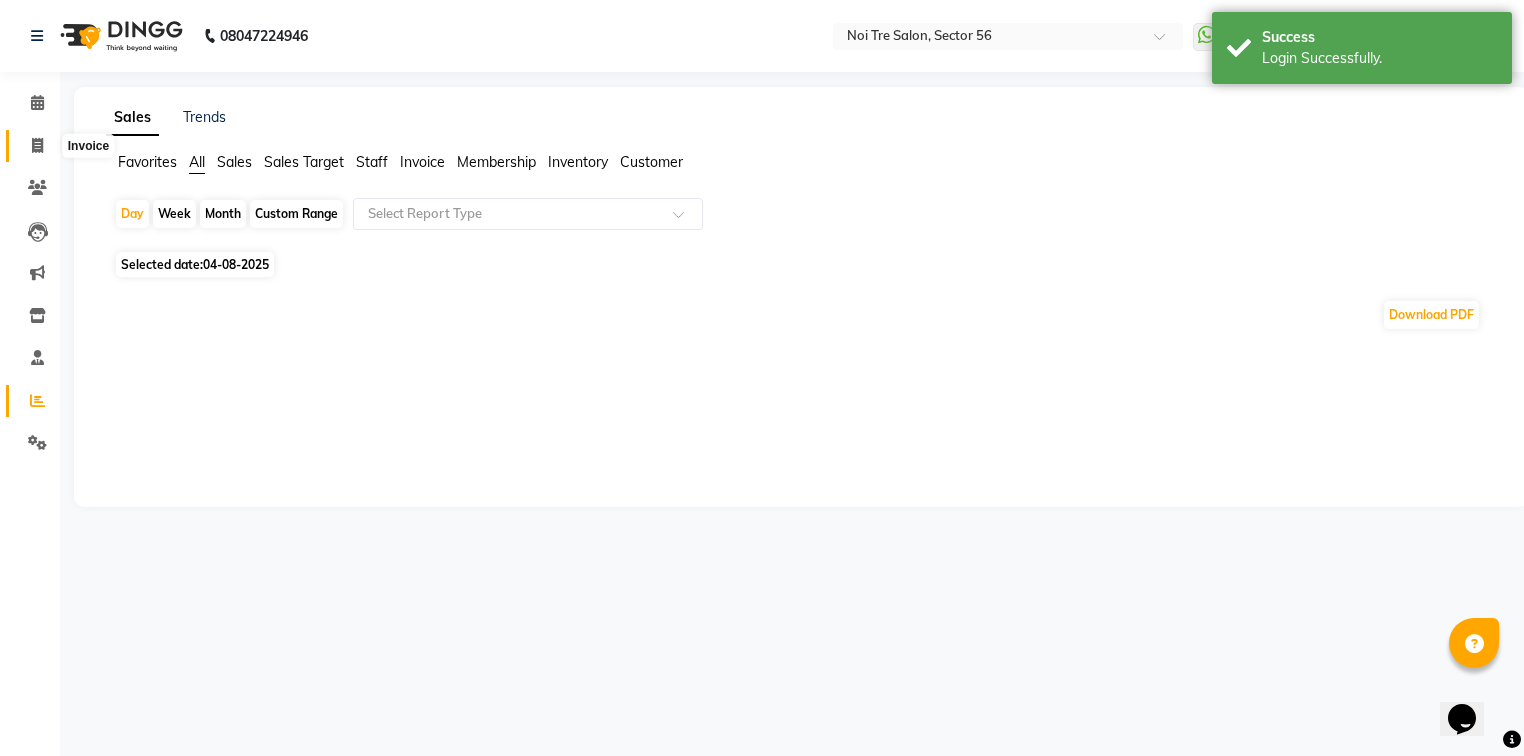 scroll, scrollTop: 0, scrollLeft: 0, axis: both 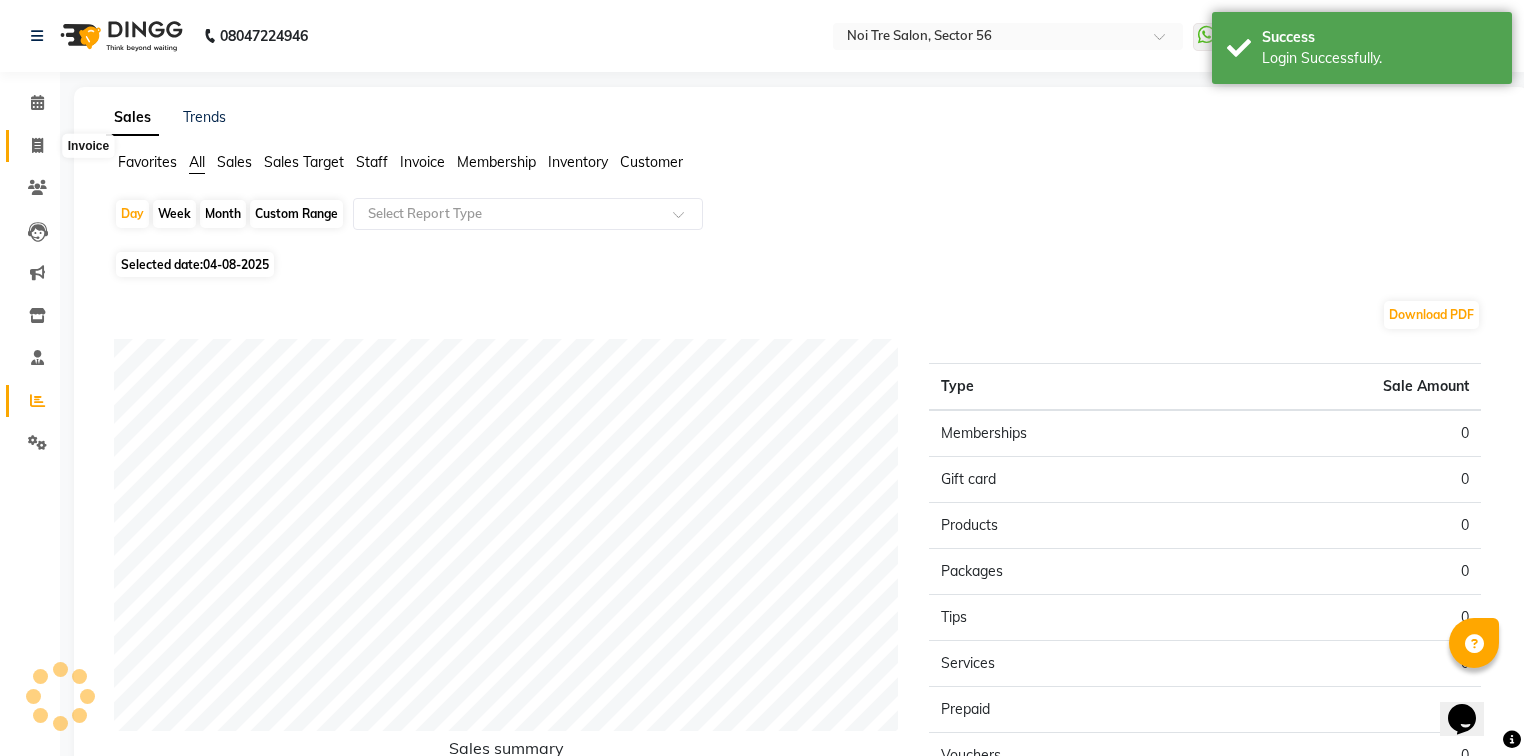 click 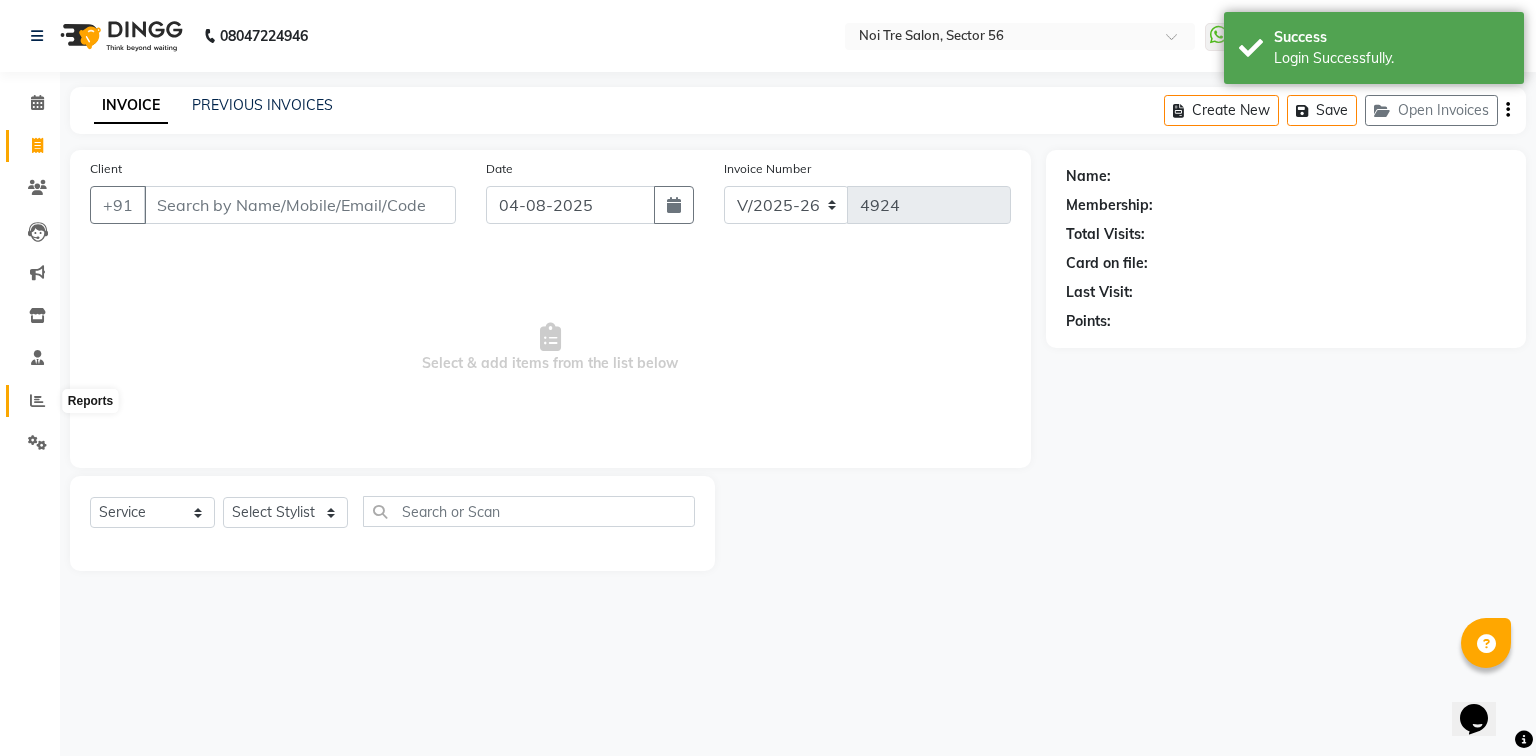 click 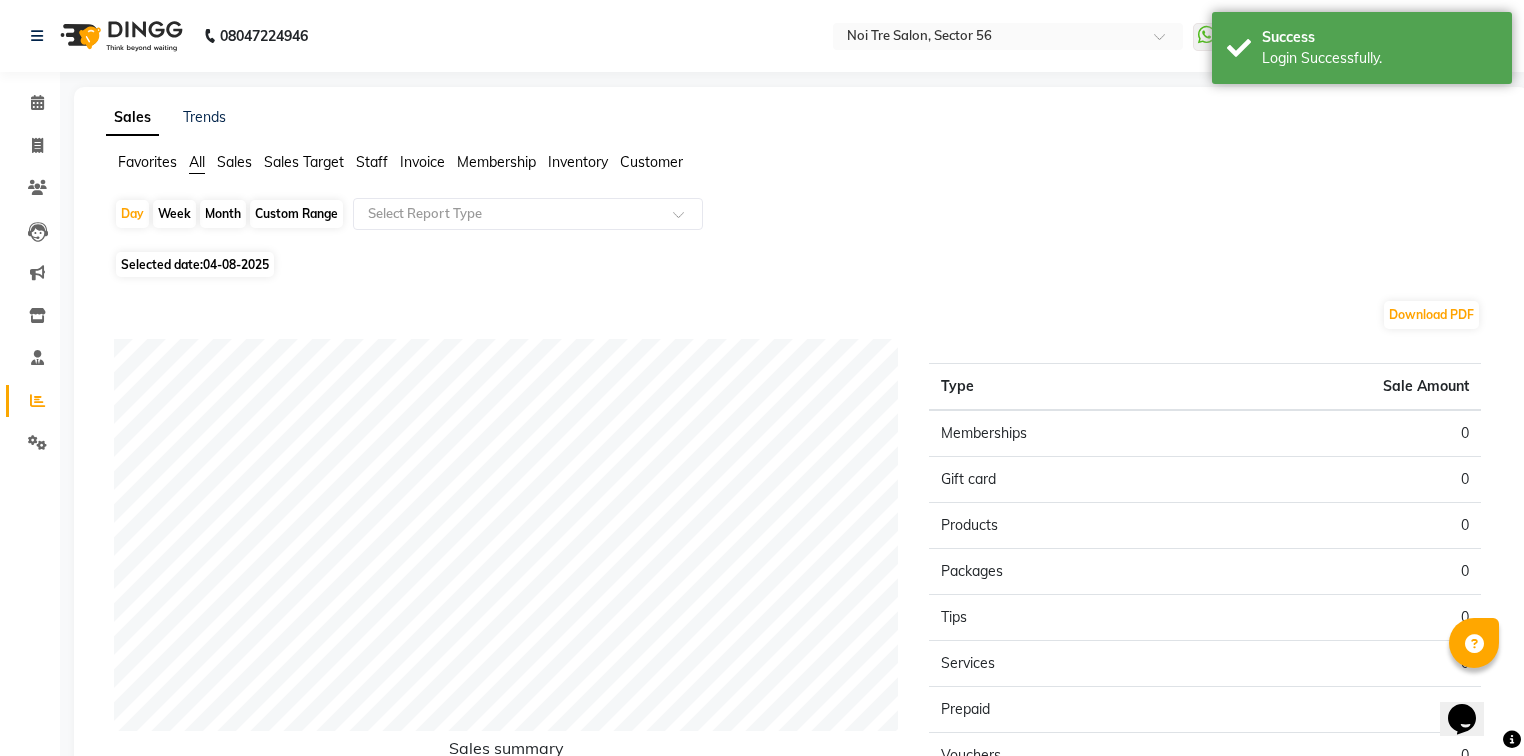 click on "Month" 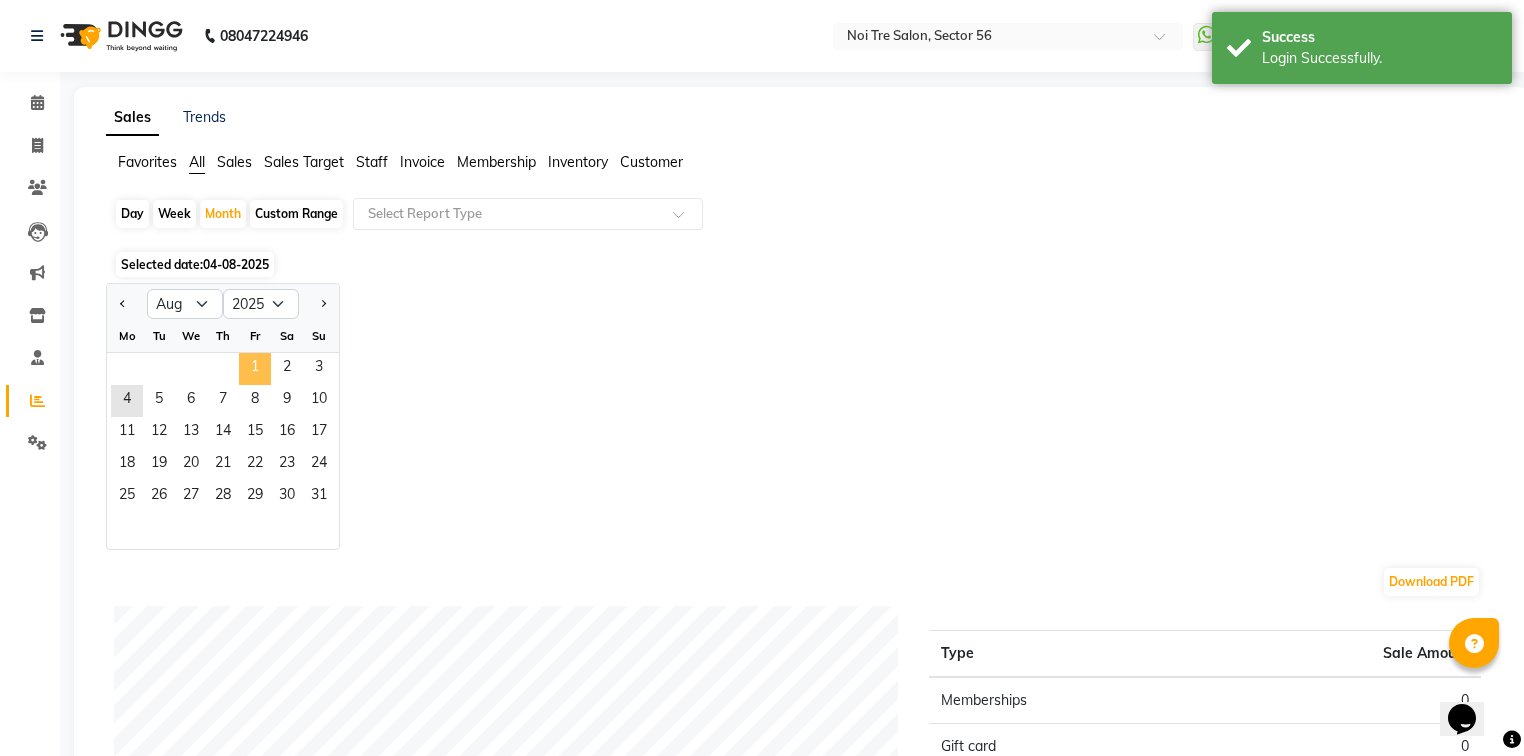 click on "1" 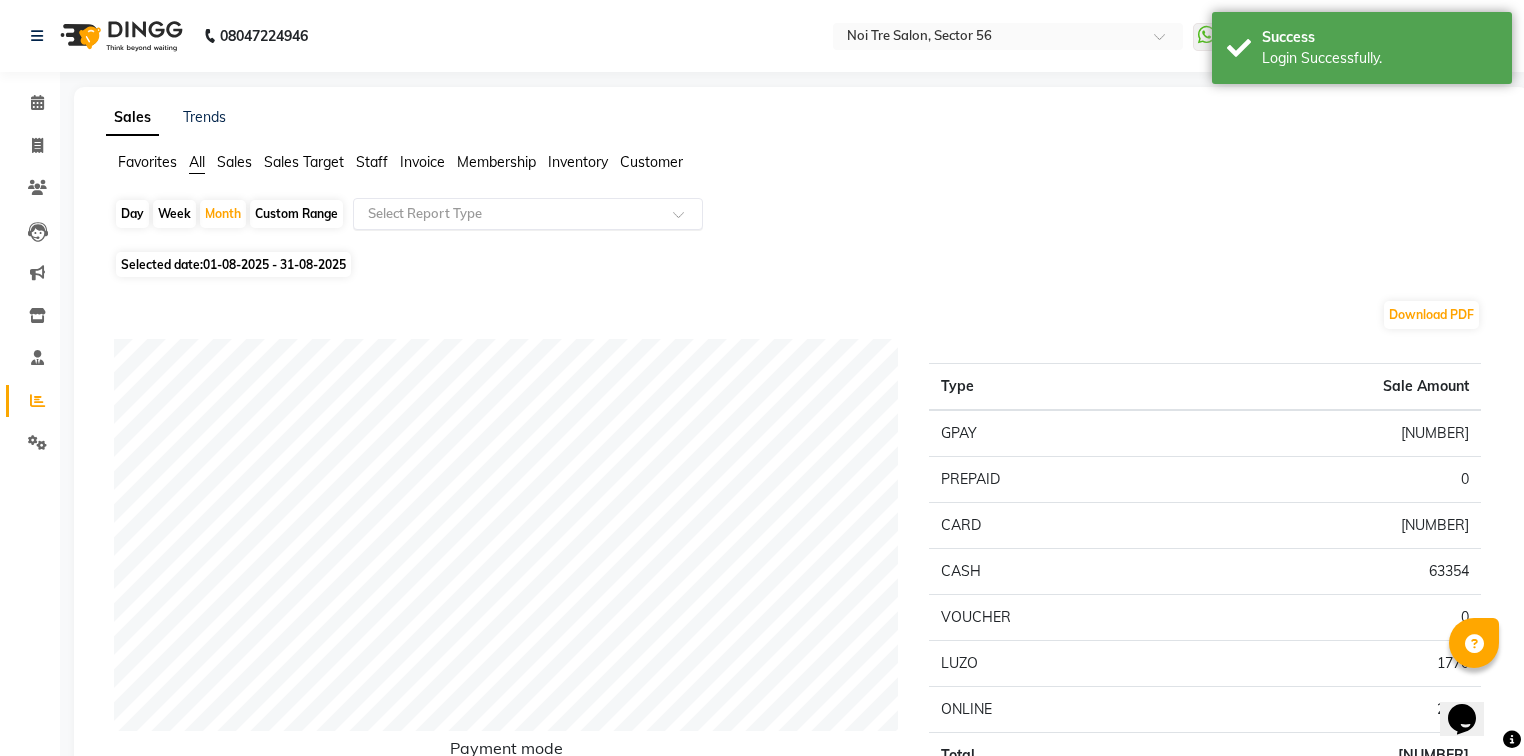 click 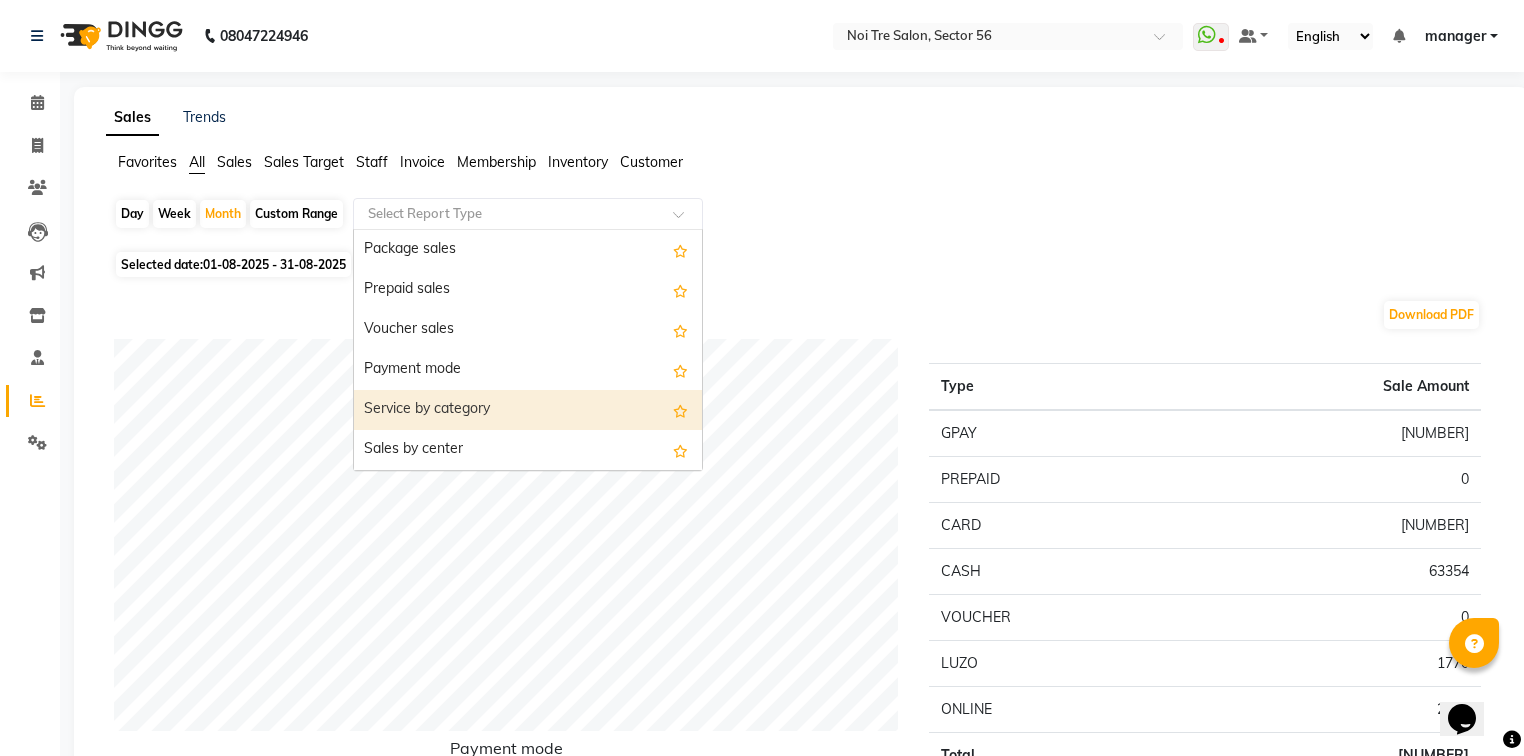 scroll, scrollTop: 320, scrollLeft: 0, axis: vertical 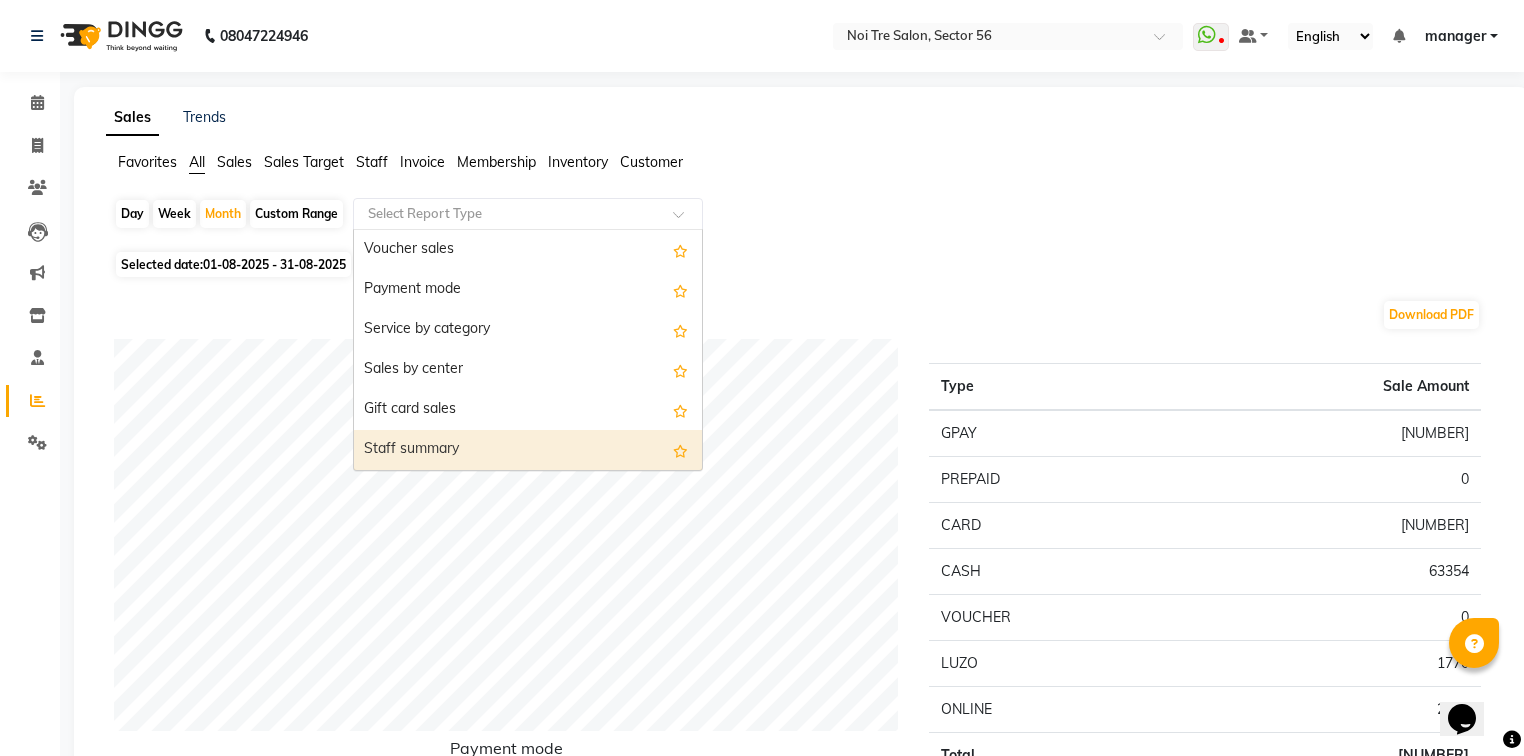 click on "Staff summary" at bounding box center (528, 450) 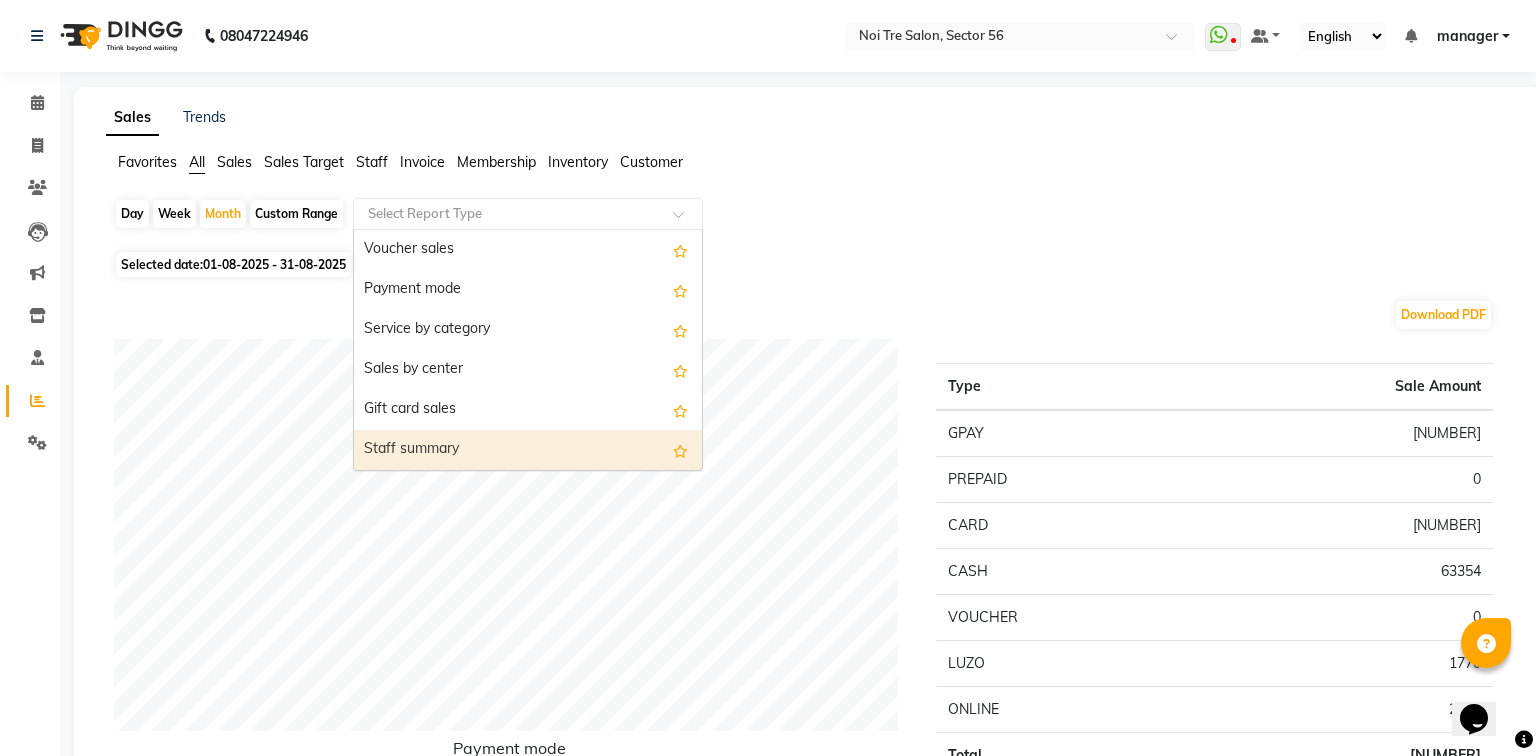 select on "full_report" 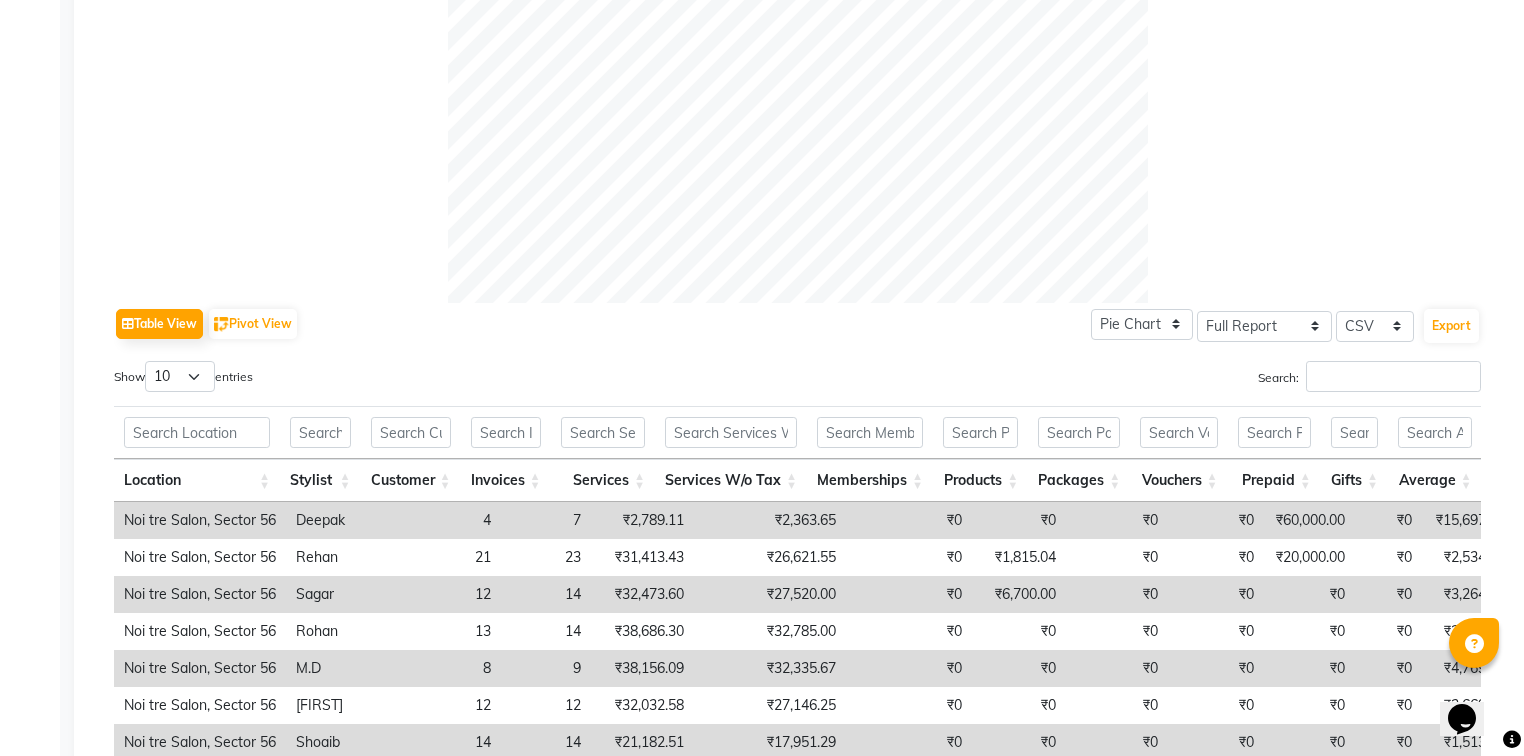 scroll, scrollTop: 960, scrollLeft: 0, axis: vertical 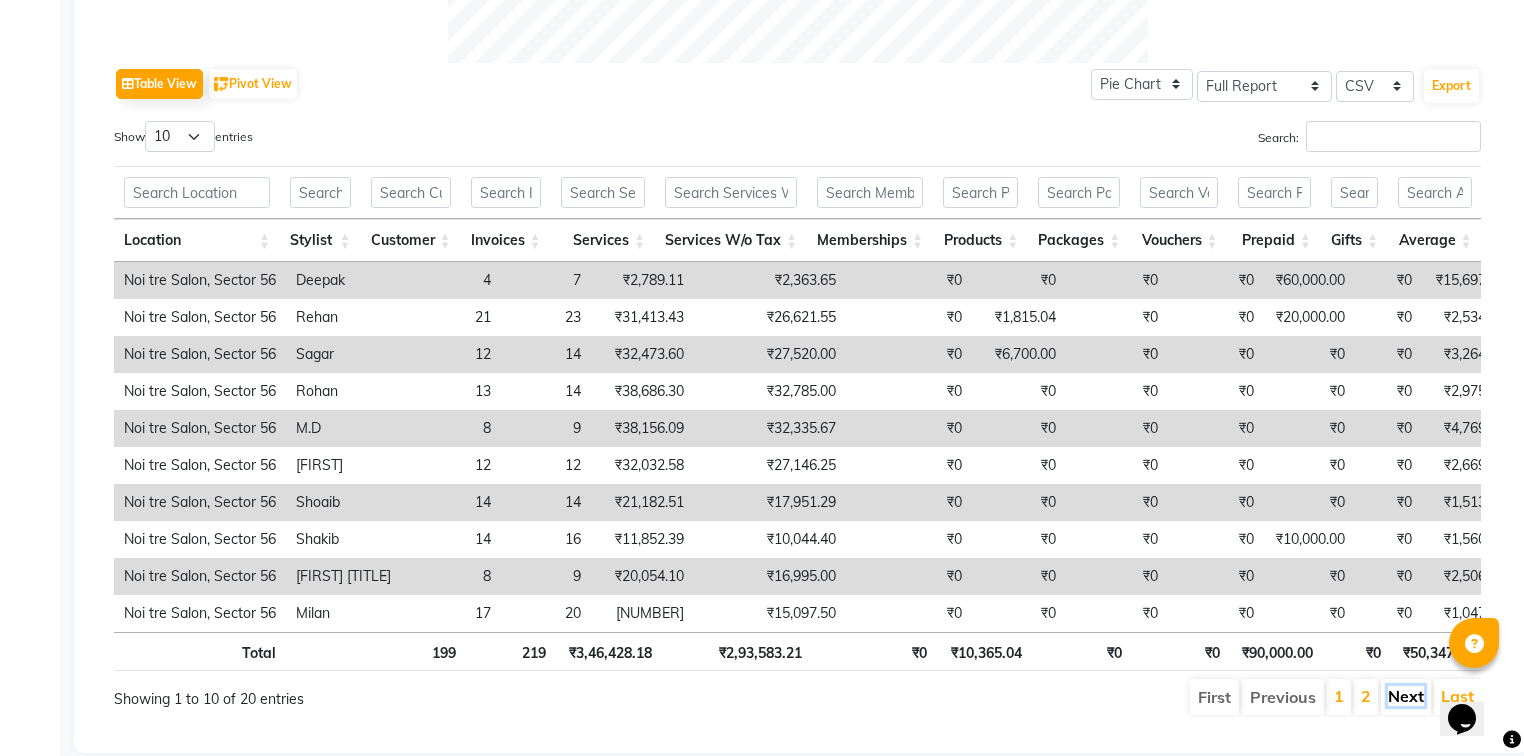 click on "Next" at bounding box center (1406, 696) 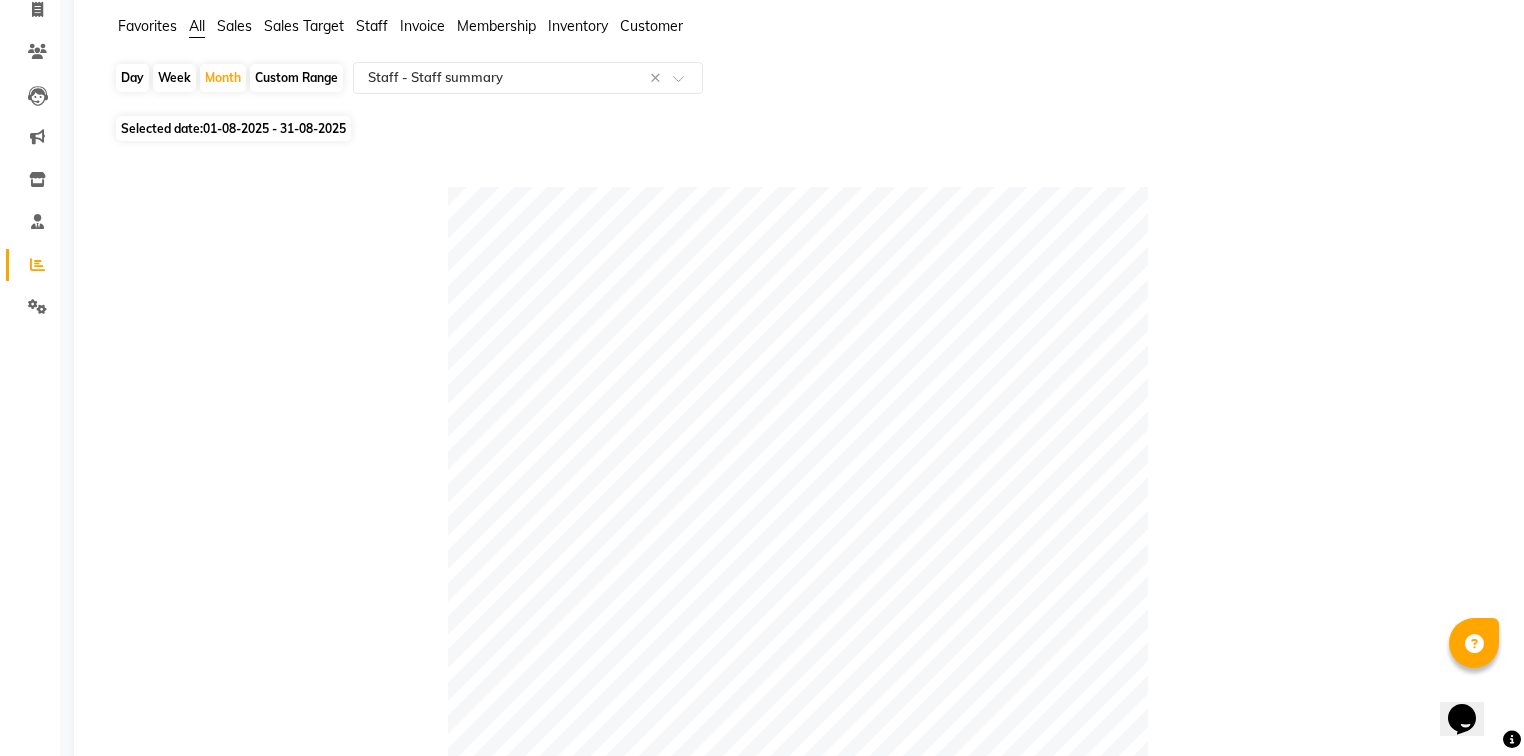 scroll, scrollTop: 0, scrollLeft: 0, axis: both 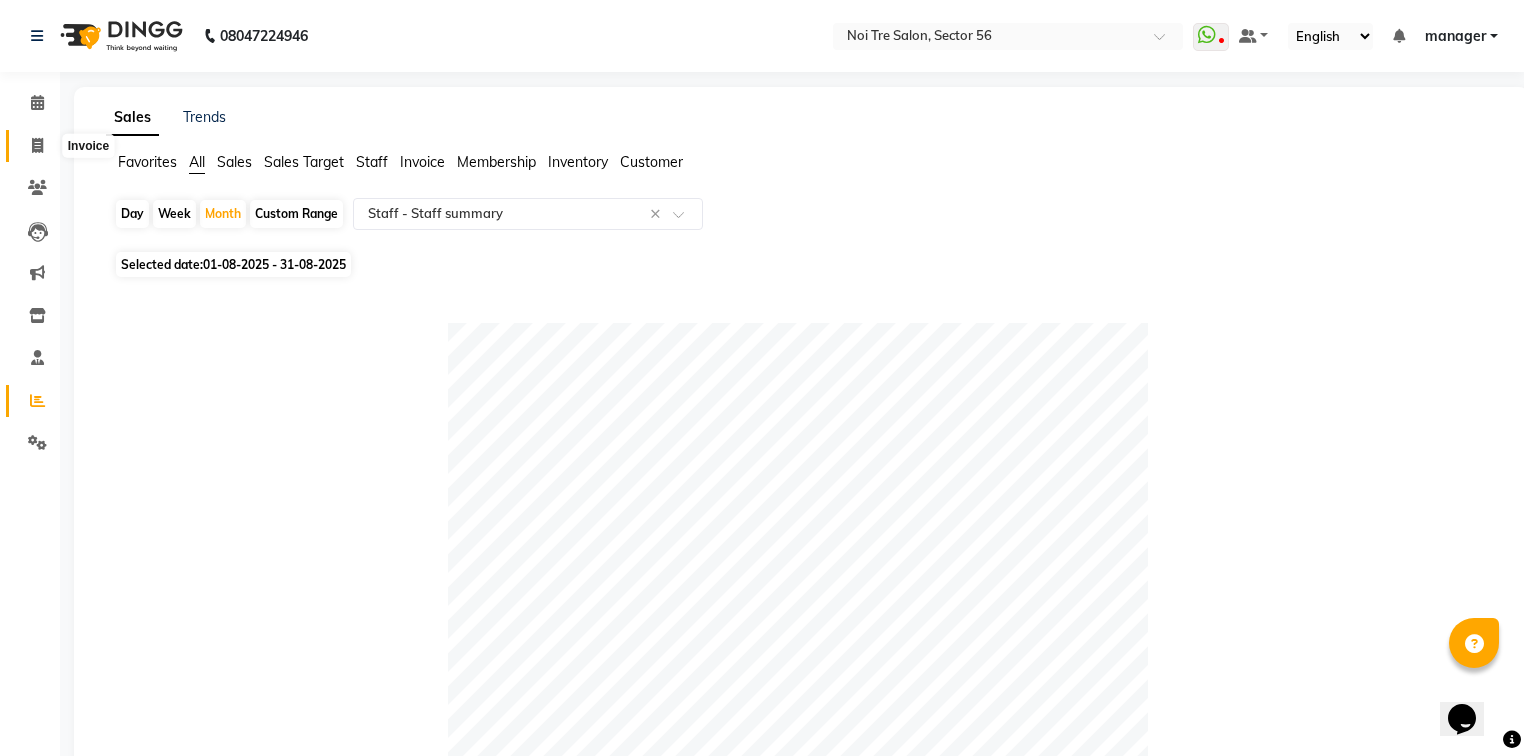 click 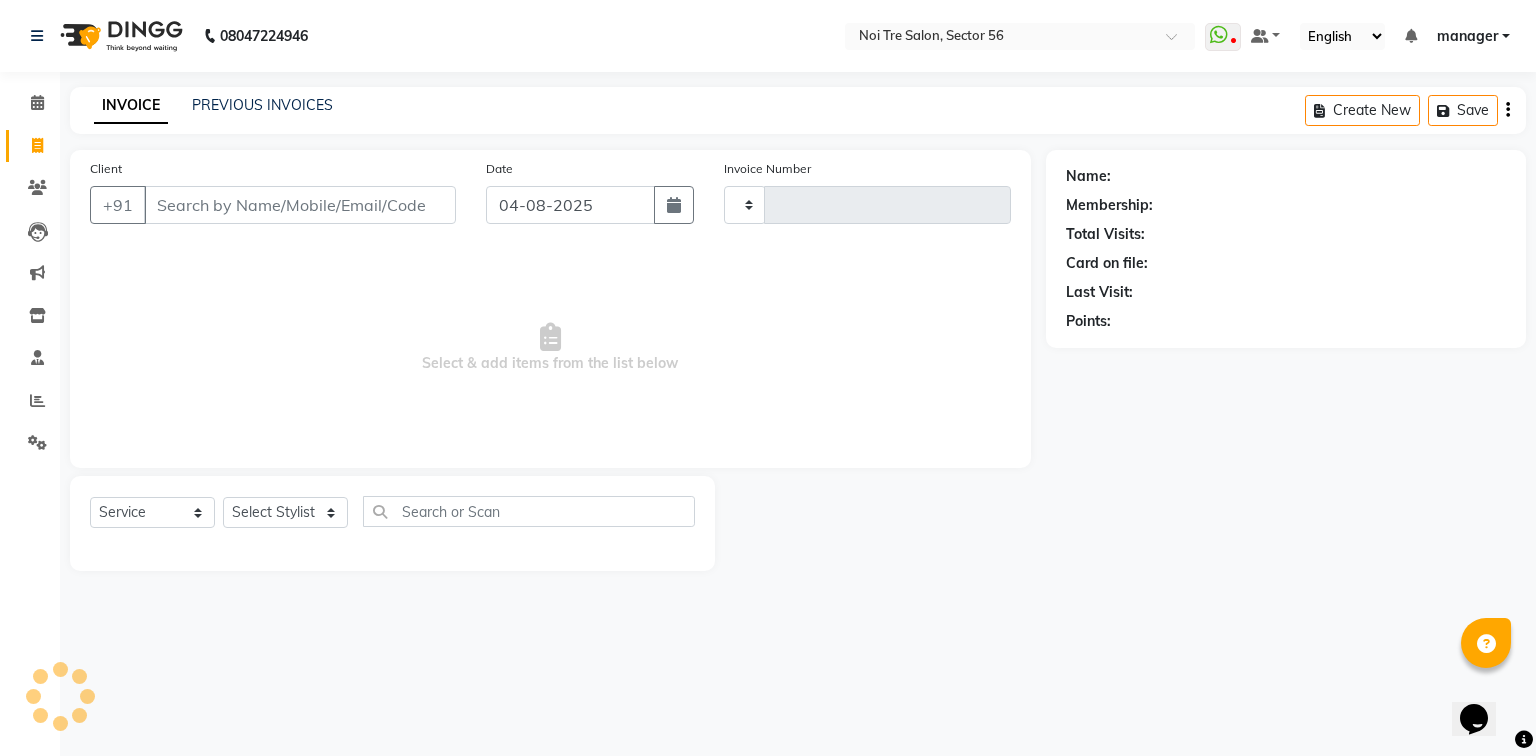 type on "4924" 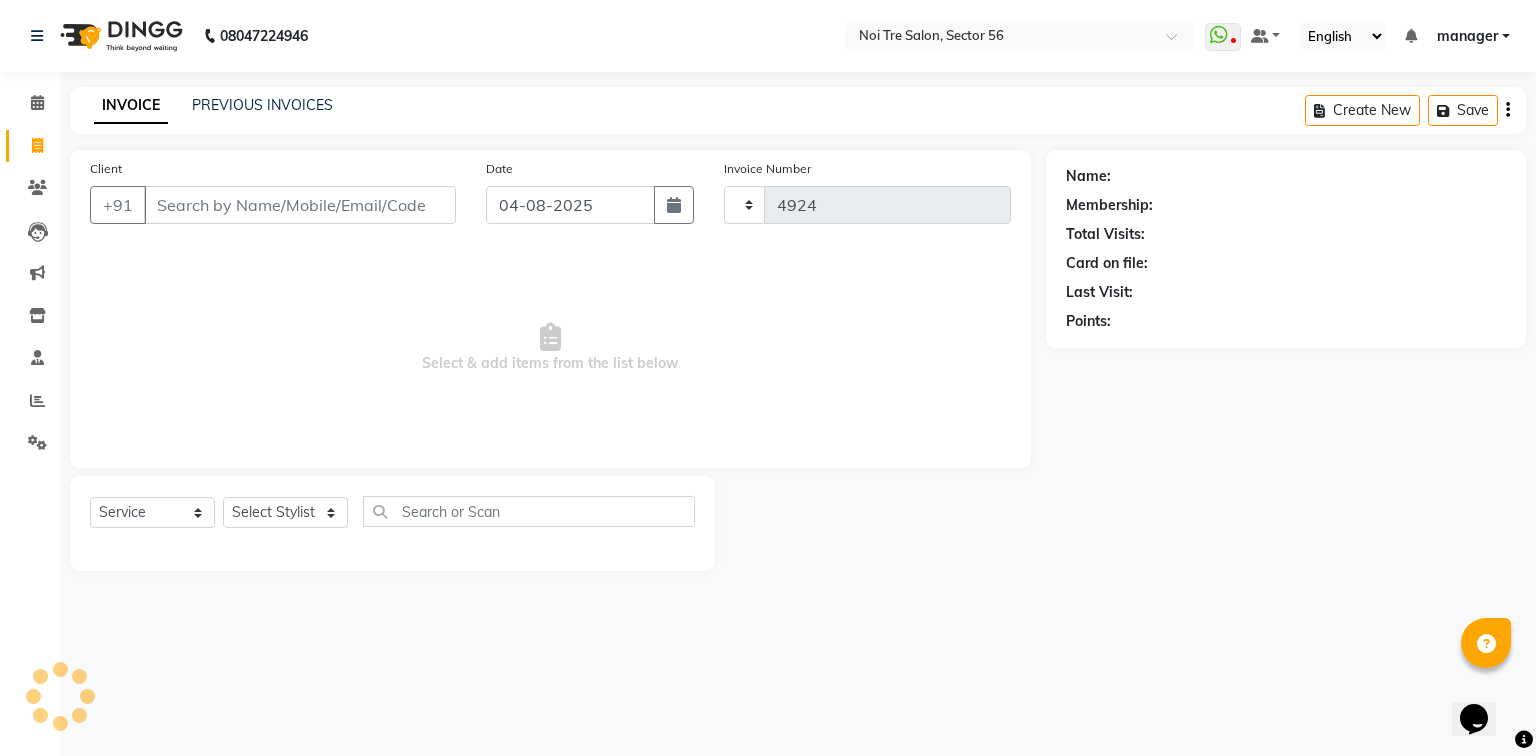 select on "5557" 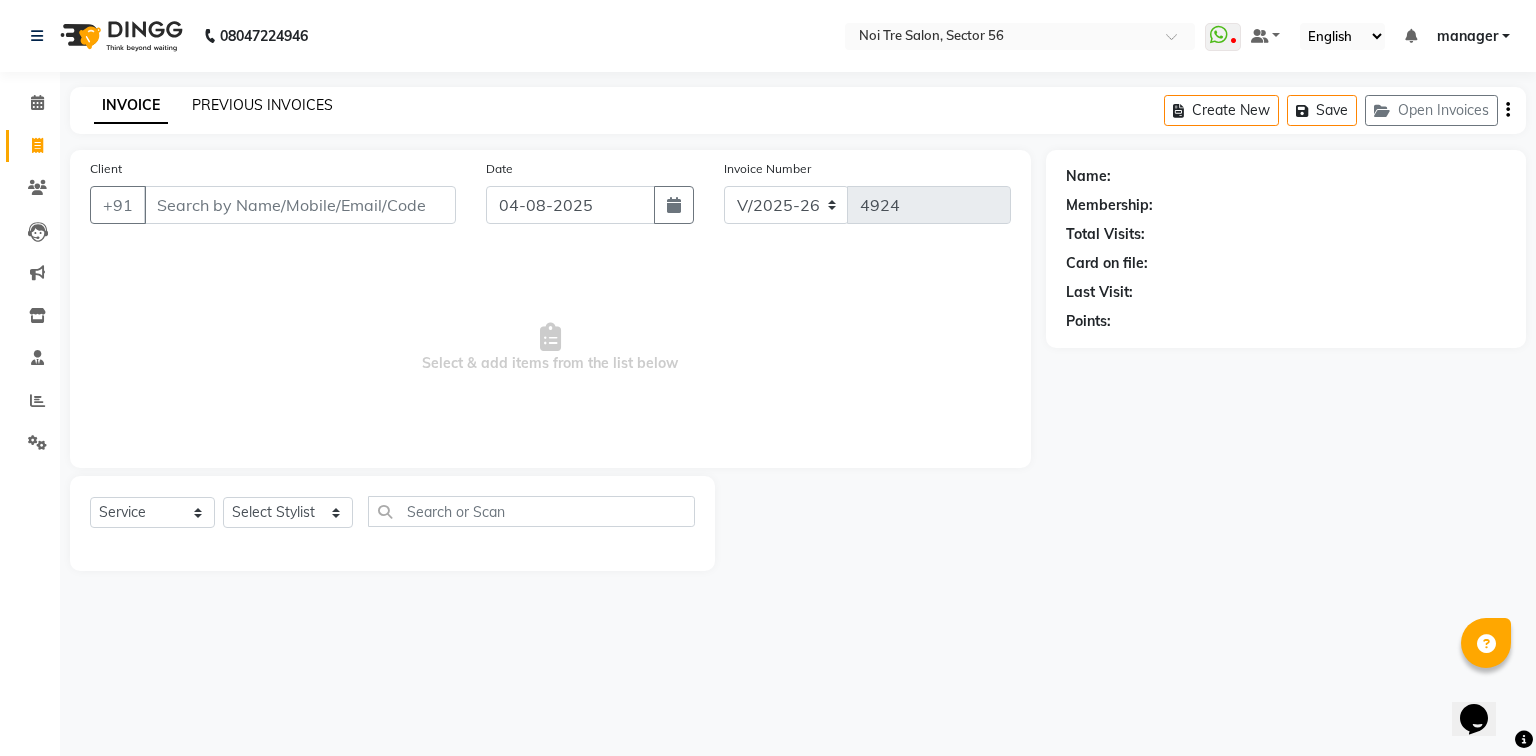 click on "PREVIOUS INVOICES" 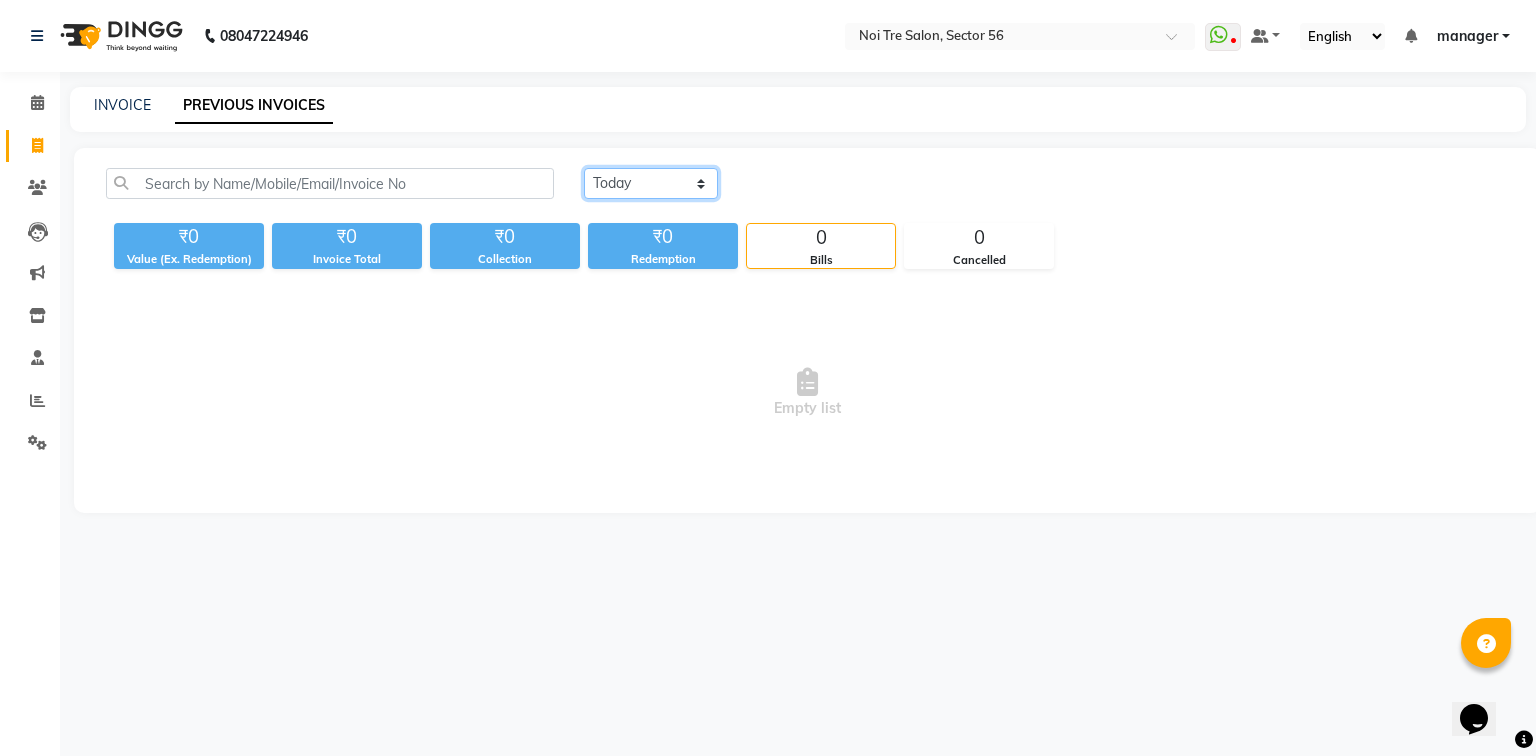 click on "Today Yesterday Custom Range" 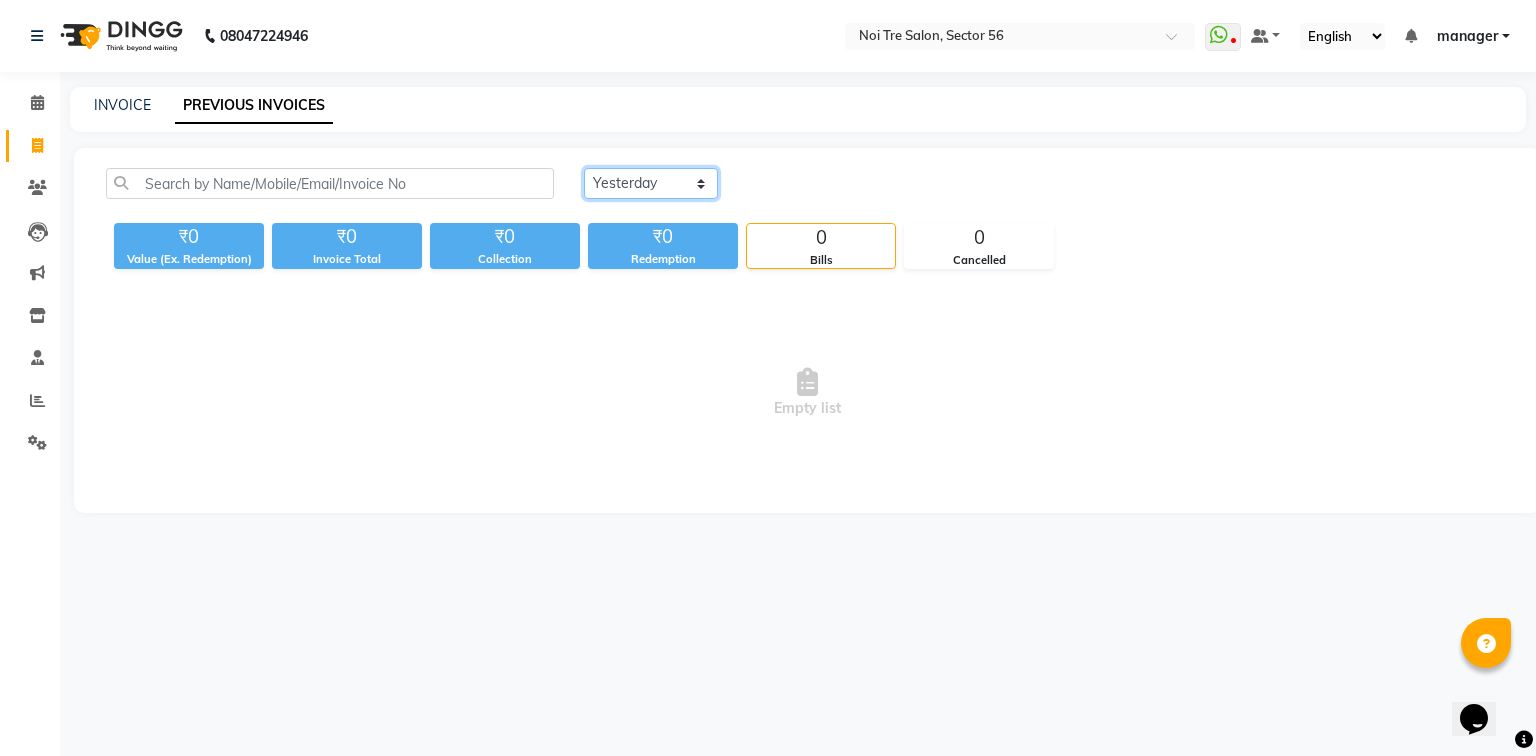 click on "Today Yesterday Custom Range" 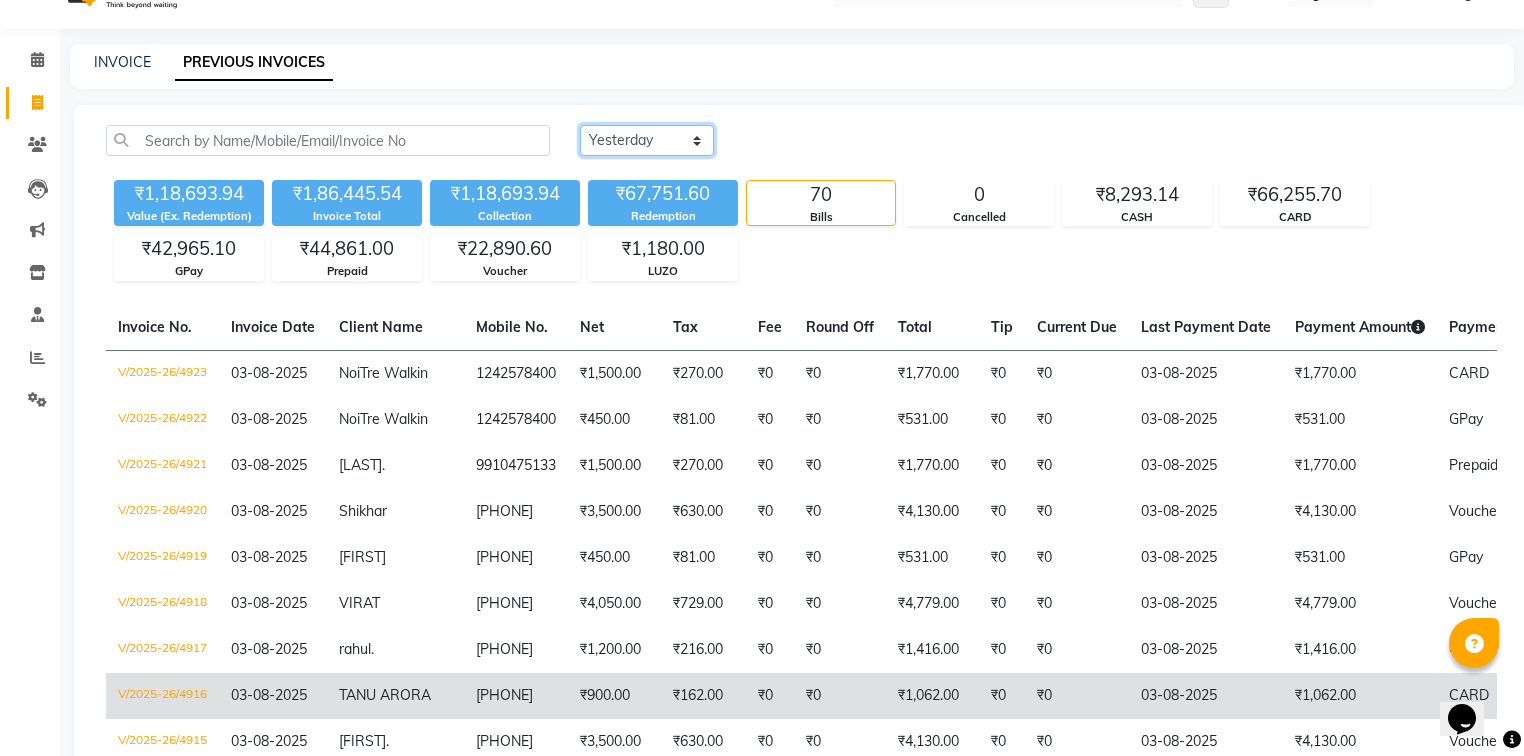 scroll, scrollTop: 0, scrollLeft: 0, axis: both 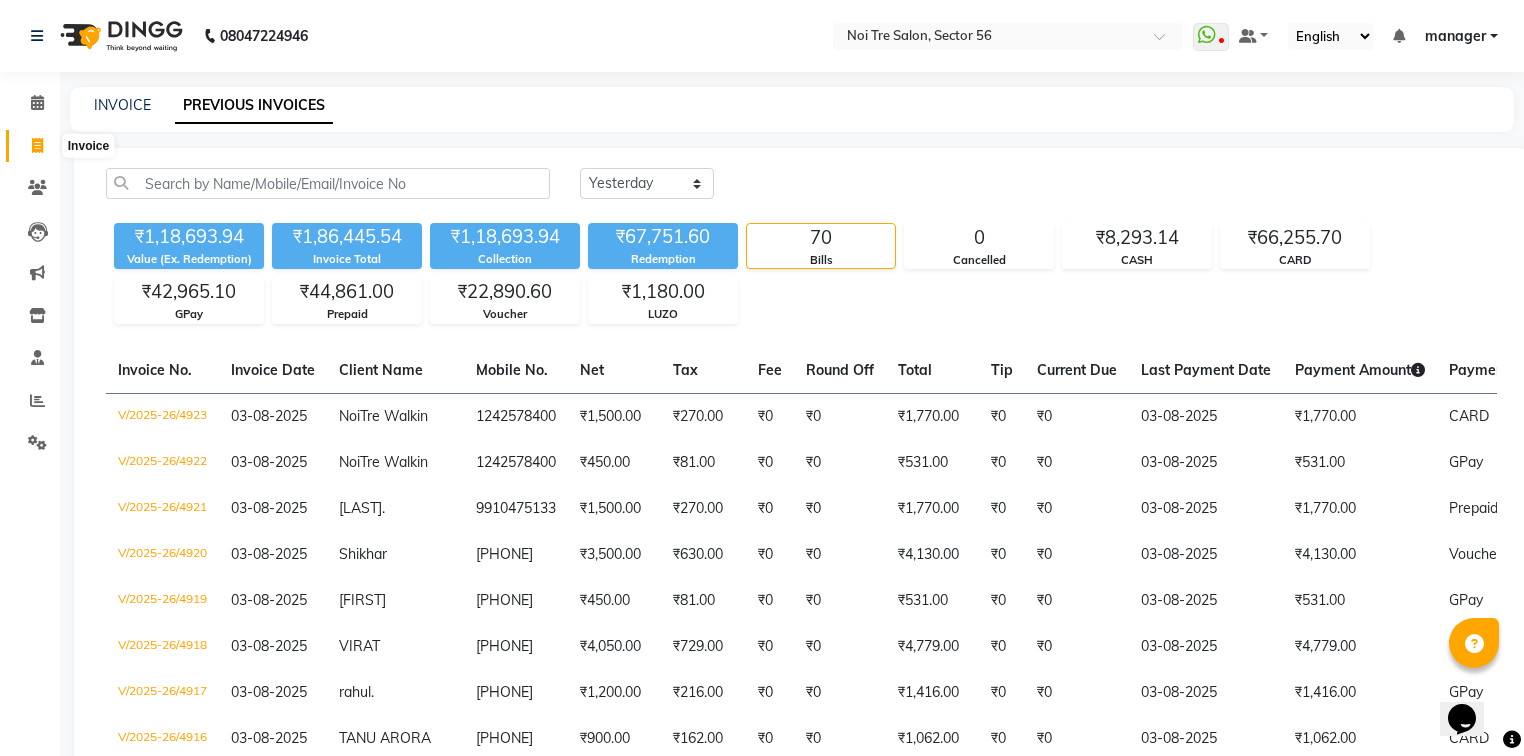 click 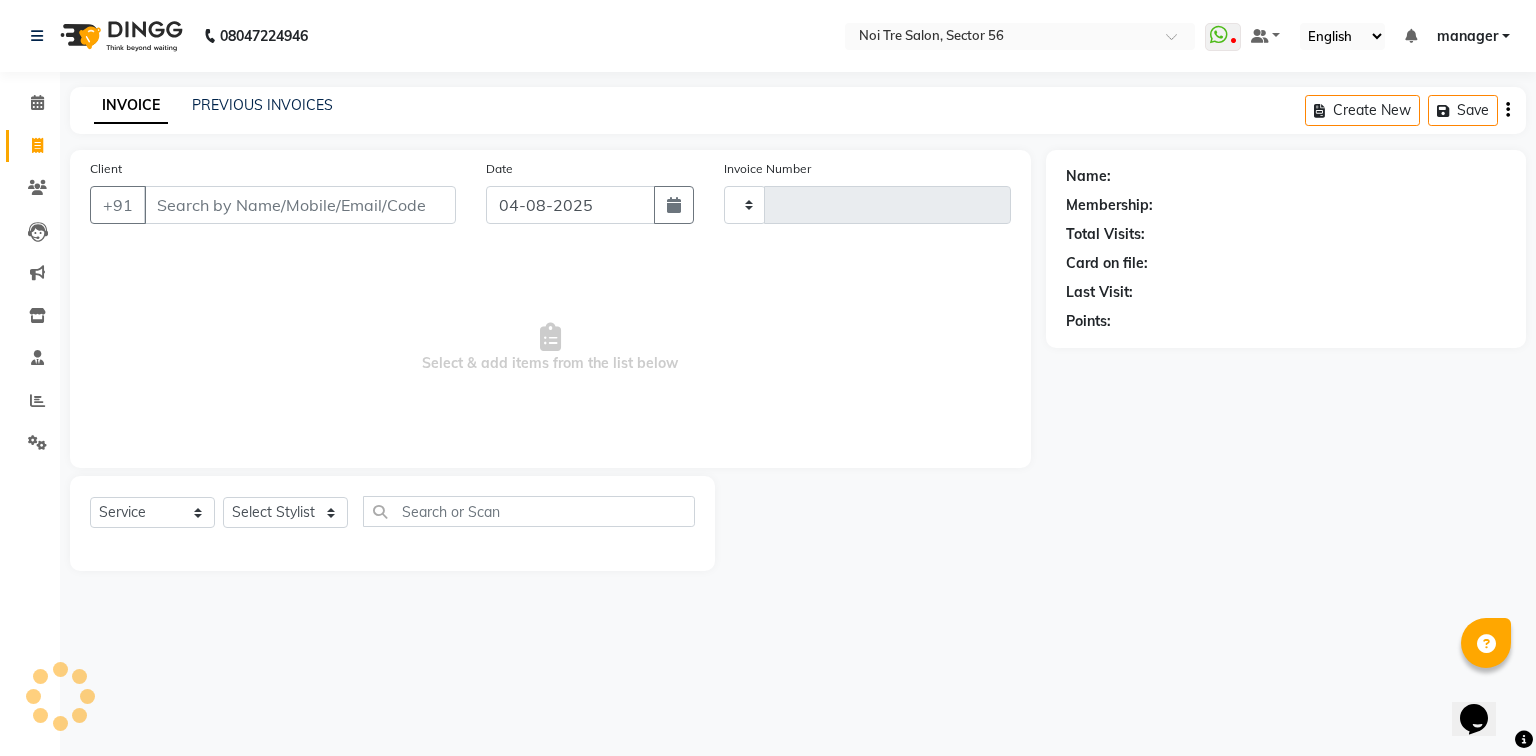 type on "4924" 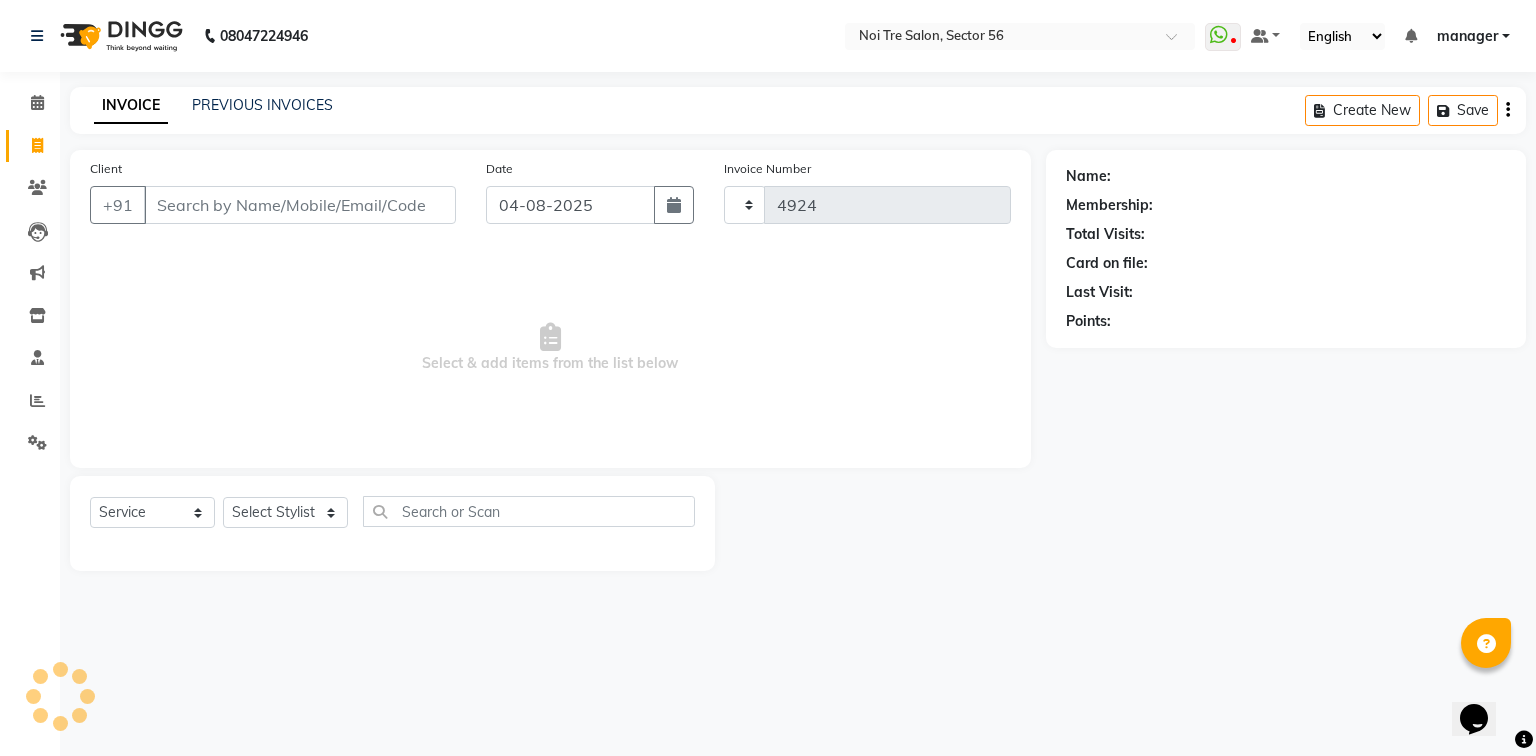 select on "5557" 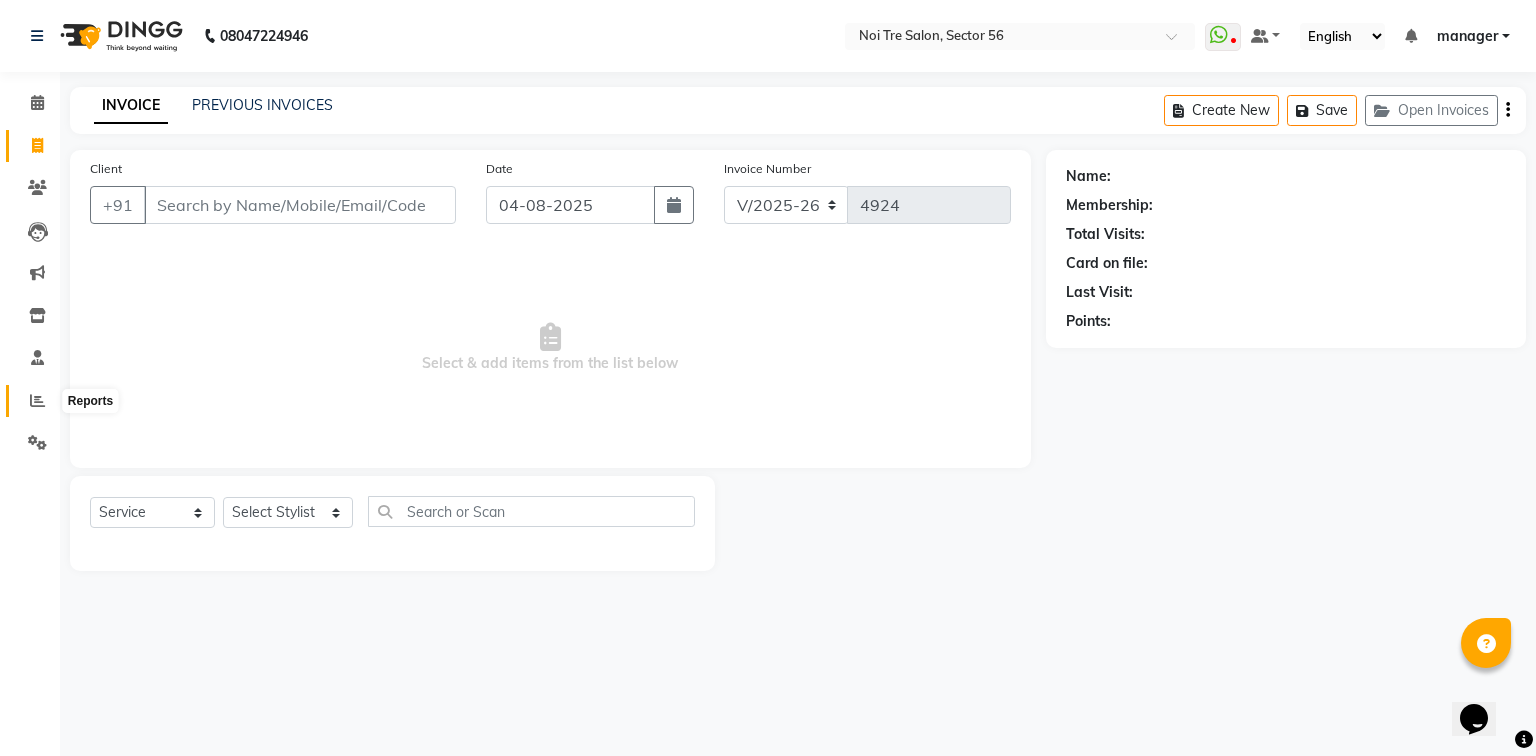 click 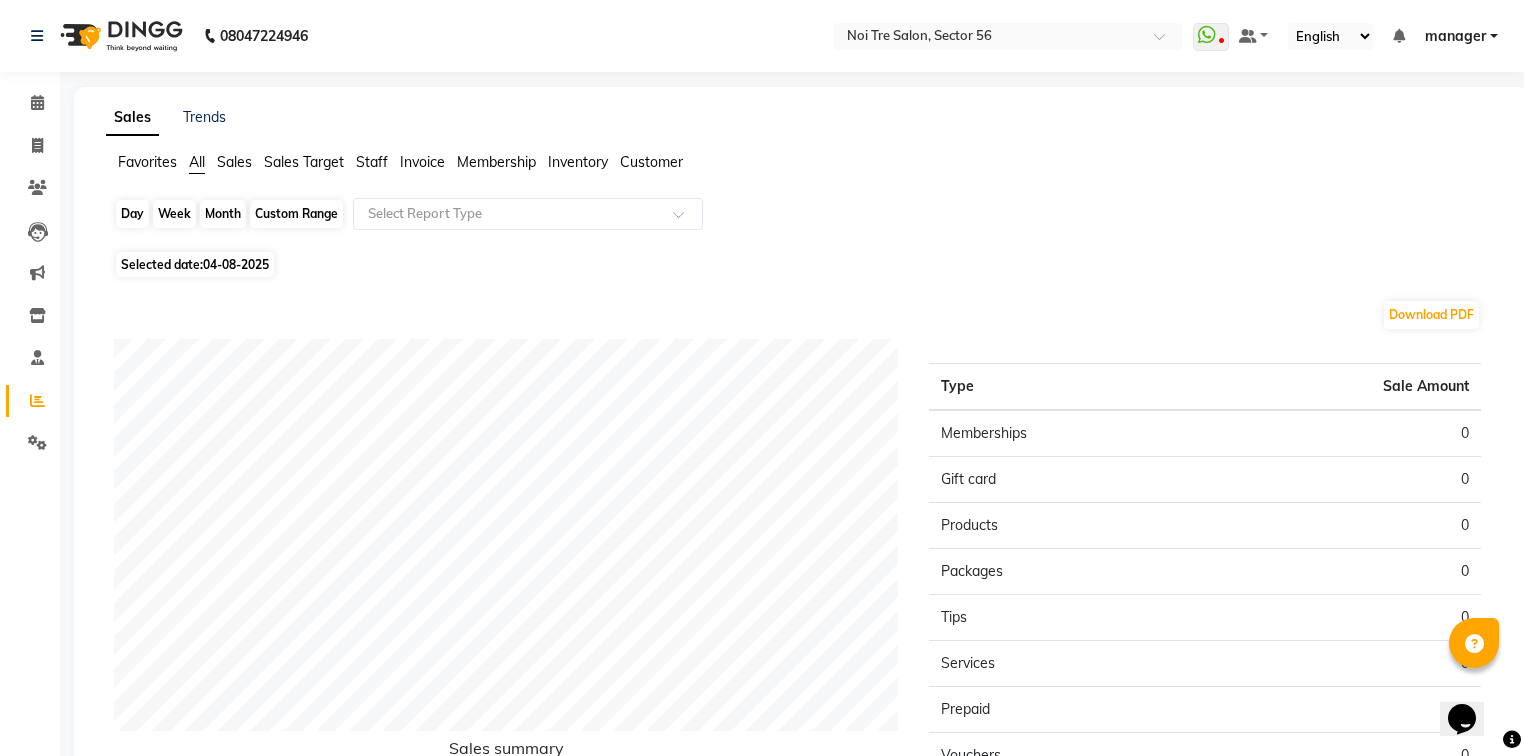 click on "Day" 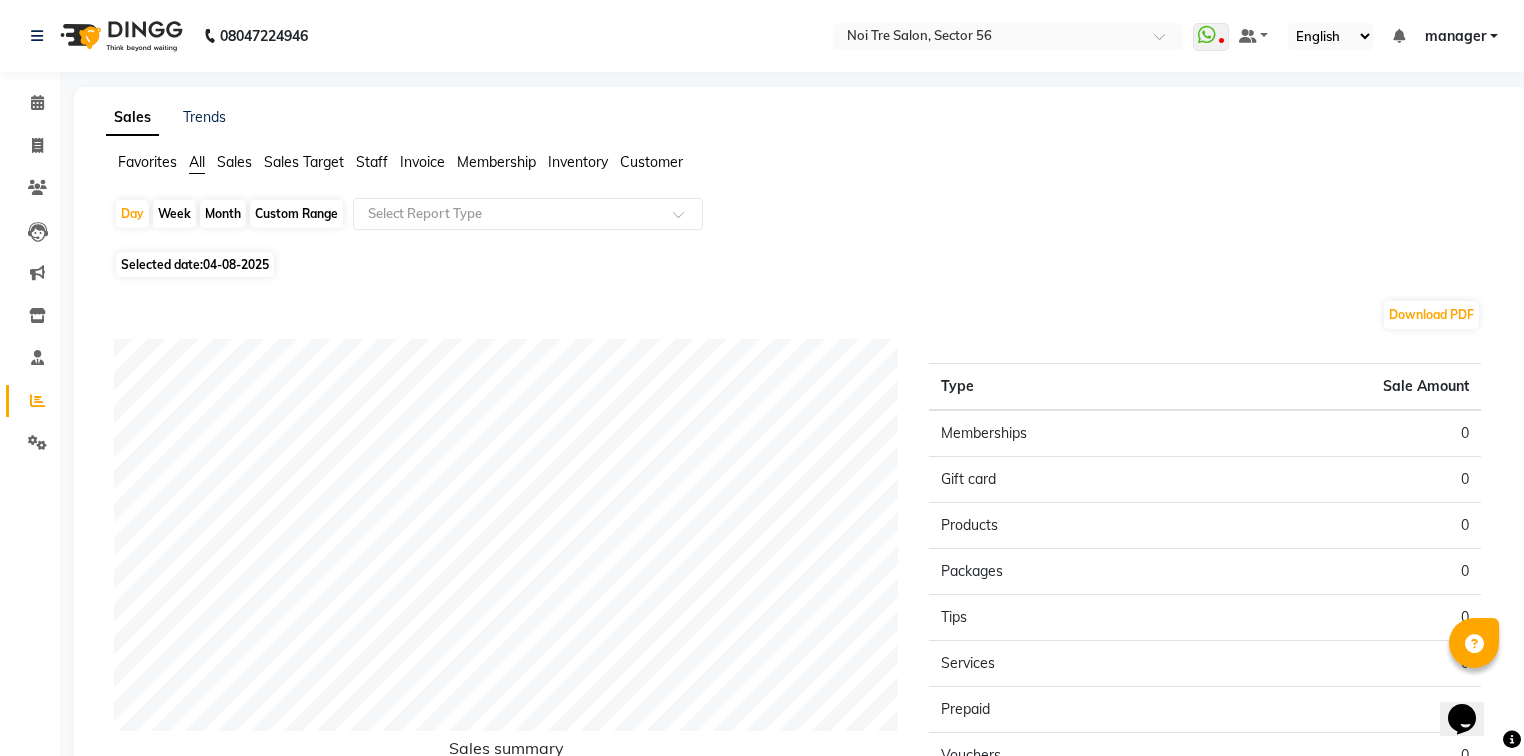 select on "8" 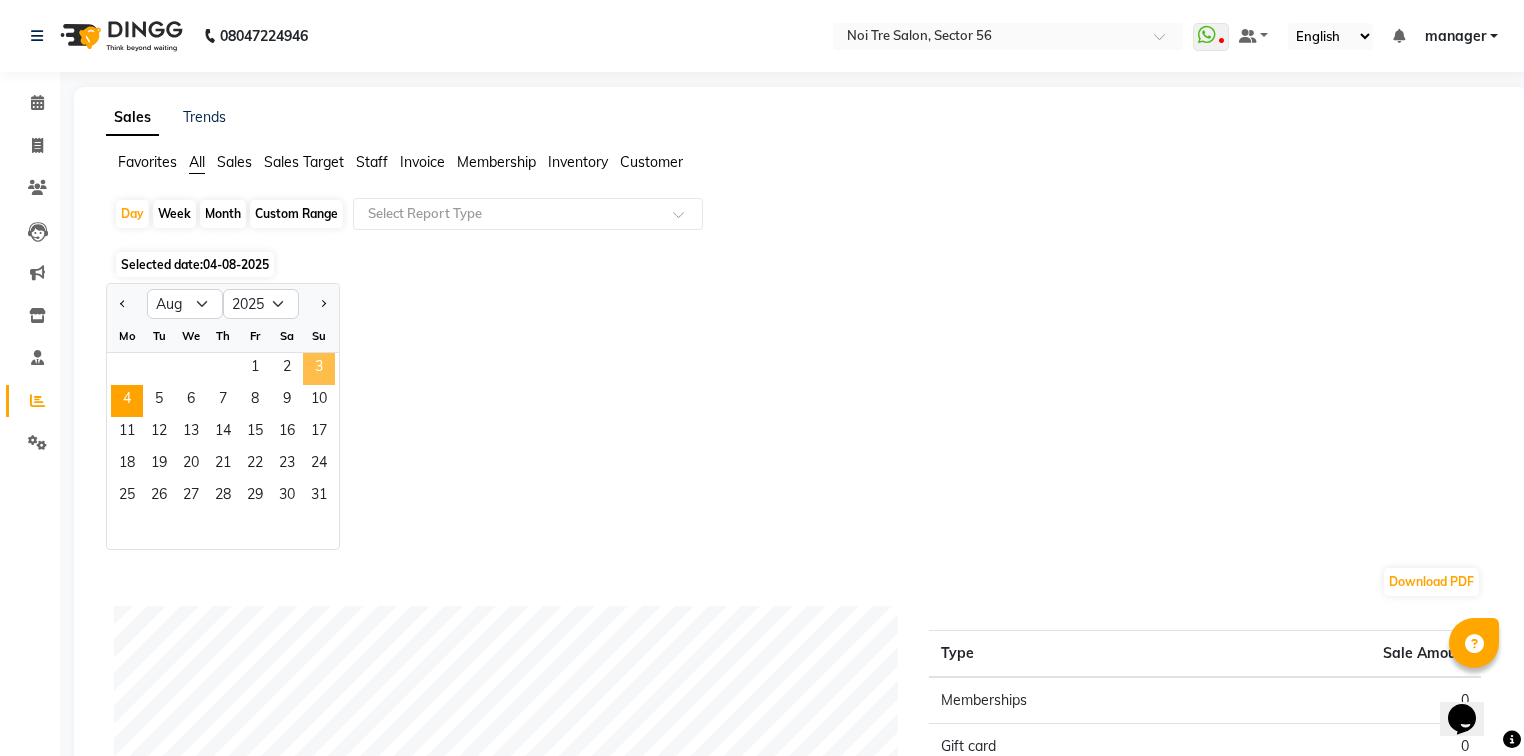 click on "3" 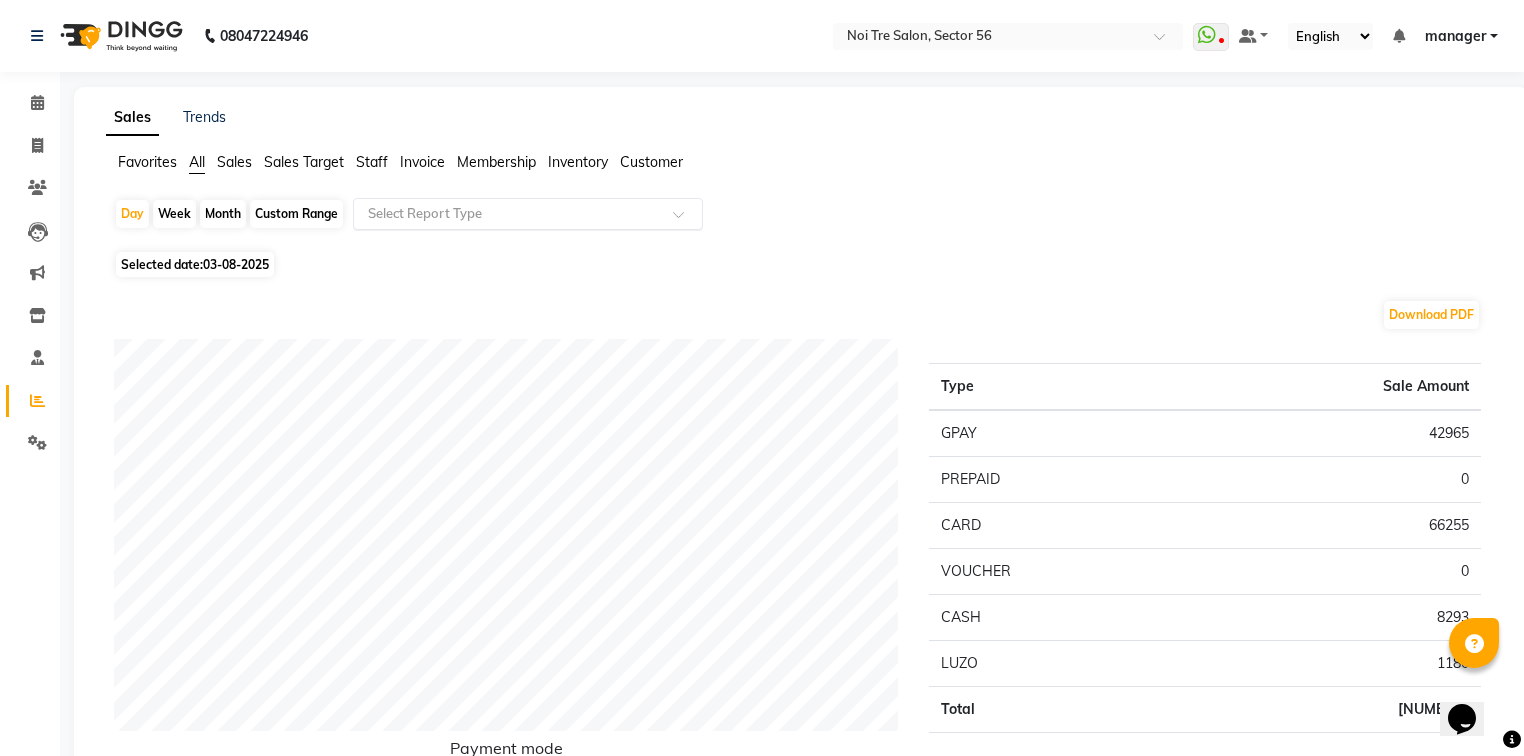 click 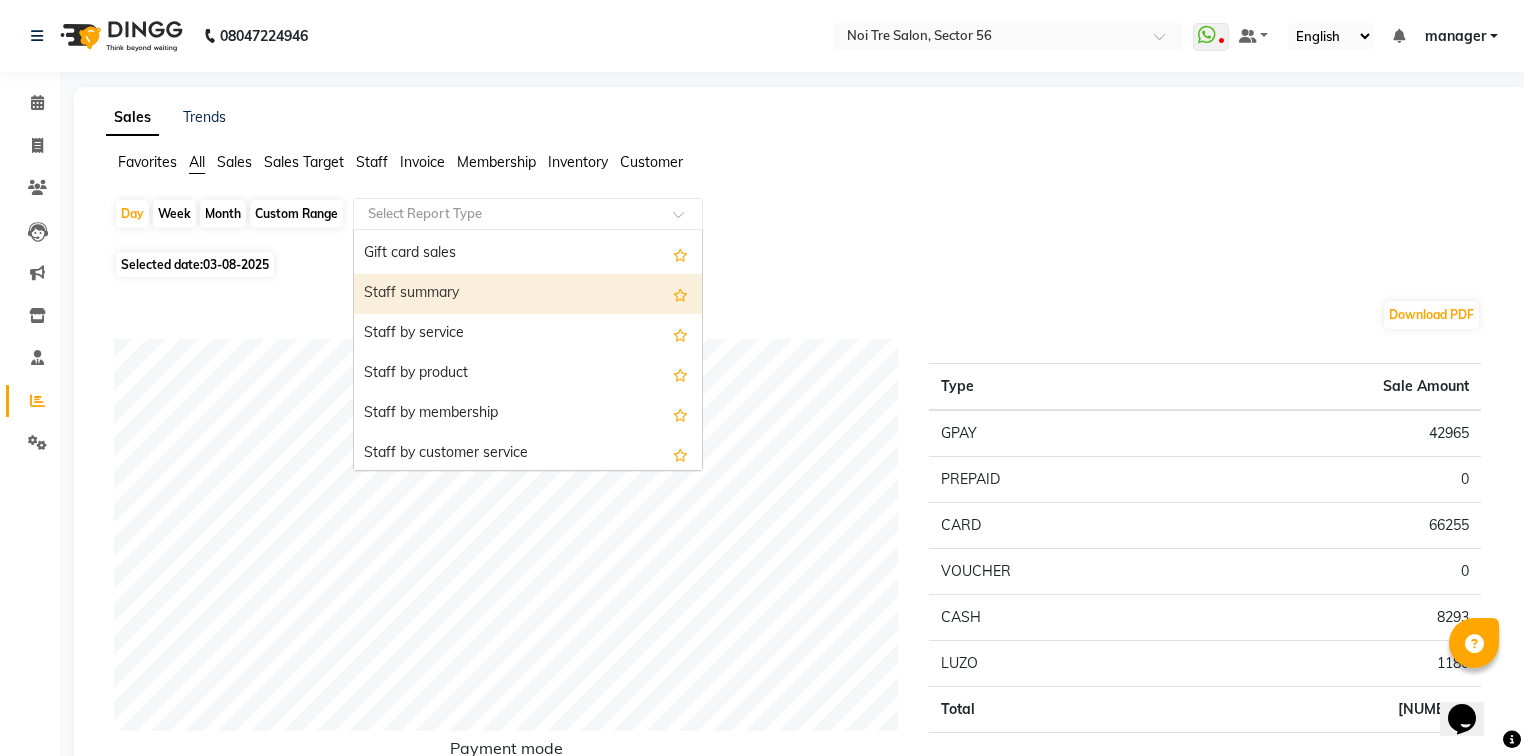 scroll, scrollTop: 480, scrollLeft: 0, axis: vertical 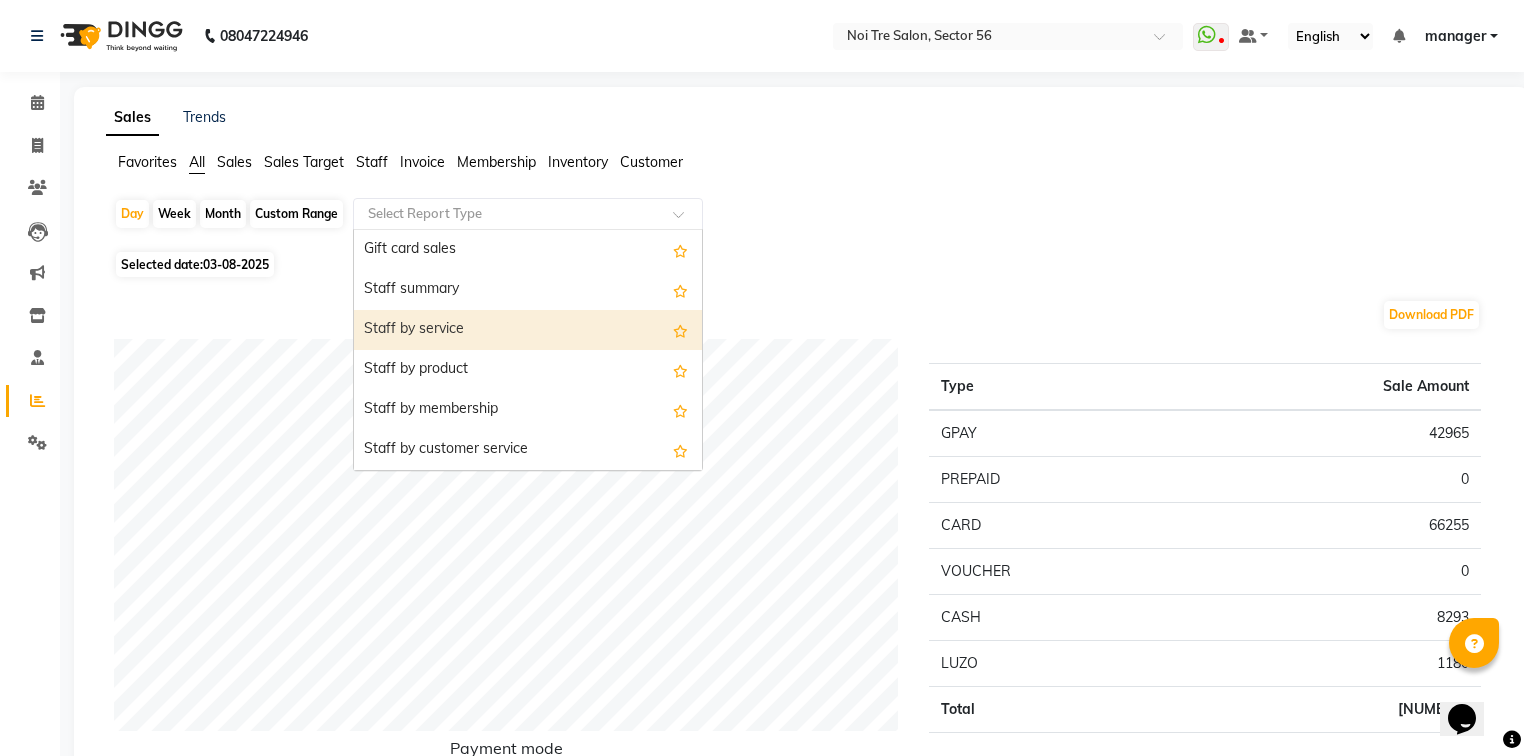 click on "Staff by service" at bounding box center (528, 330) 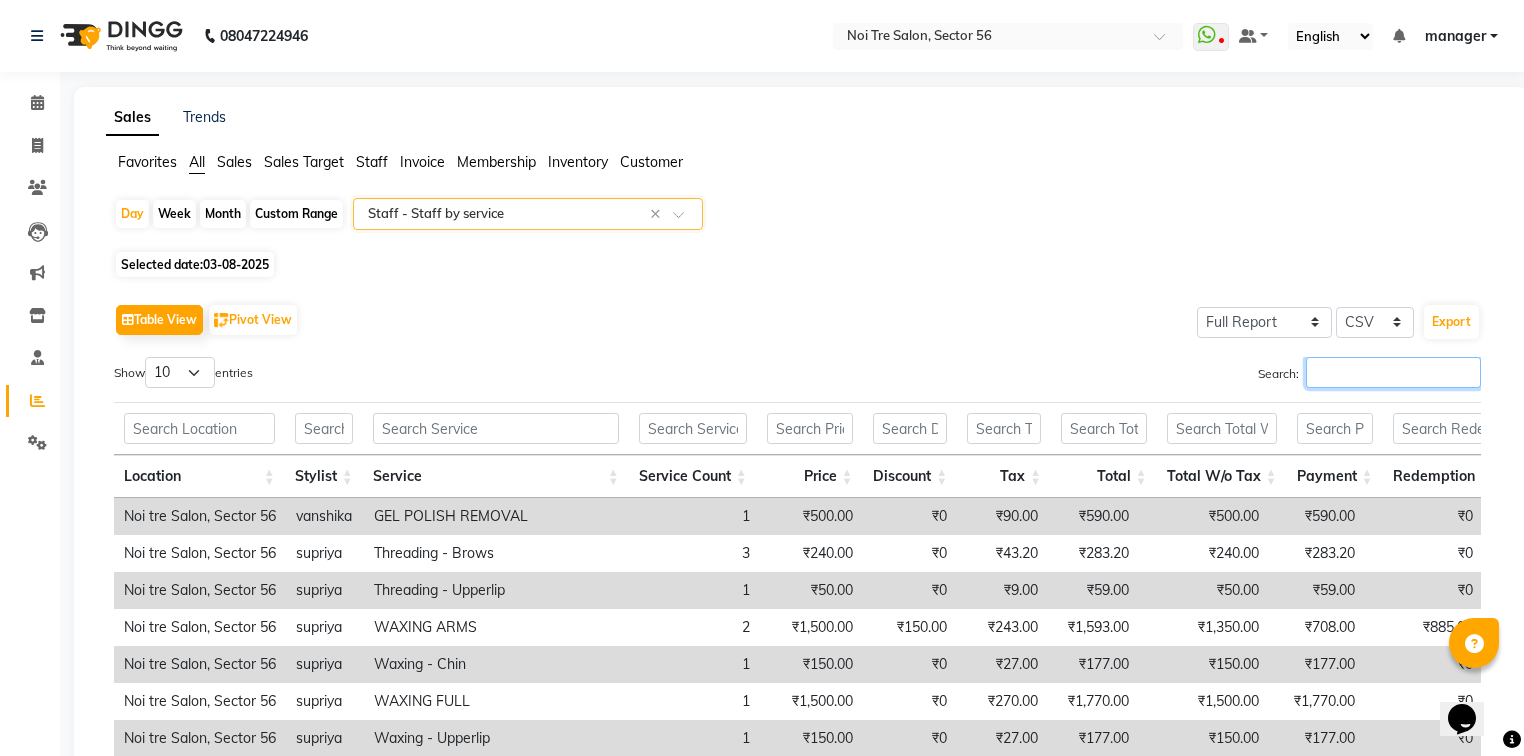 click on "Search:" at bounding box center [1393, 372] 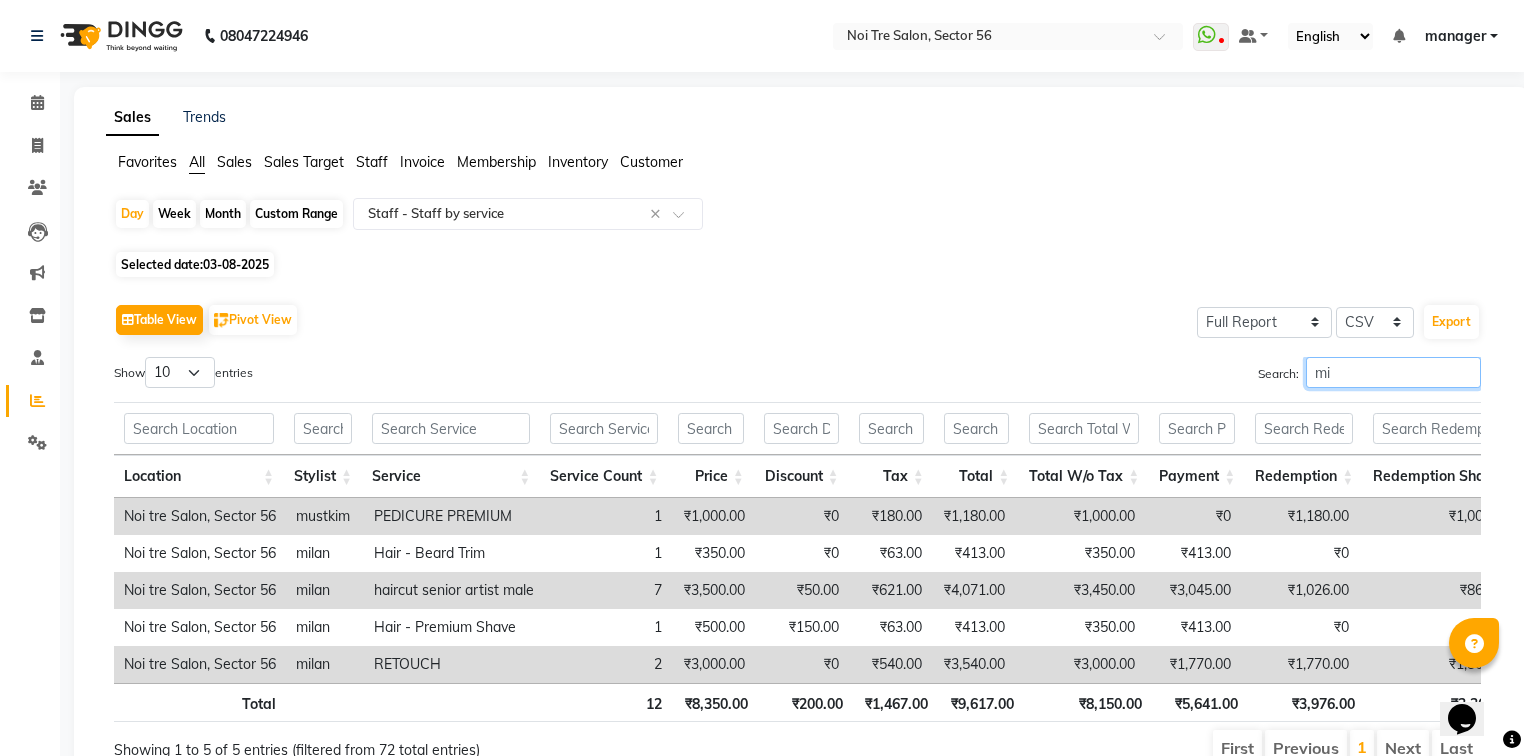 click on "mi" at bounding box center [1393, 372] 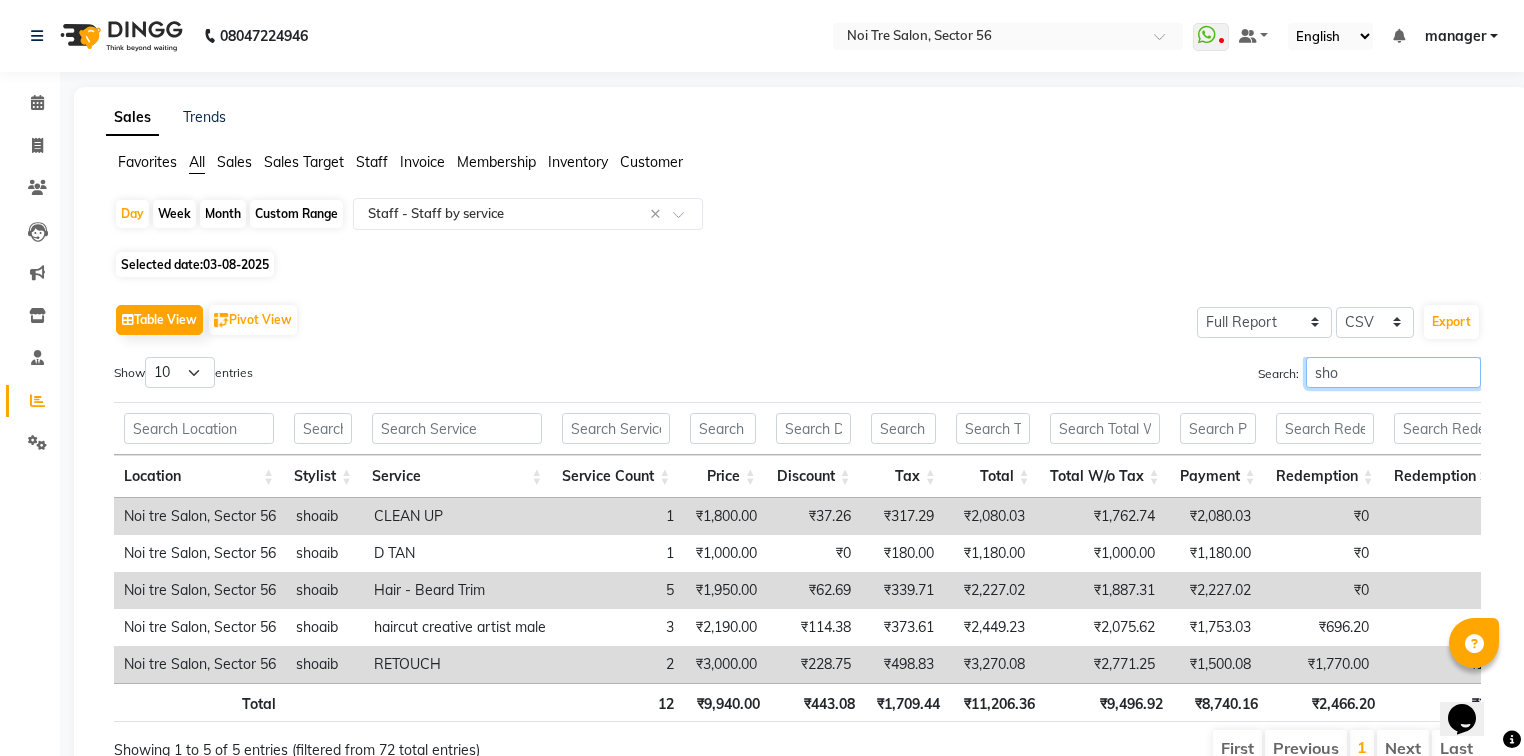 click on "sho" at bounding box center (1393, 372) 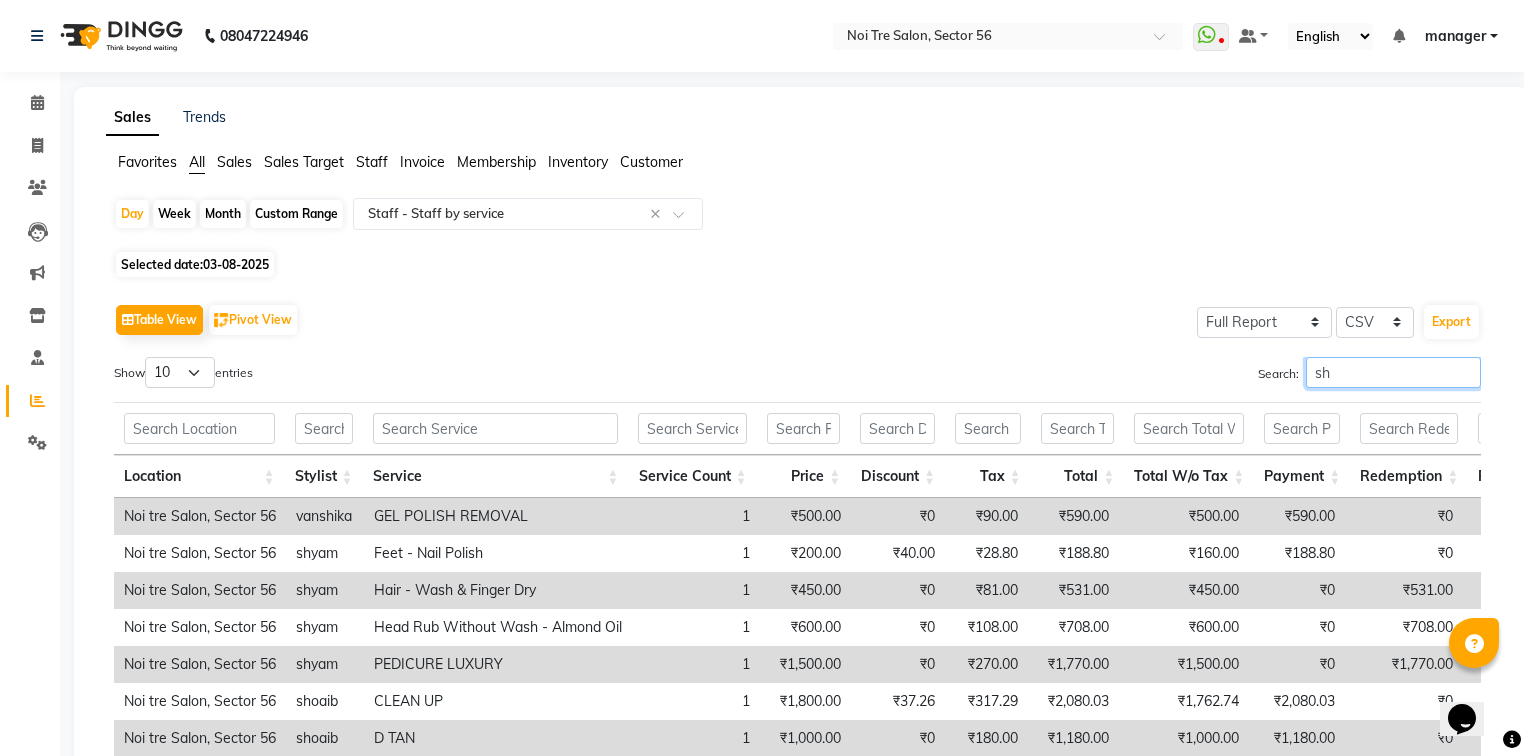 type on "s" 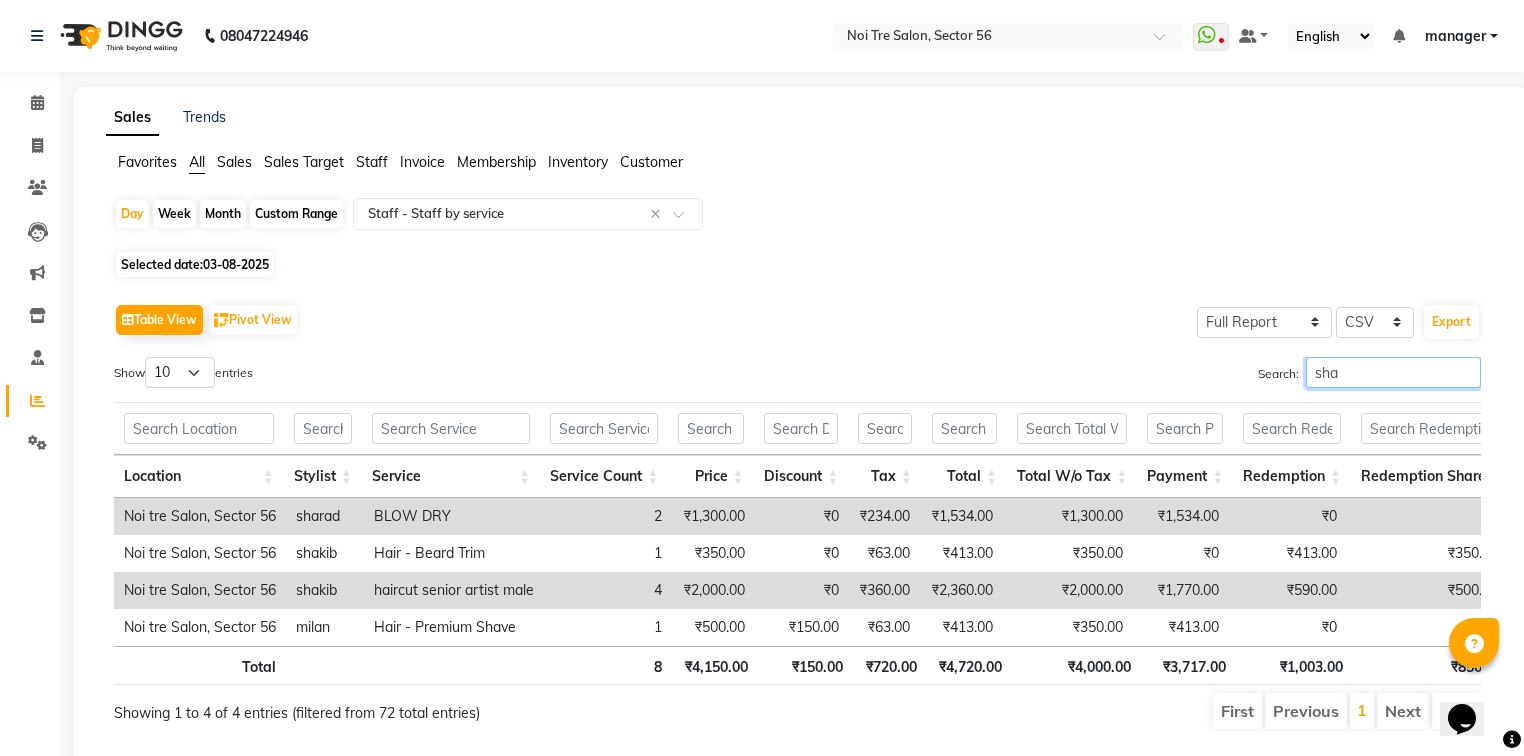 type on "sha" 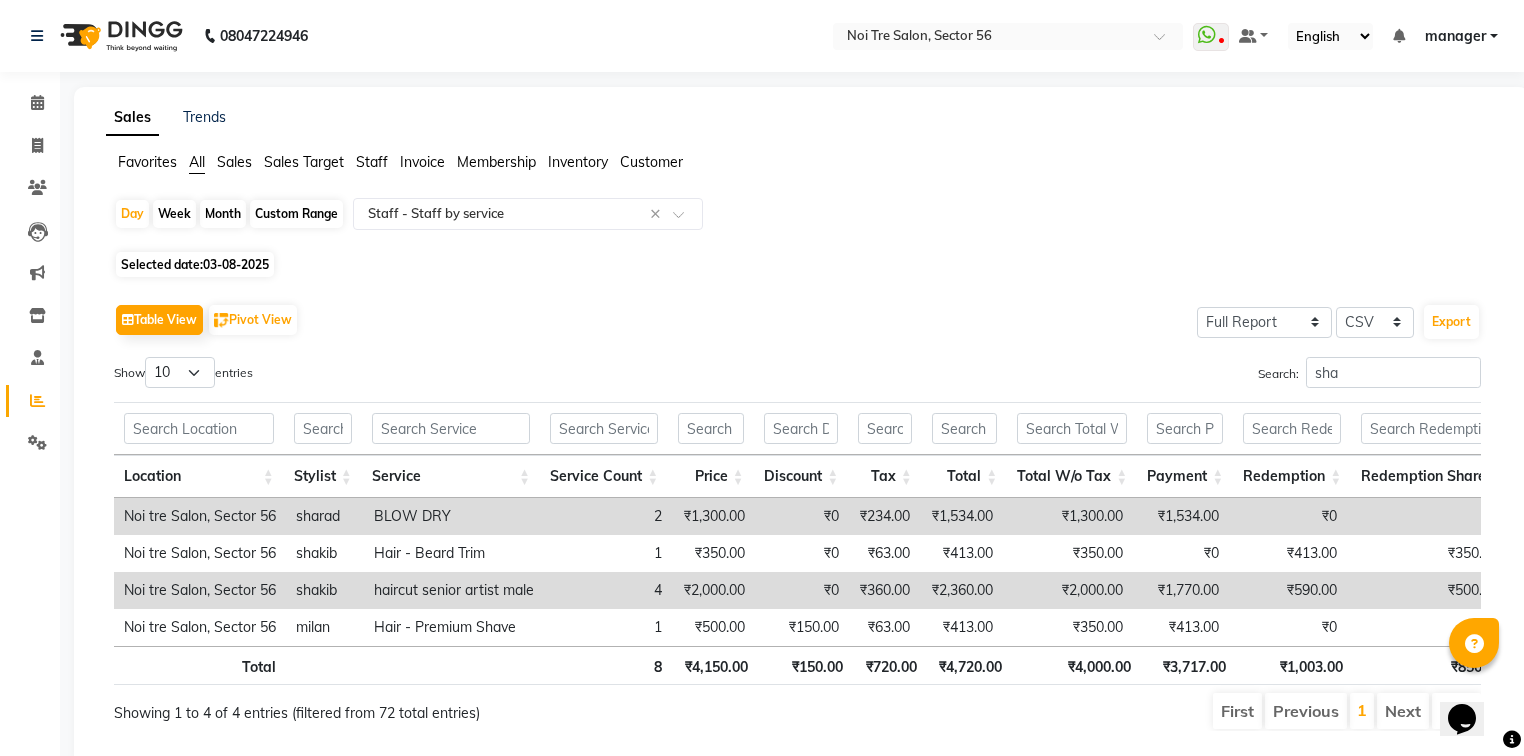 click on "Selected date:  03-08-2025" 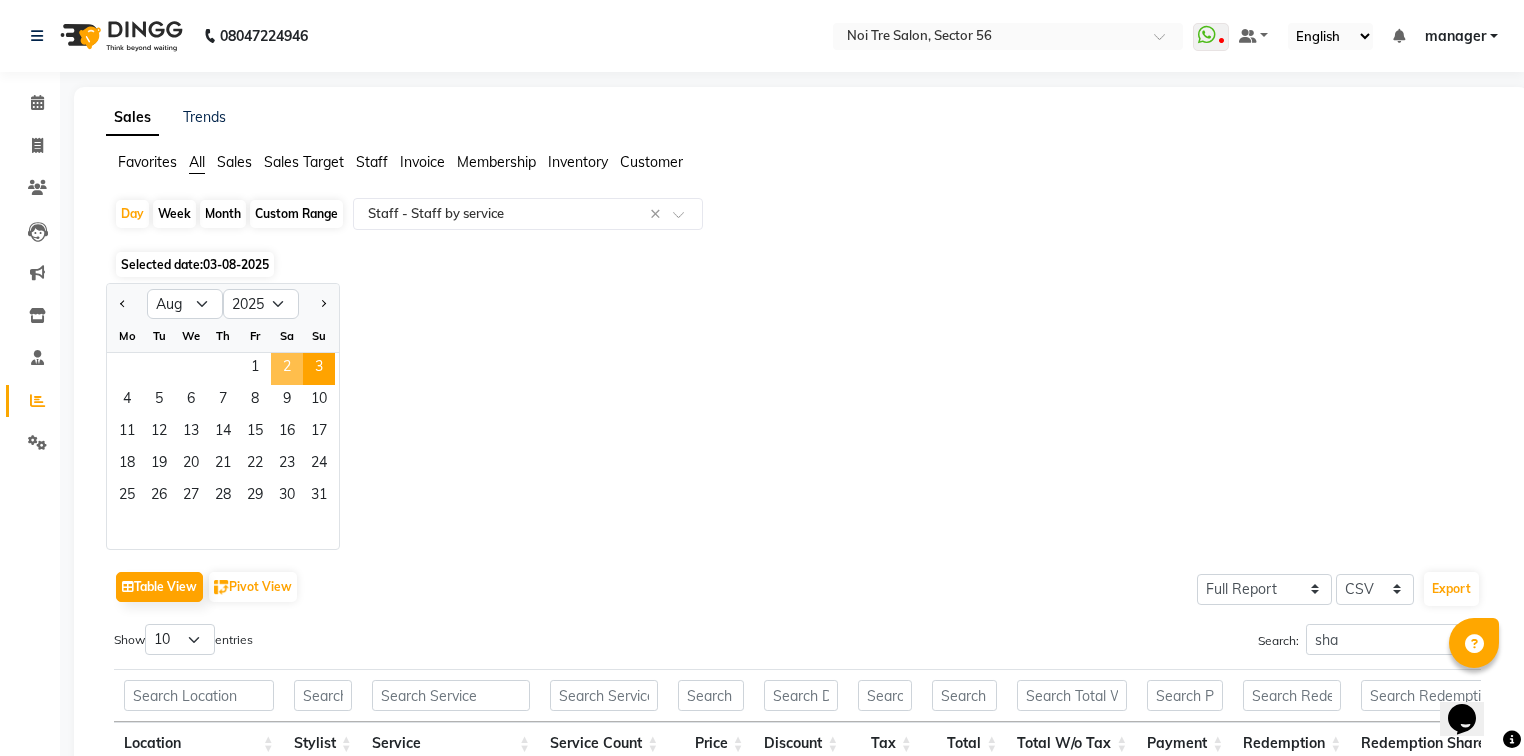 click on "2" 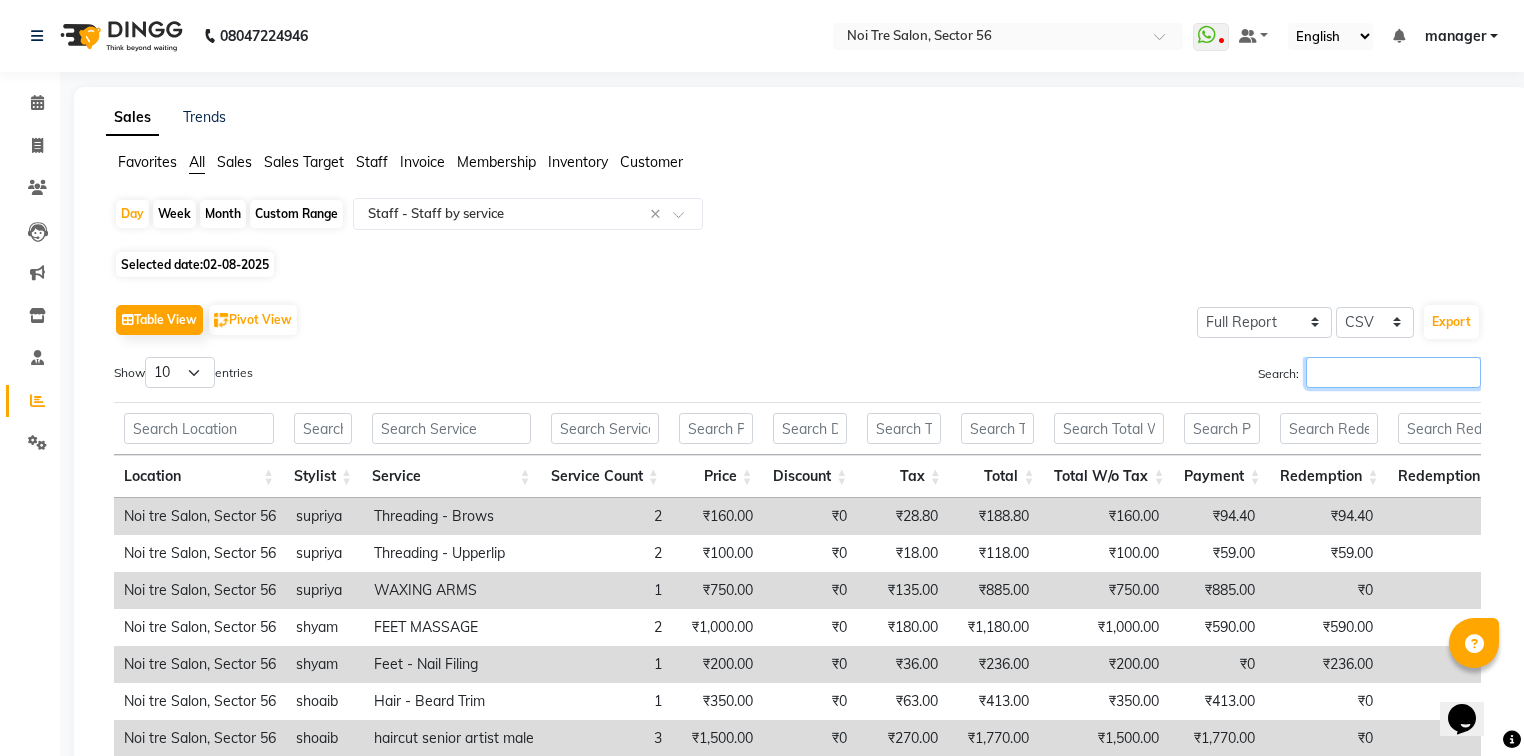 click on "Search:" at bounding box center (1393, 372) 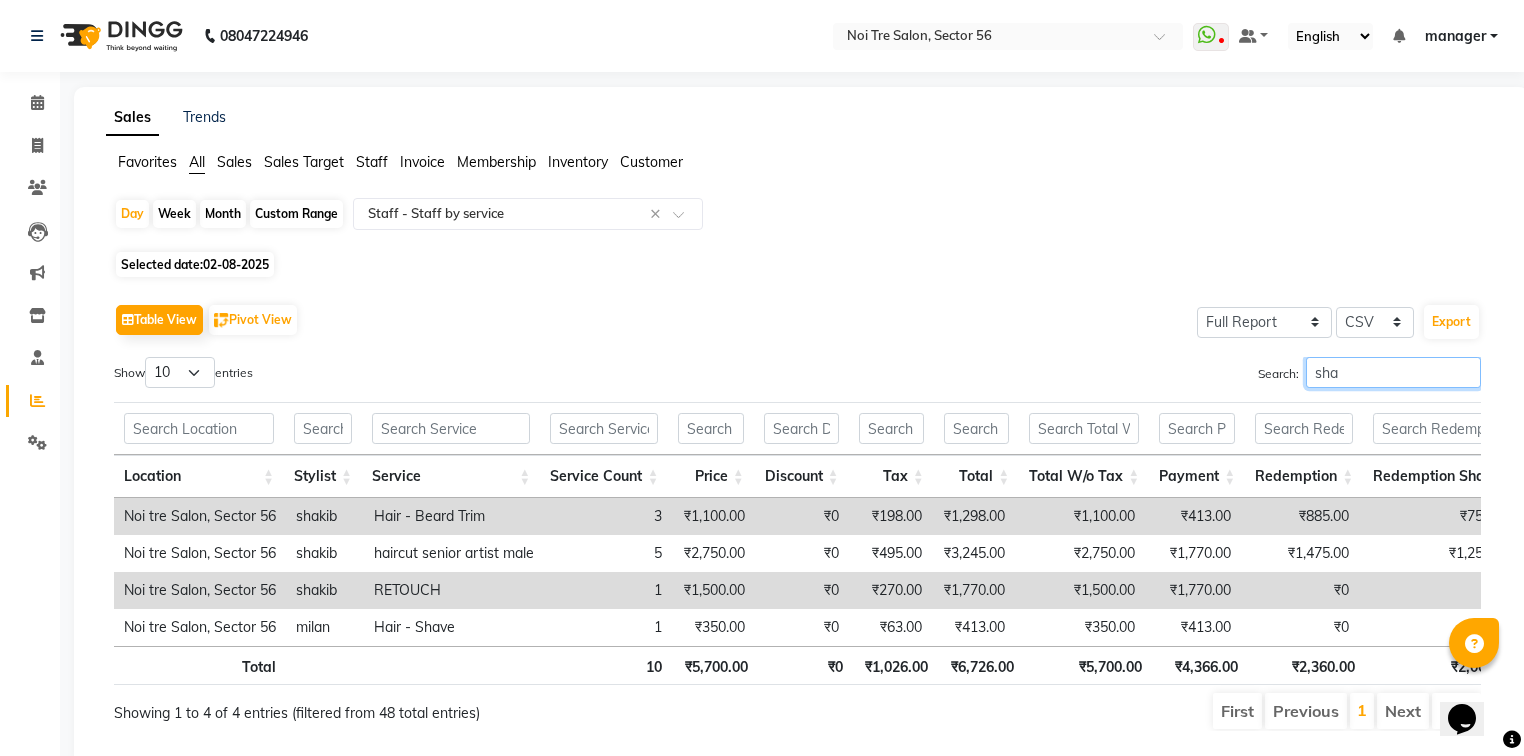 type on "sha" 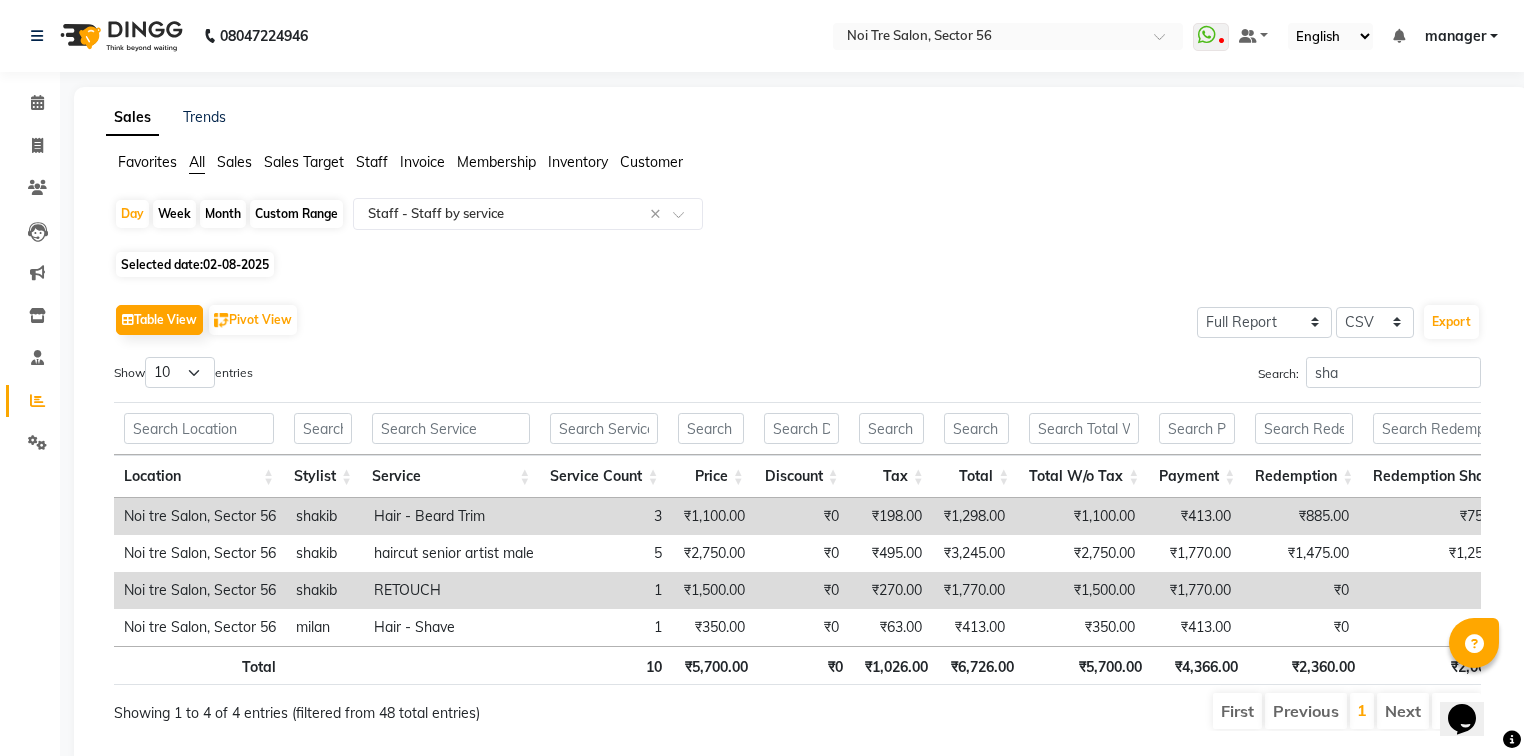click on "Selected date:  02-08-2025" 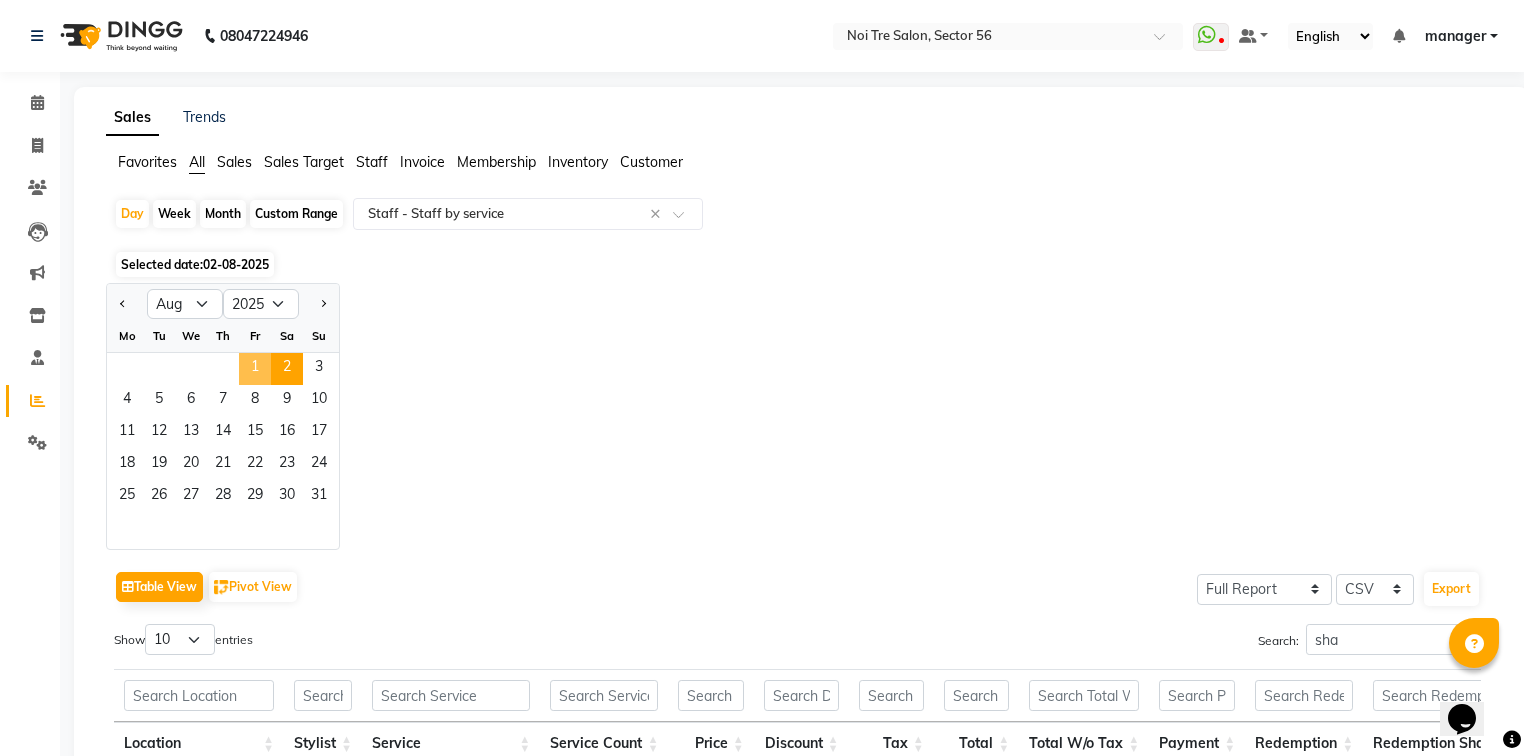 click on "1" 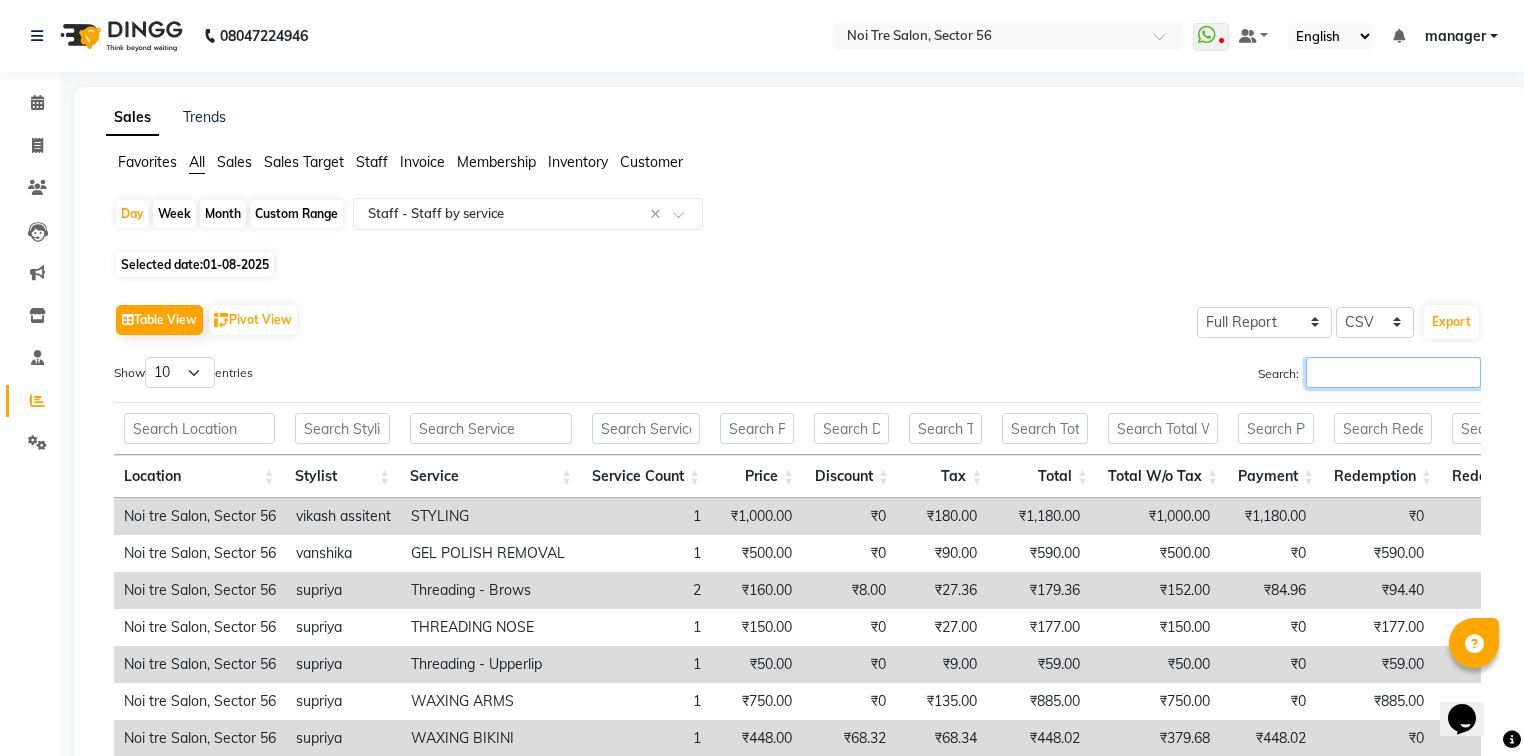 click on "Search:" at bounding box center (1393, 372) 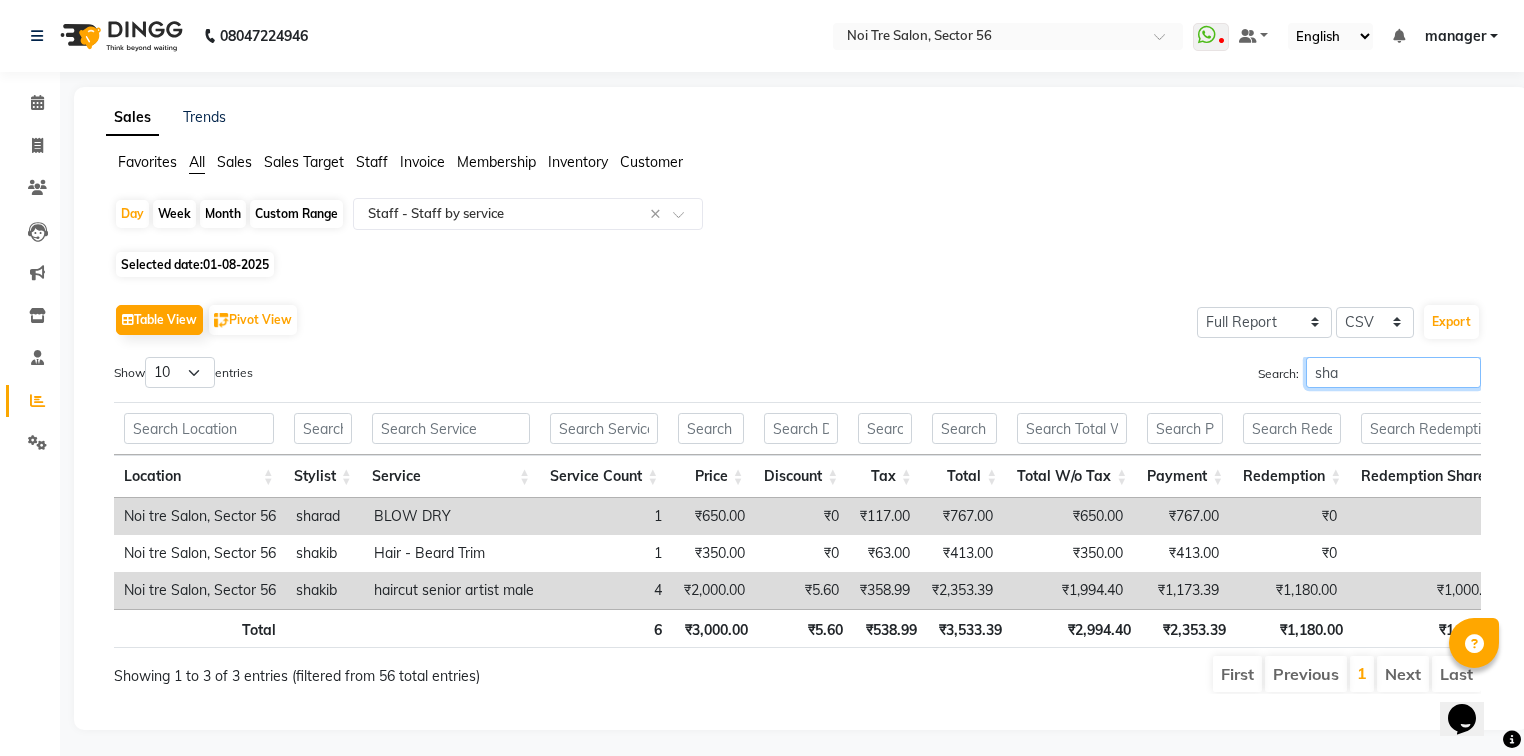 type on "sha" 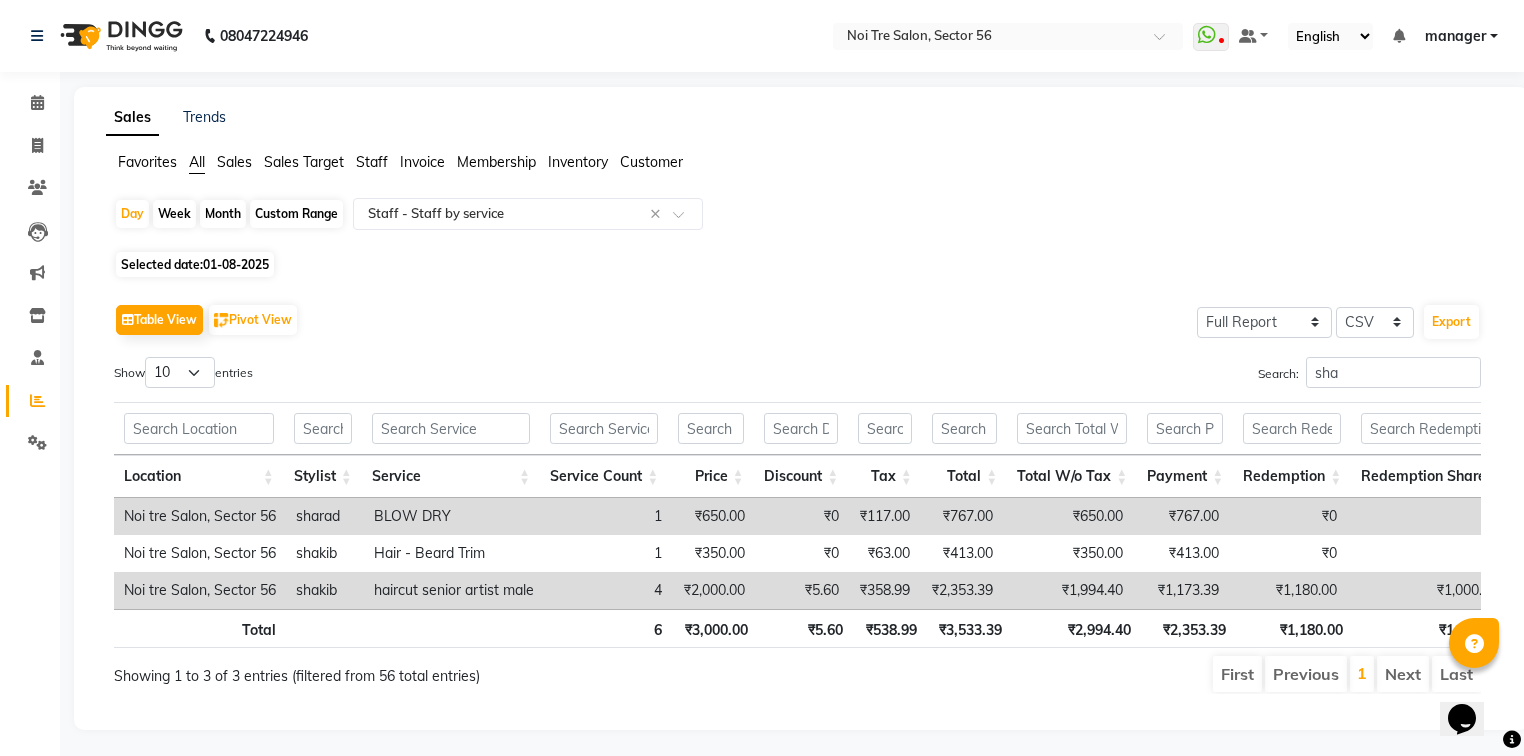 click on "Selected date:  01-08-2025" 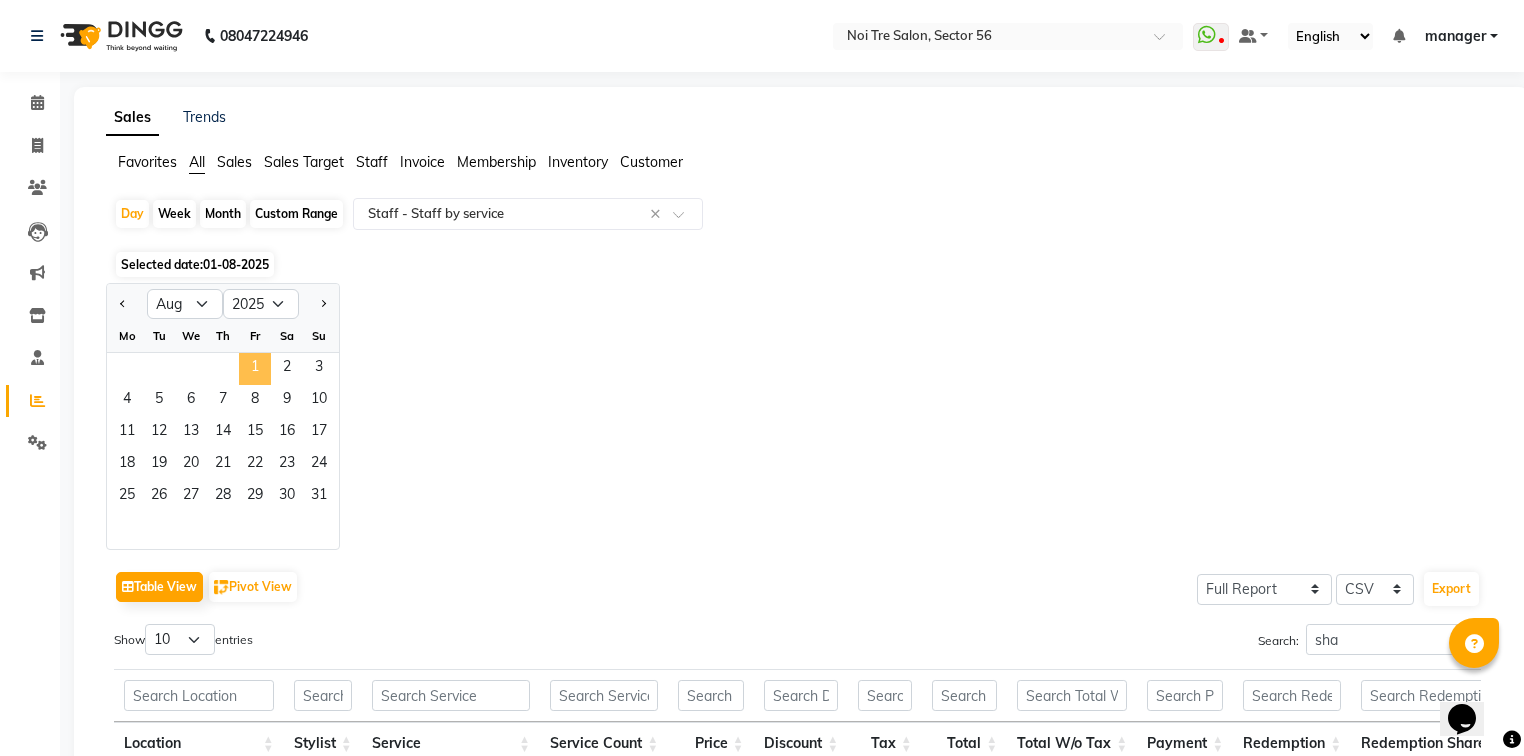 click on "1" 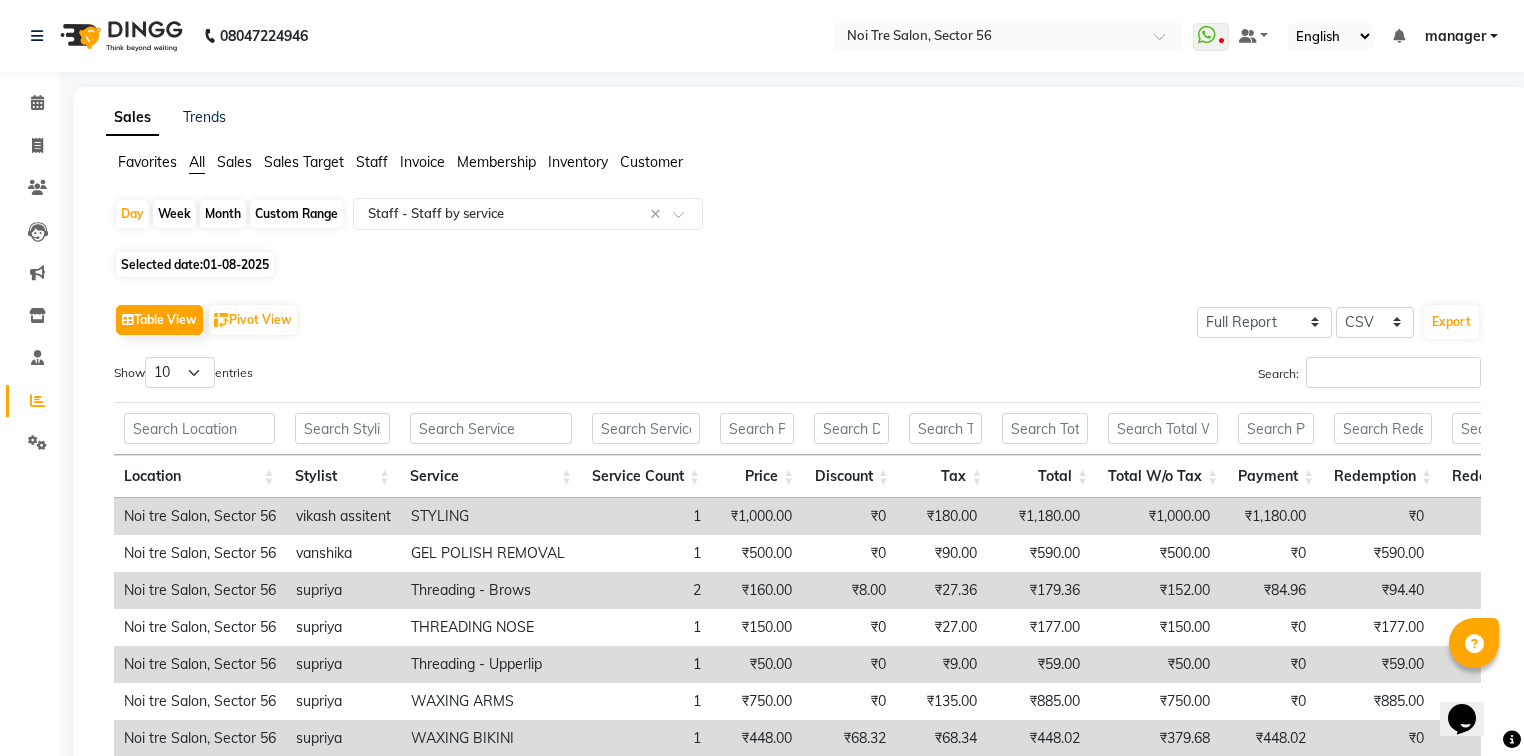 click on "Month" 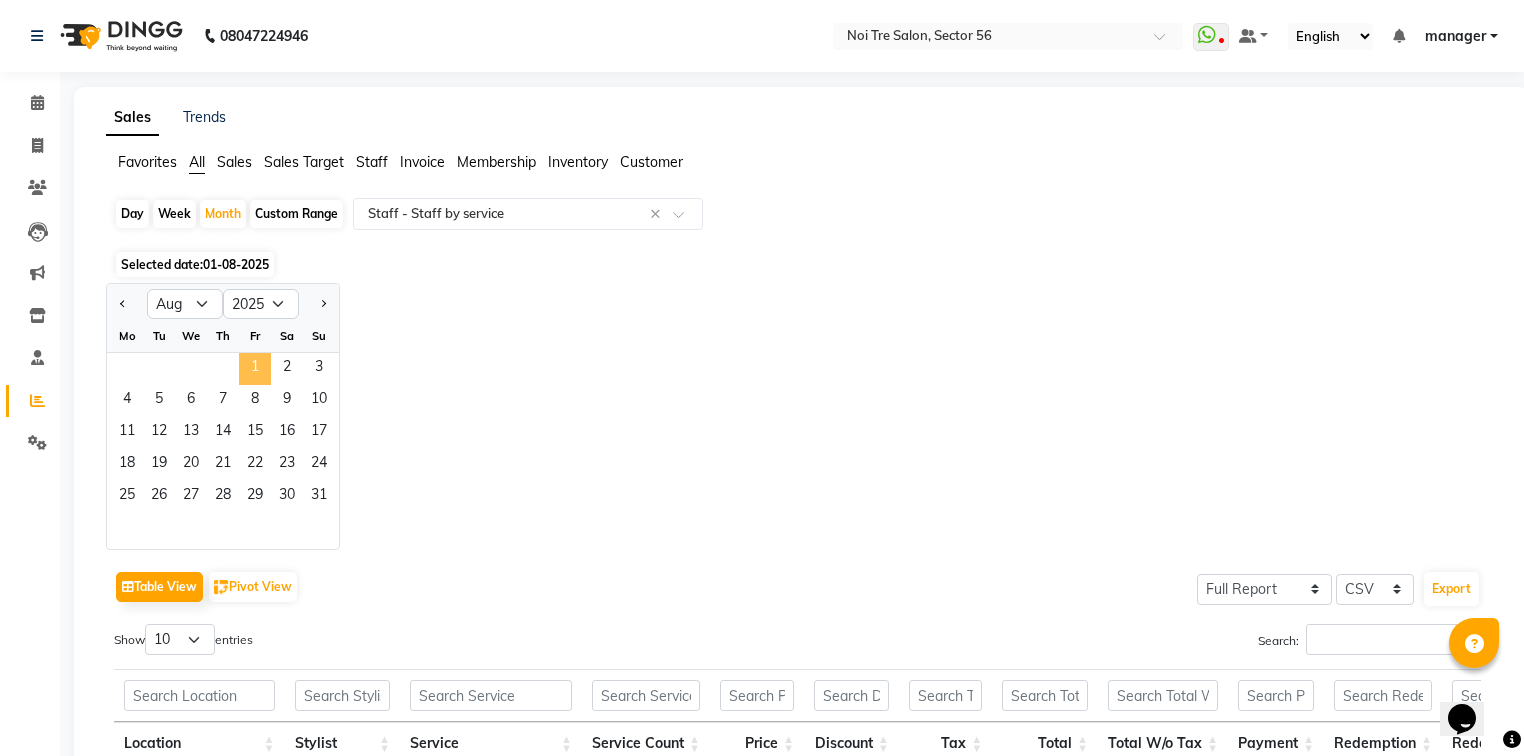 click on "1" 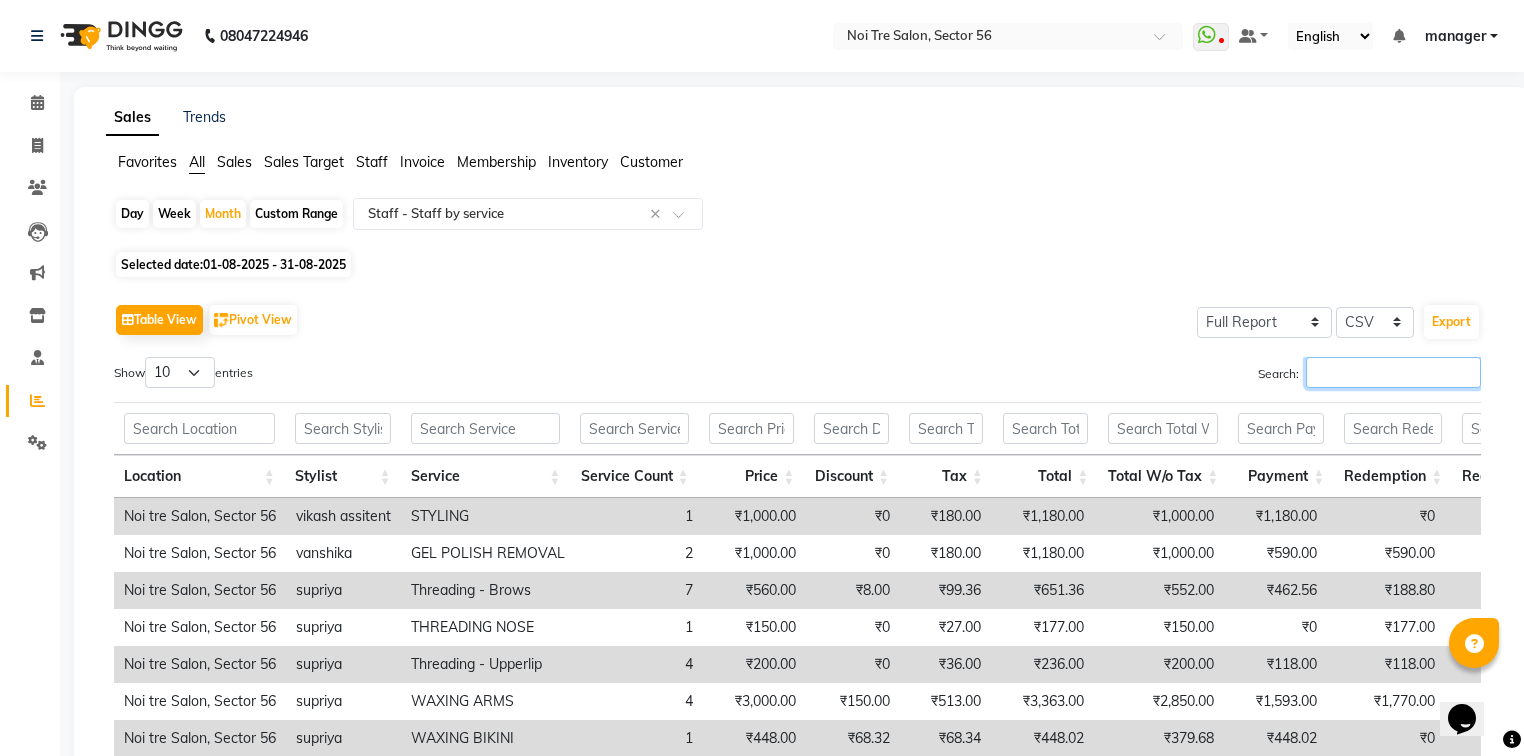 click on "Search:" at bounding box center (1393, 372) 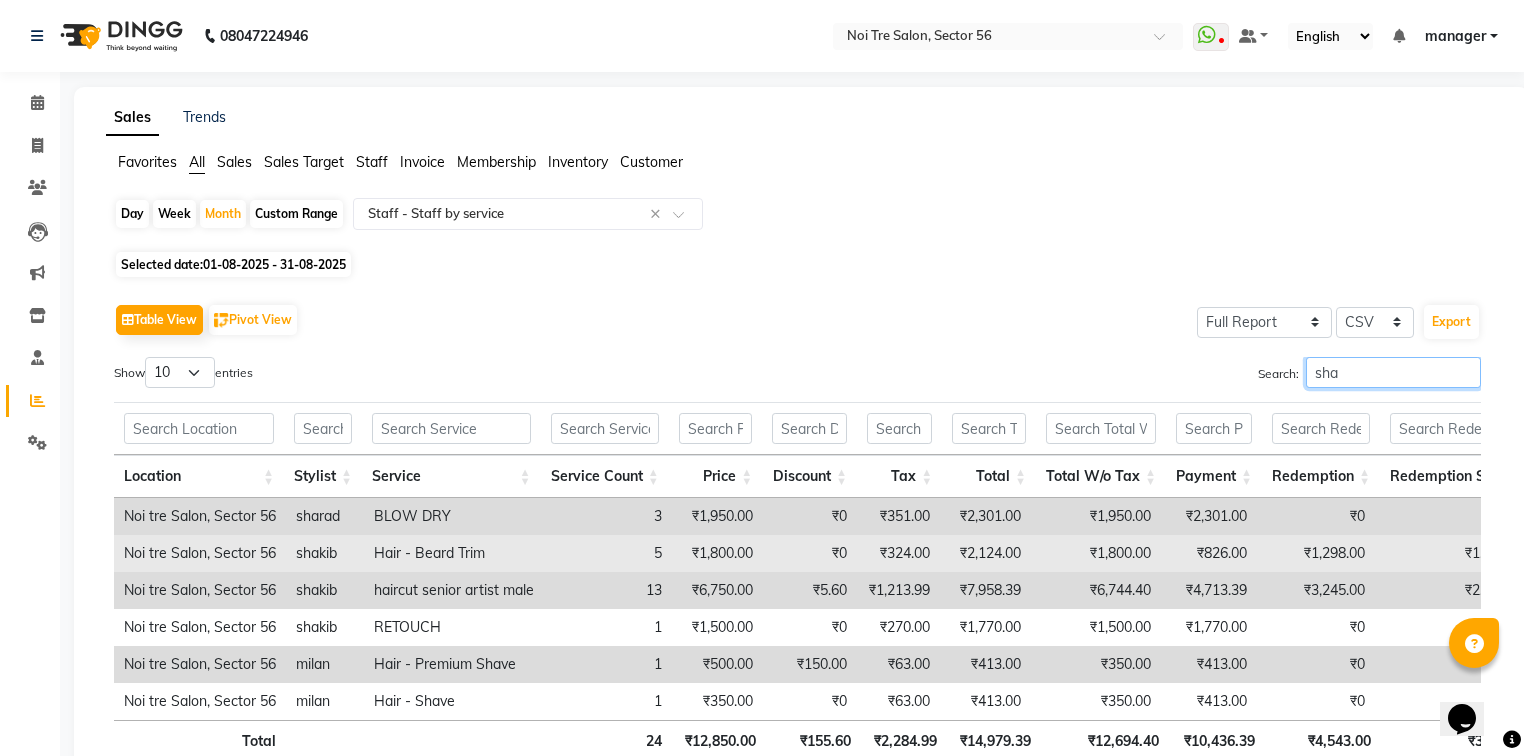 scroll, scrollTop: 136, scrollLeft: 0, axis: vertical 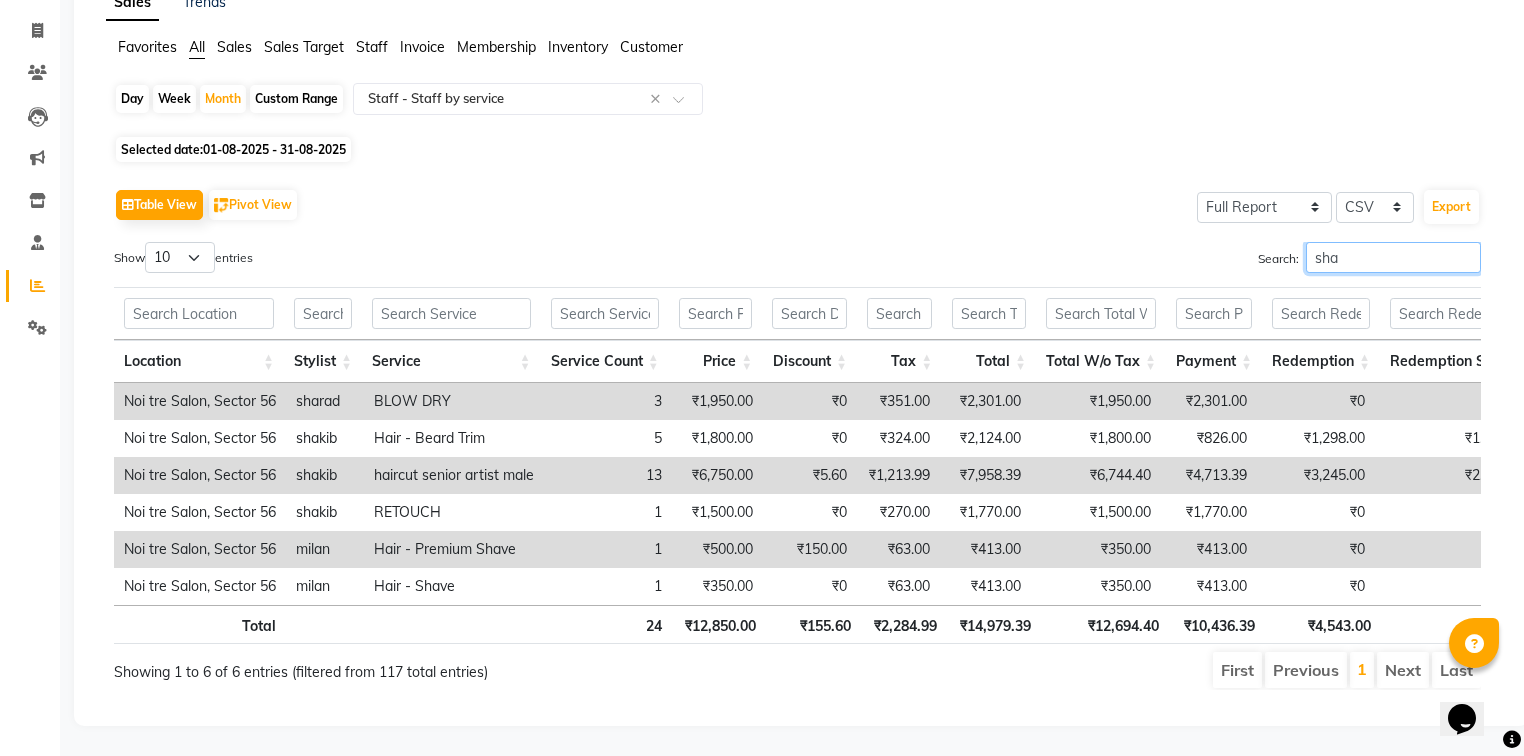 click on "sha" at bounding box center (1393, 257) 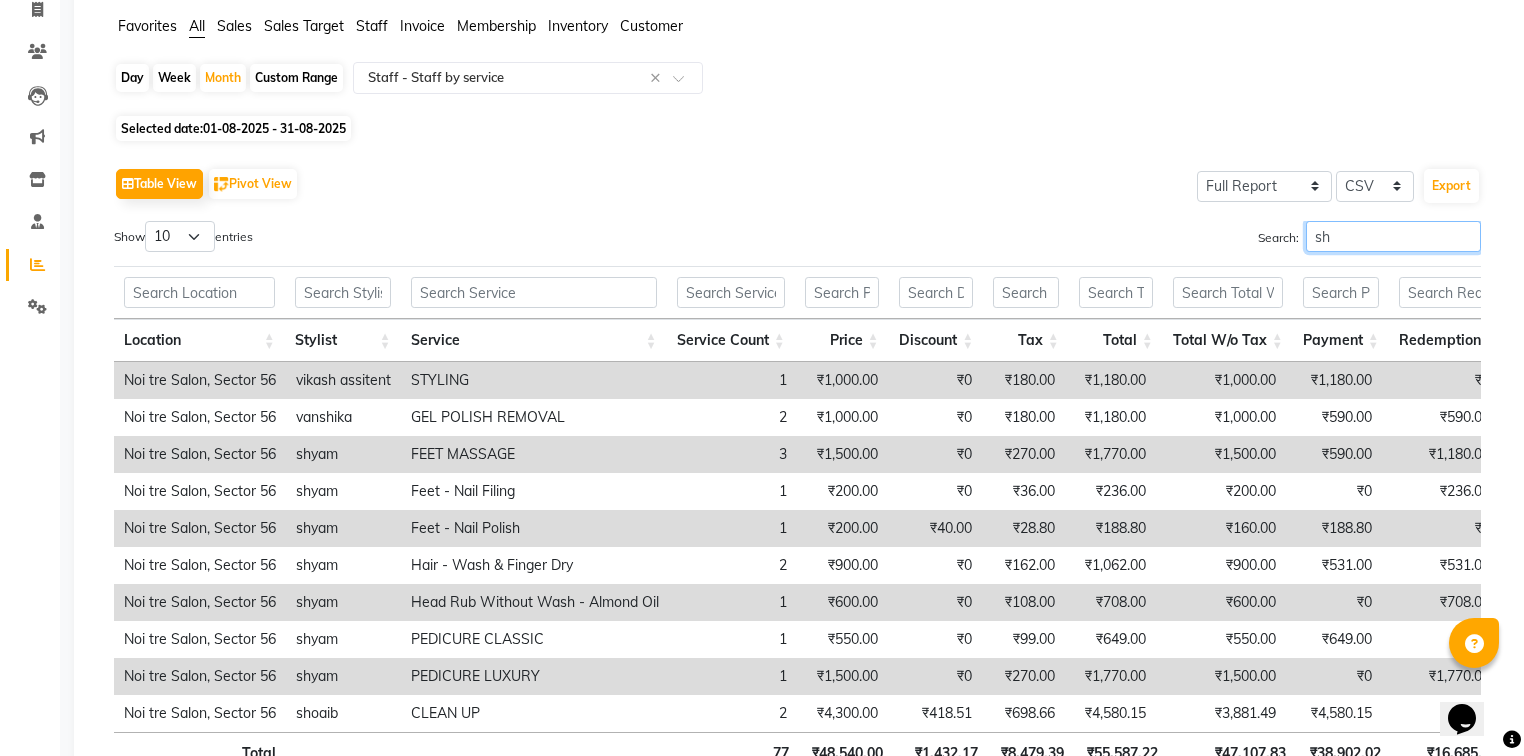 type on "s" 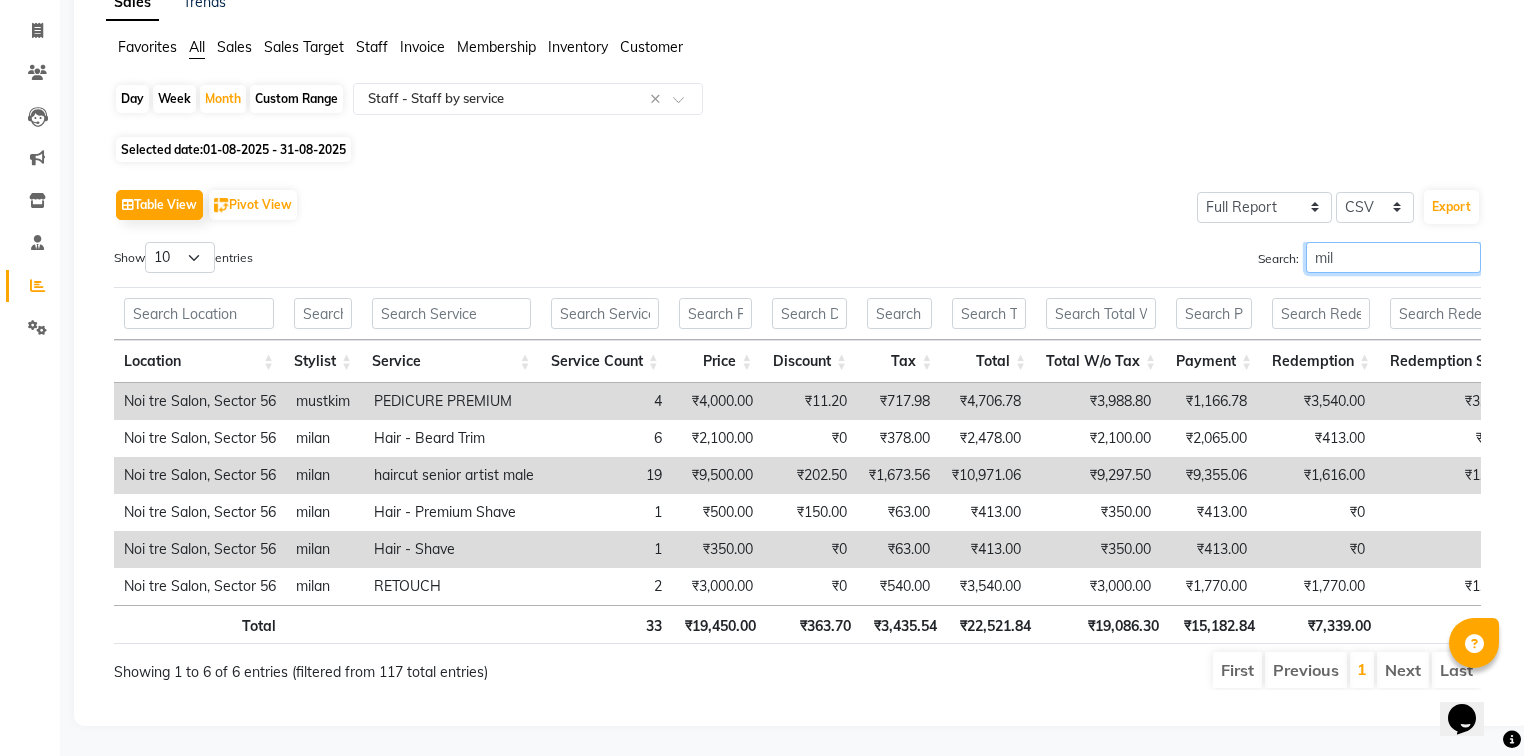 scroll, scrollTop: 100, scrollLeft: 0, axis: vertical 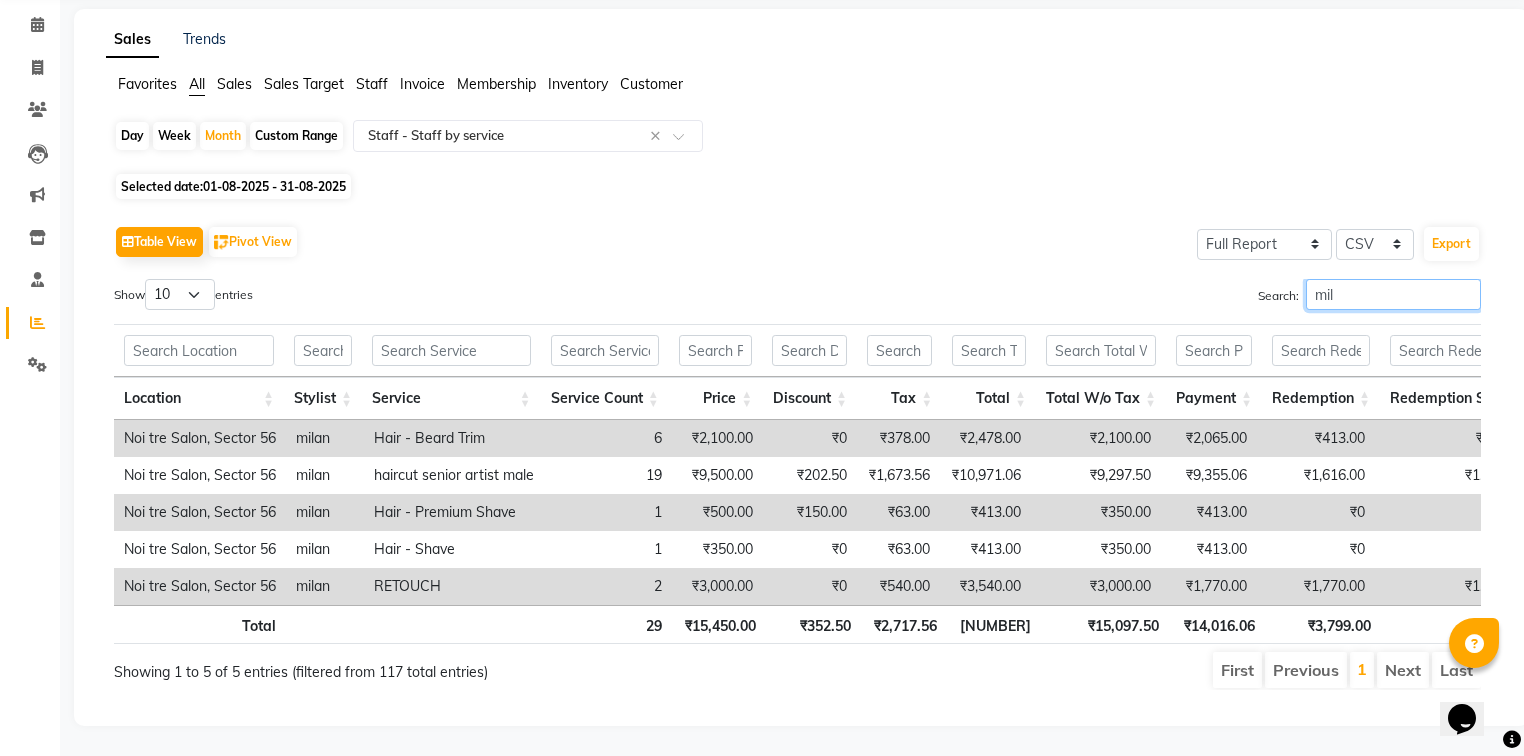 click on "mil" at bounding box center (1393, 294) 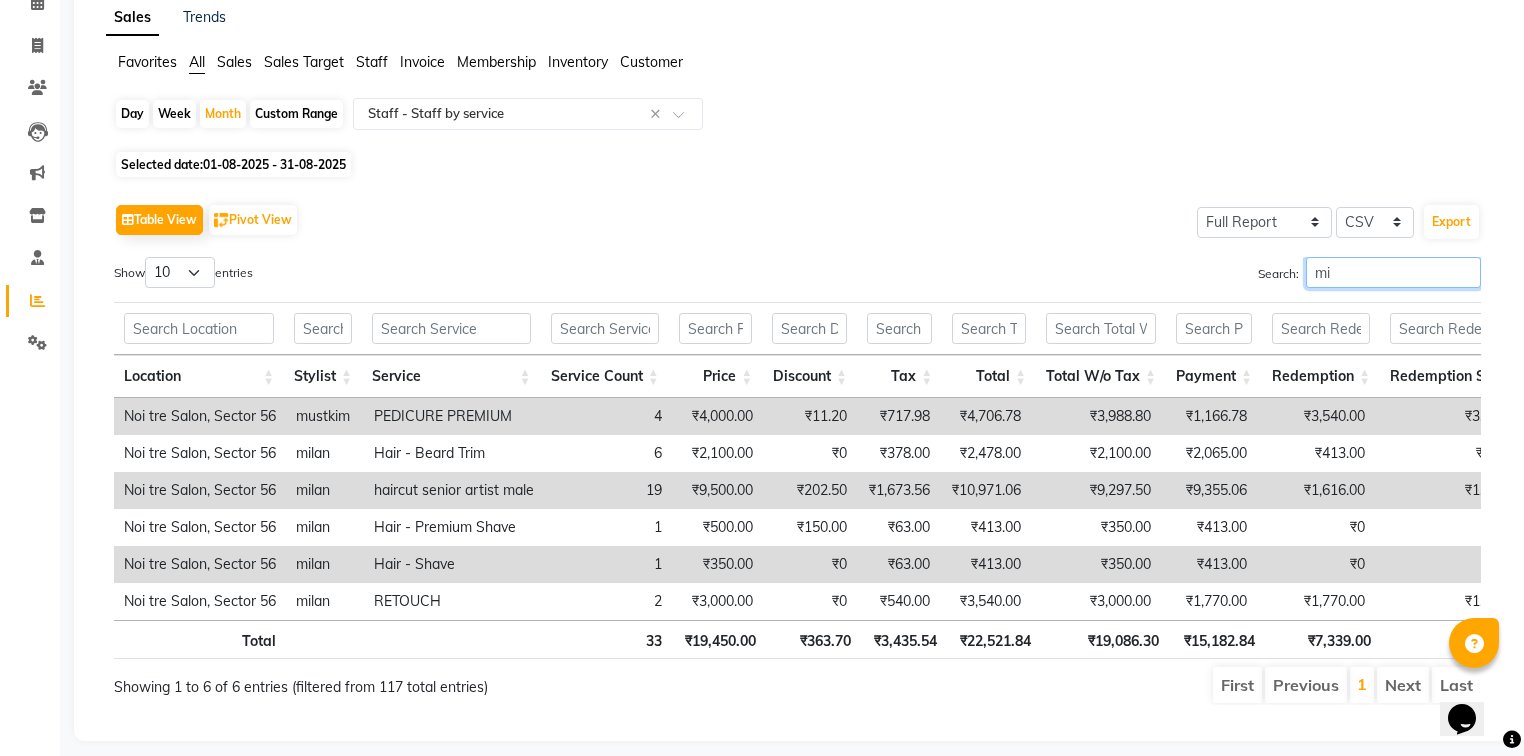 scroll, scrollTop: 136, scrollLeft: 0, axis: vertical 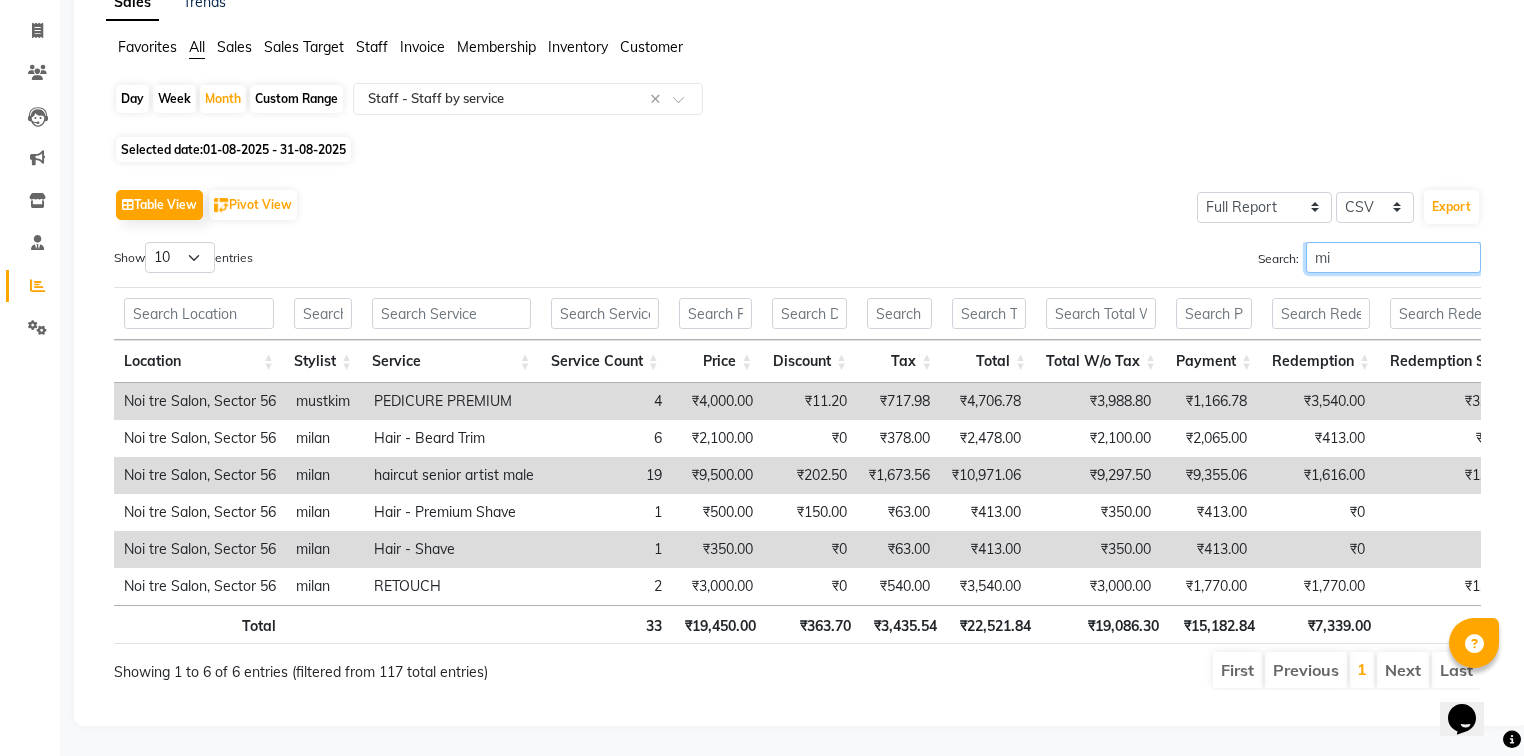 type on "m" 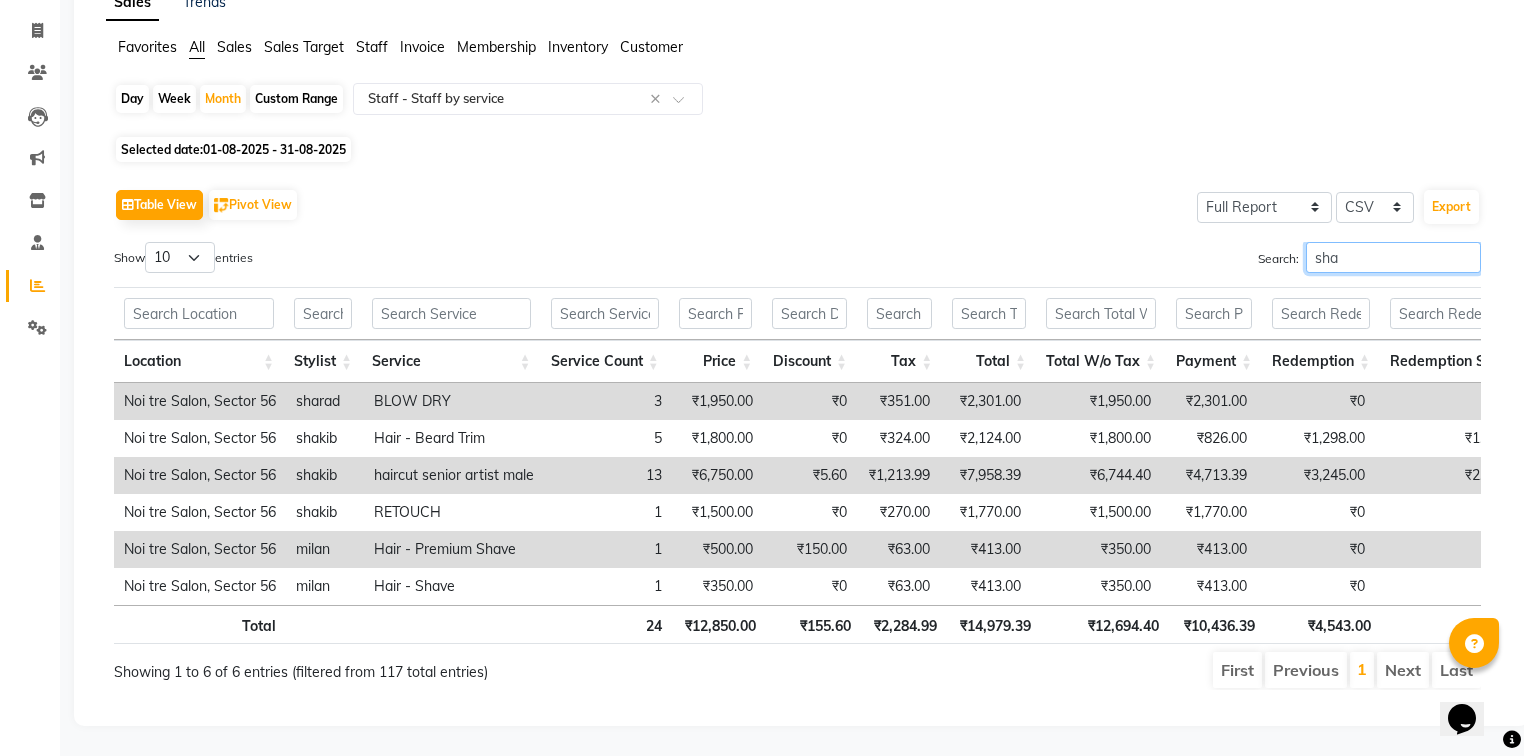 type on "sha" 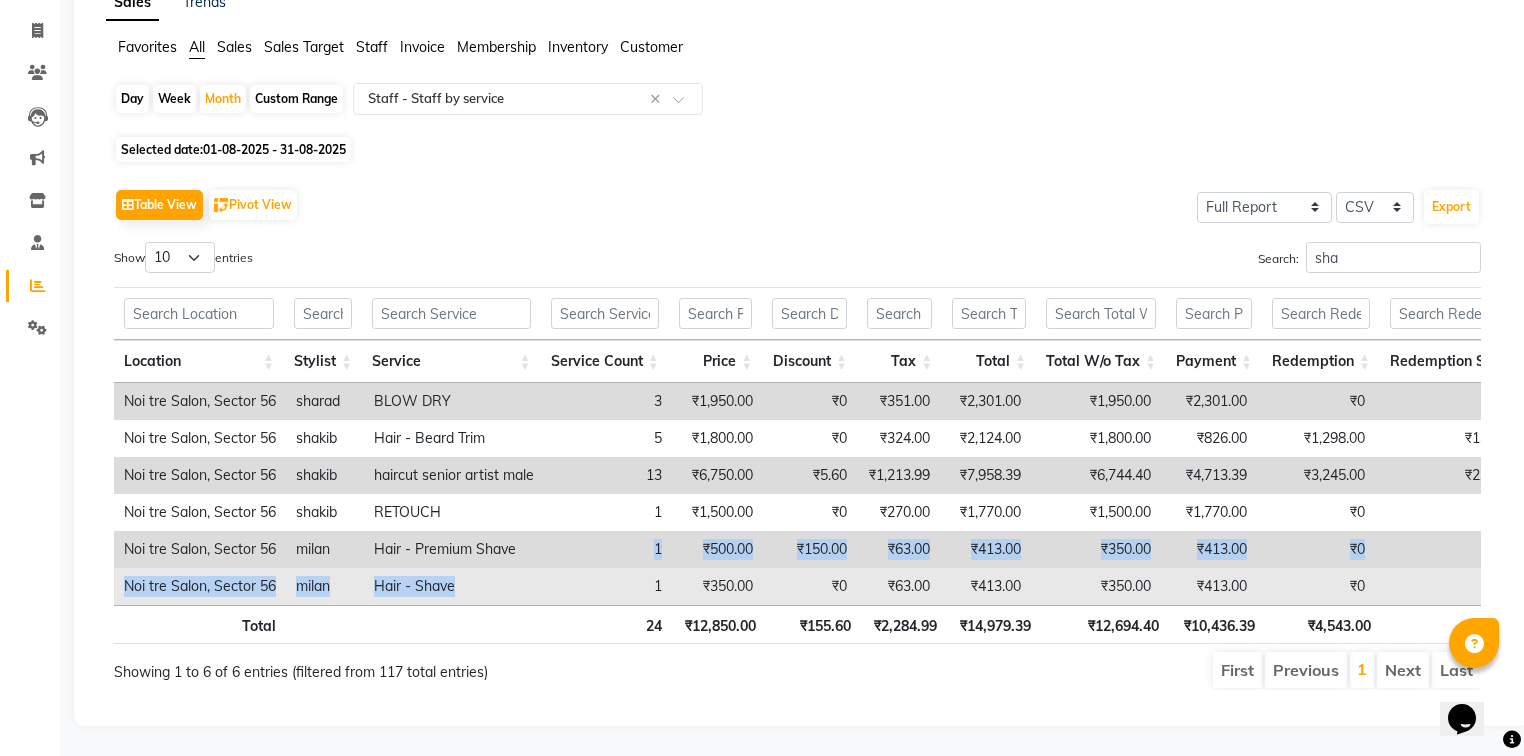 drag, startPoint x: 517, startPoint y: 524, endPoint x: 517, endPoint y: 562, distance: 38 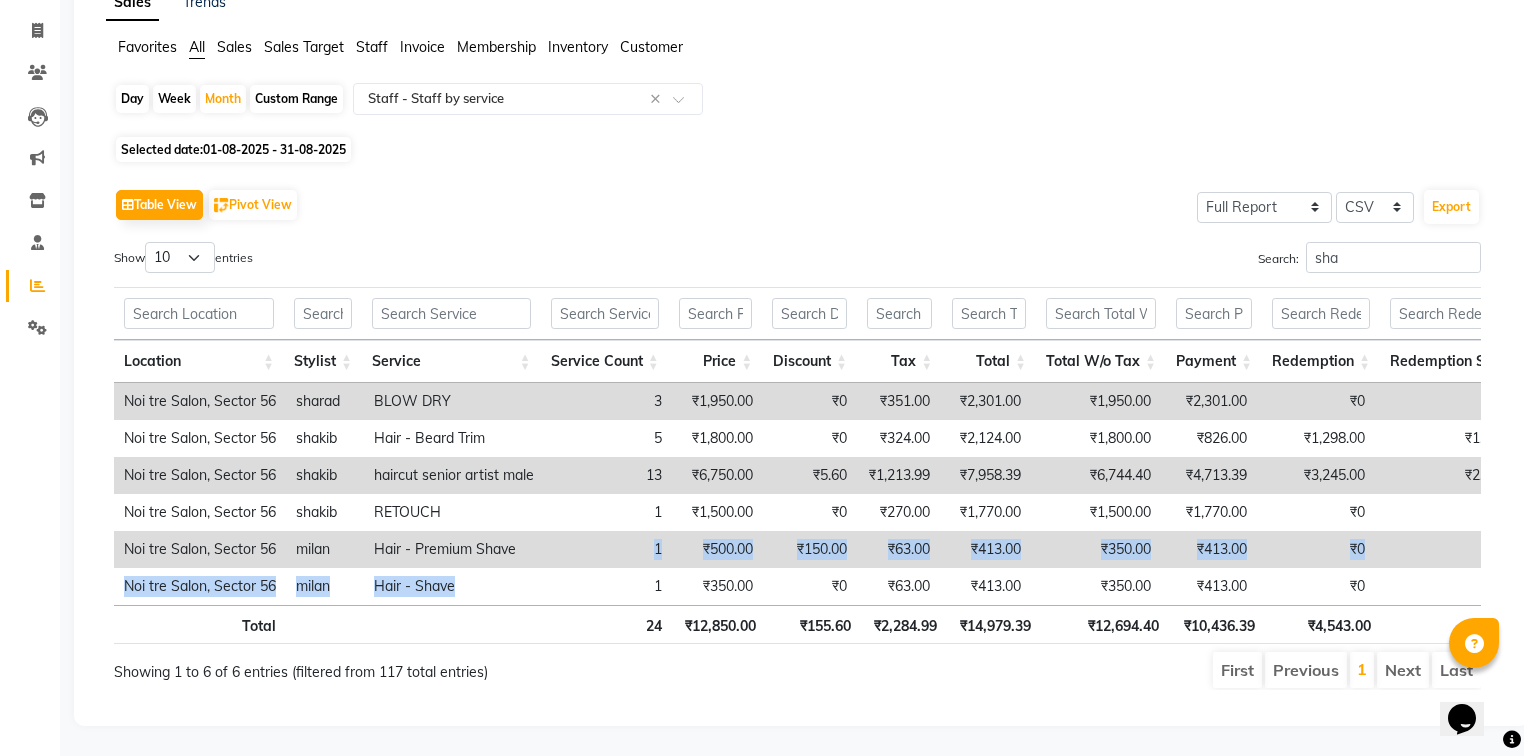 click on "Hair - Premium Shave" at bounding box center (454, 549) 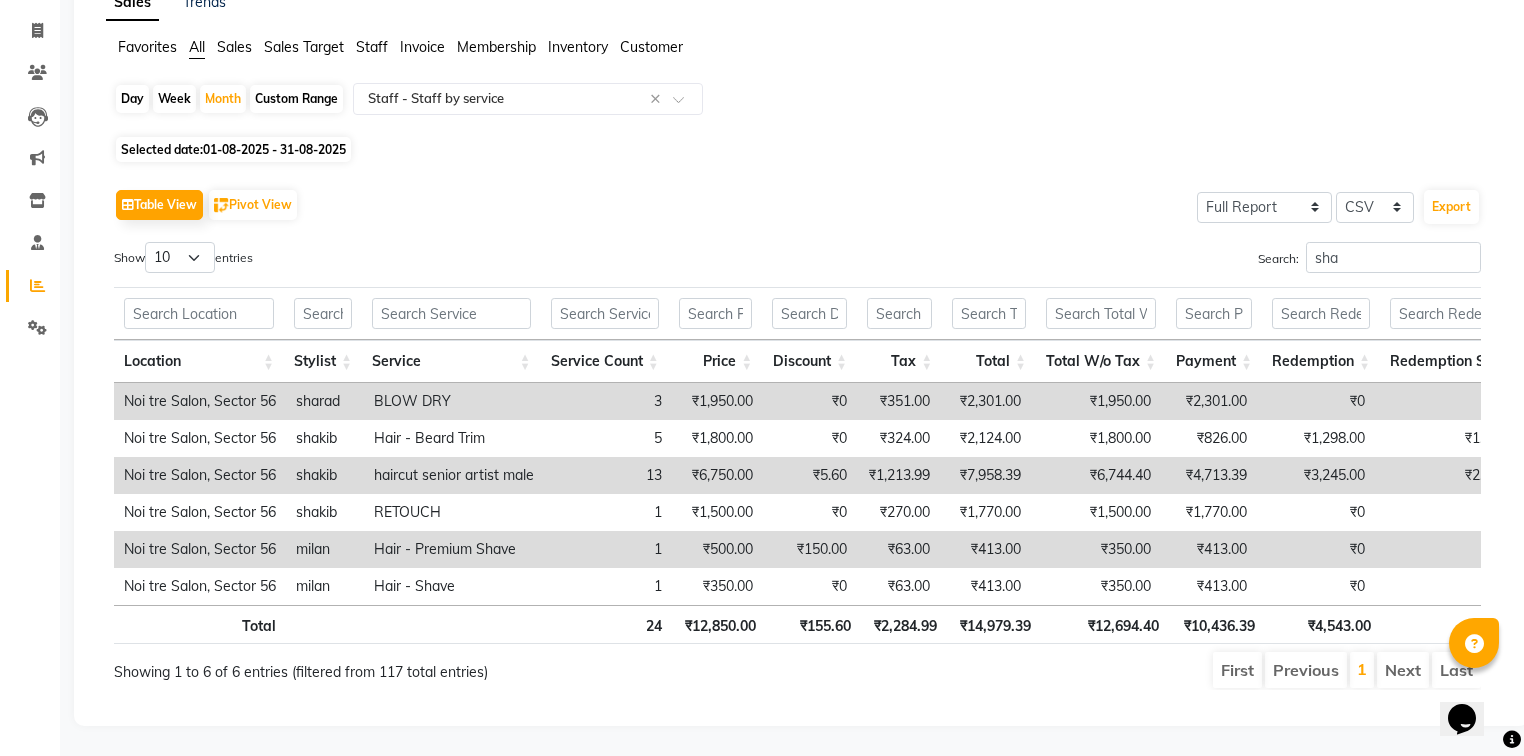 click on "Hair - Premium Shave" at bounding box center (454, 549) 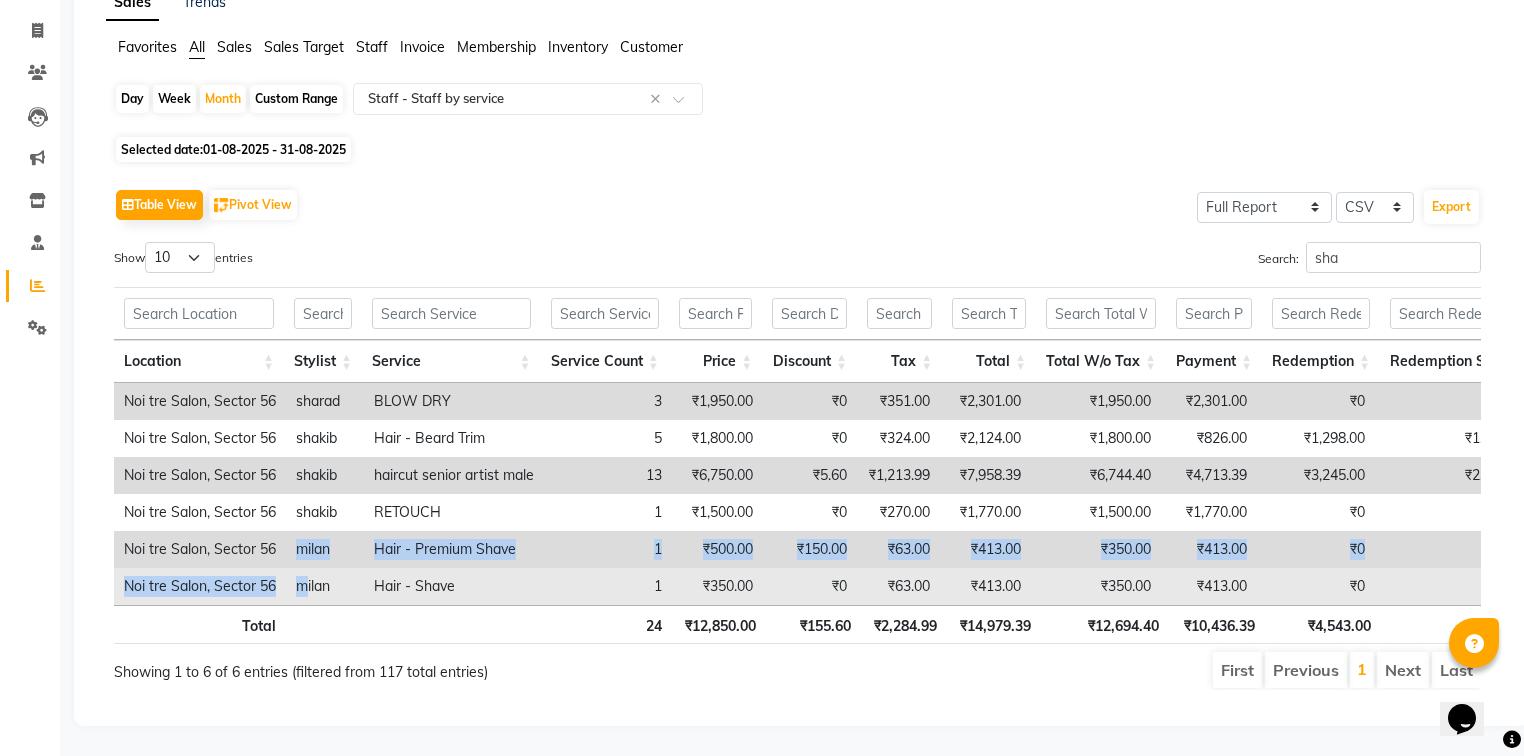 drag, startPoint x: 300, startPoint y: 526, endPoint x: 303, endPoint y: 556, distance: 30.149628 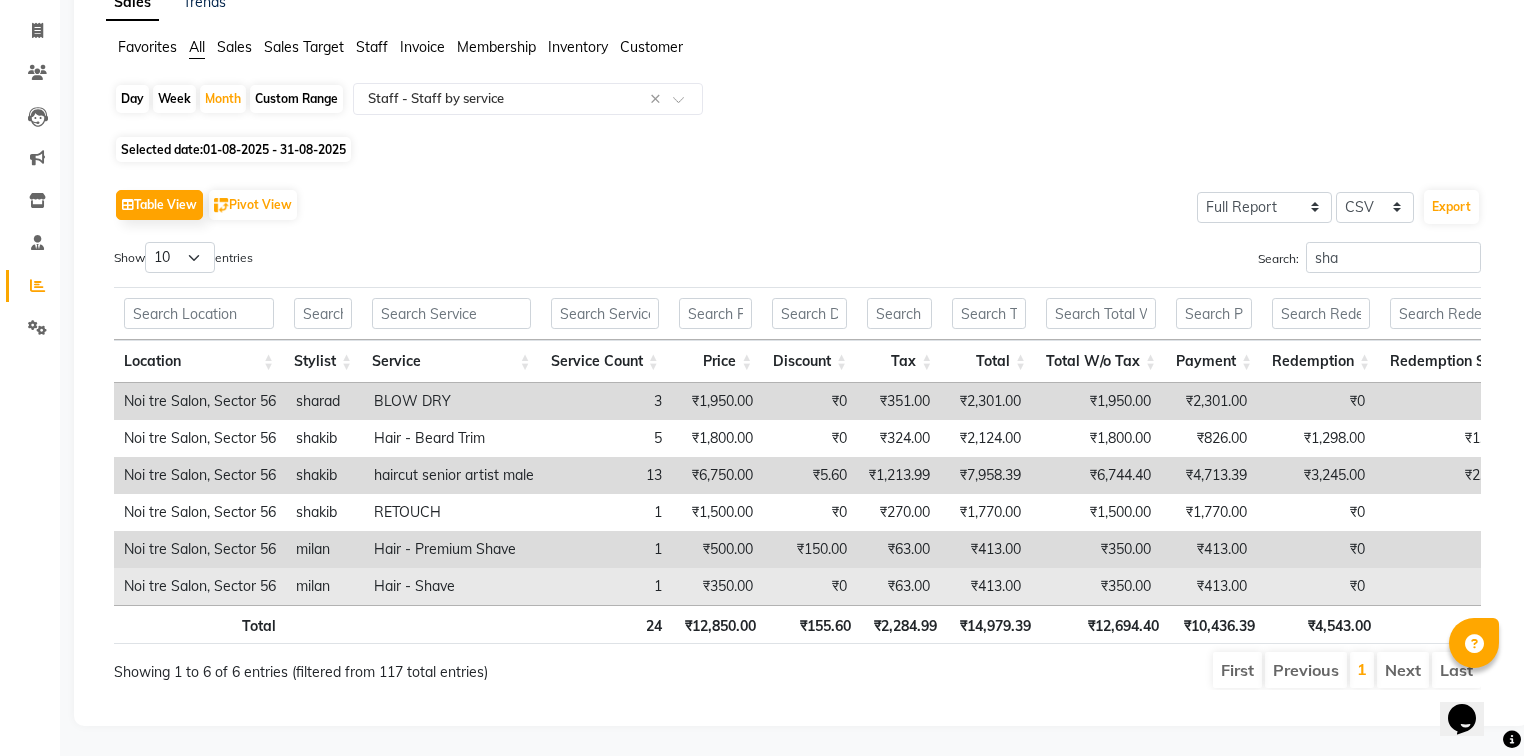click on "Hair - Shave" at bounding box center (454, 586) 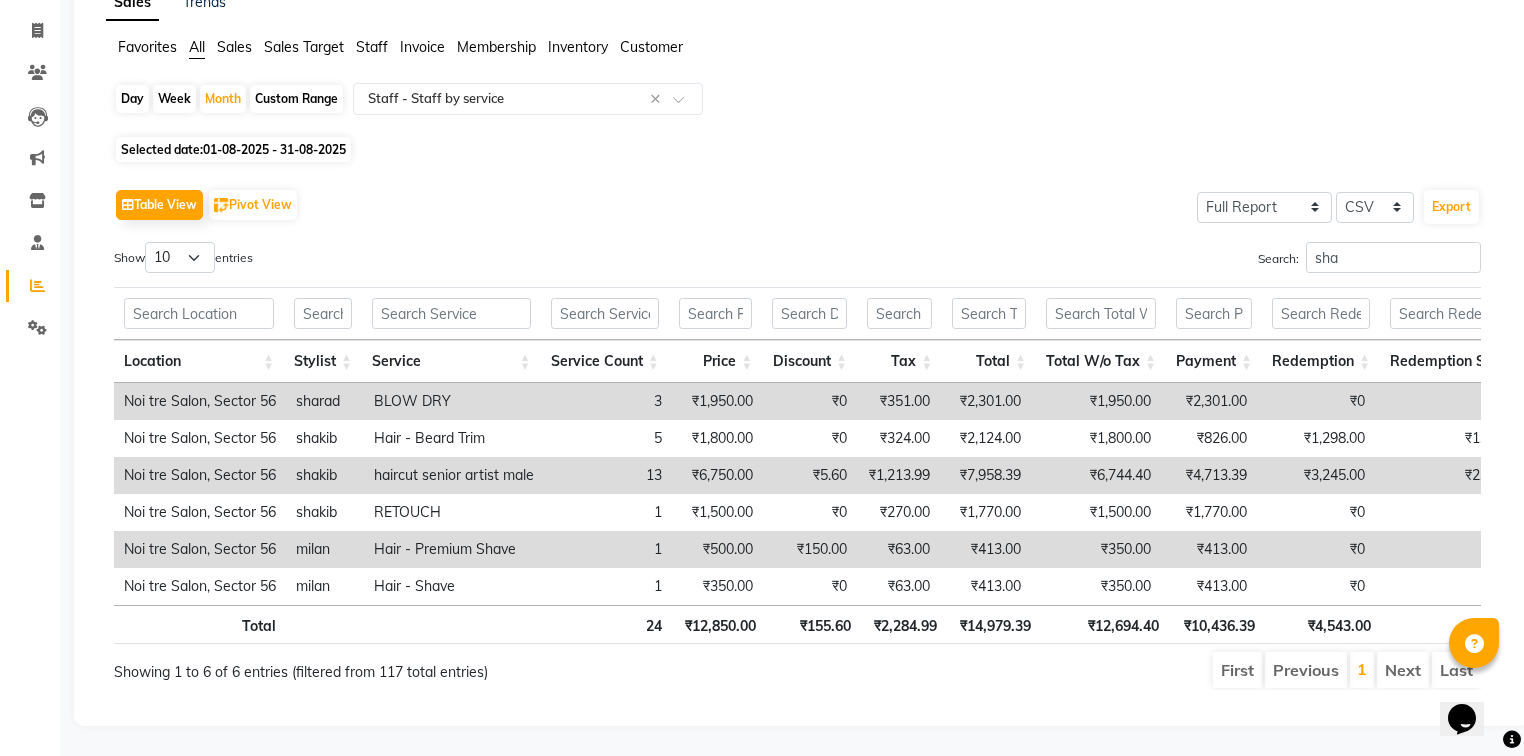 click on "BLOW DRY" at bounding box center (454, 401) 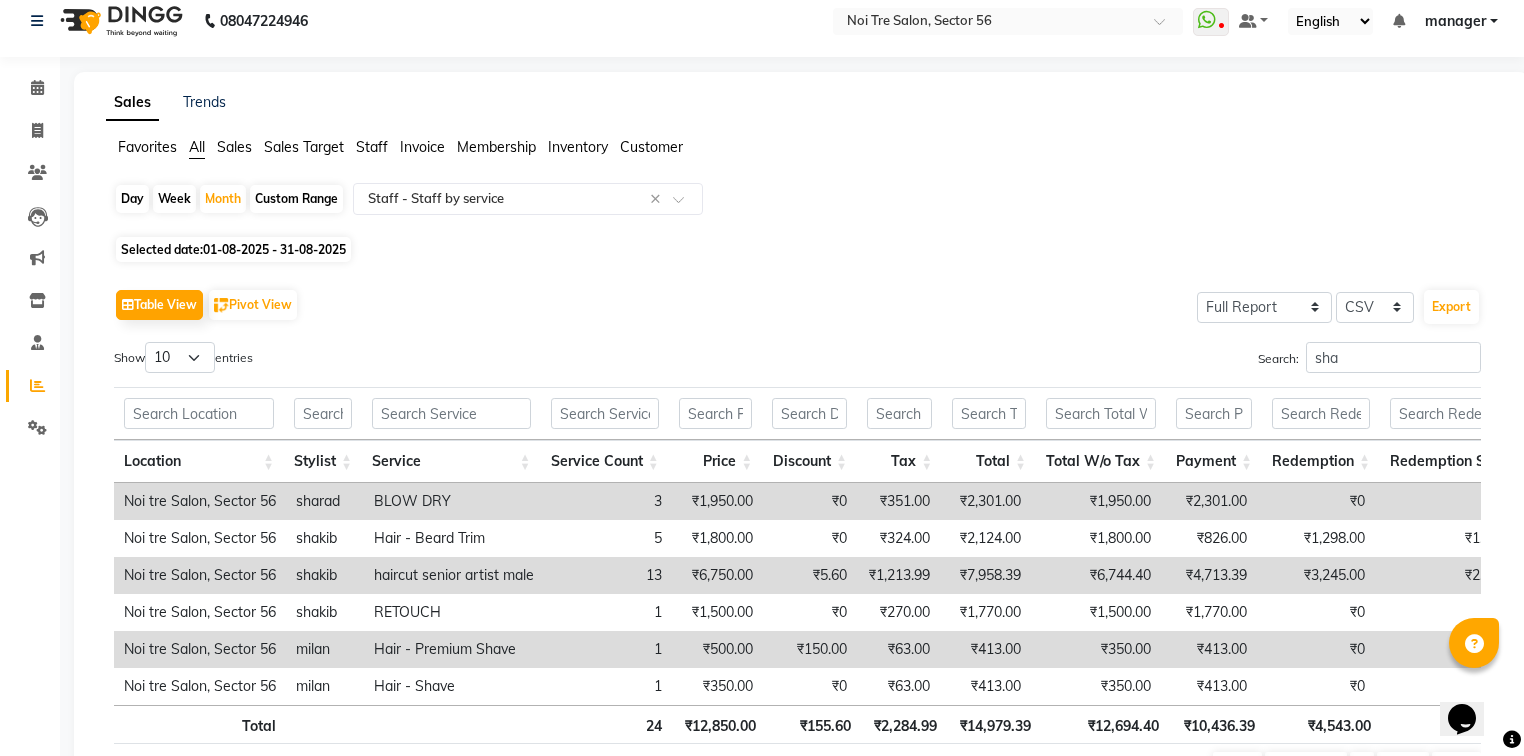 scroll, scrollTop: 0, scrollLeft: 0, axis: both 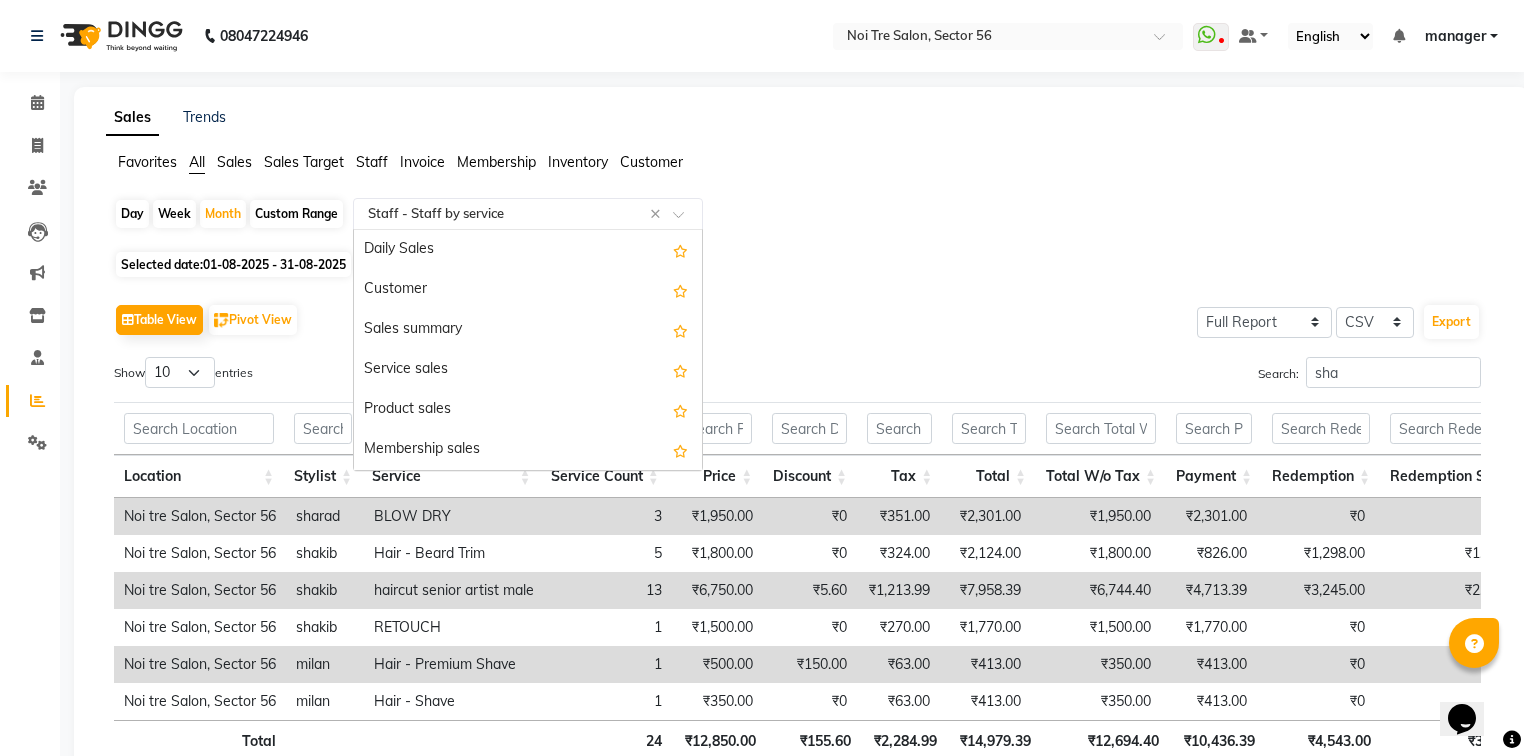 click 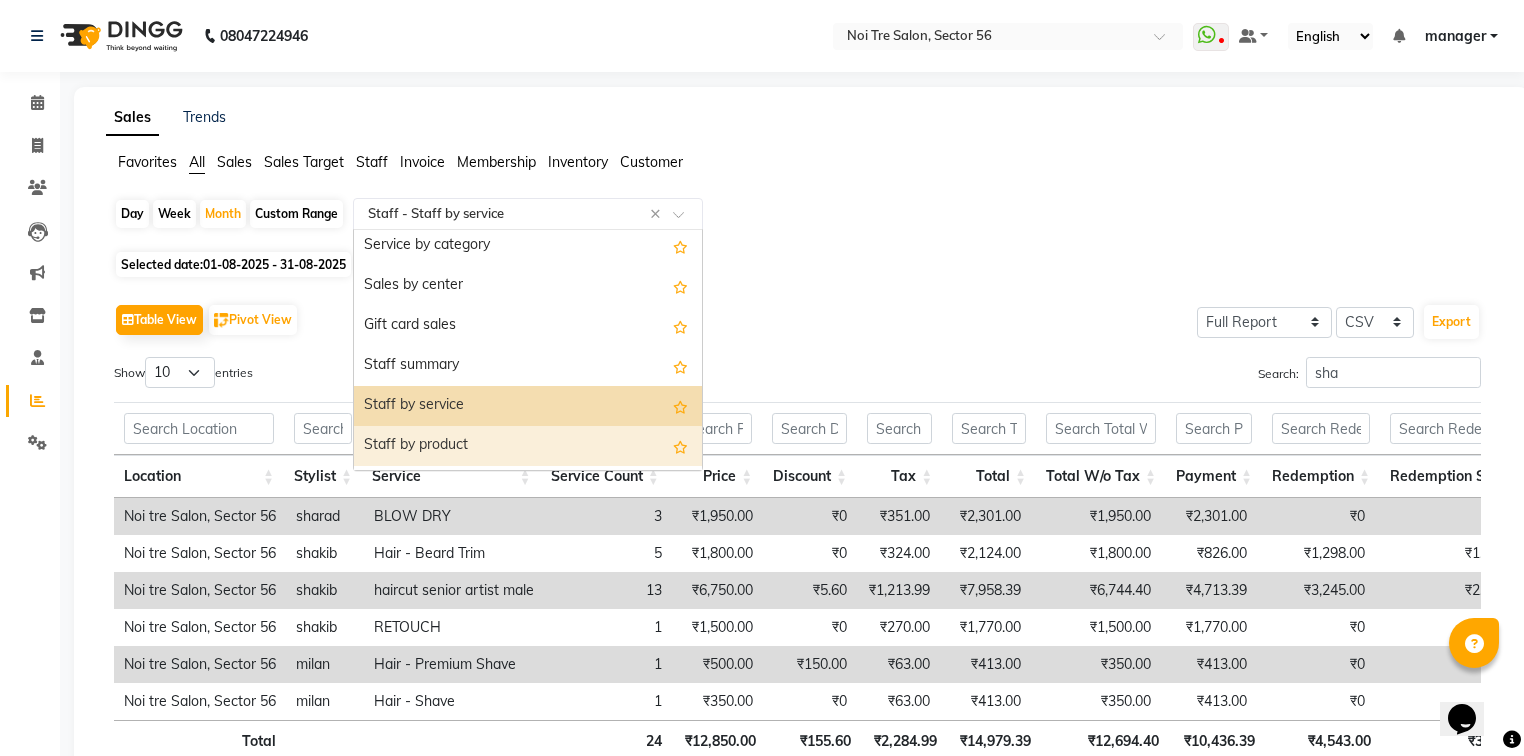 scroll, scrollTop: 400, scrollLeft: 0, axis: vertical 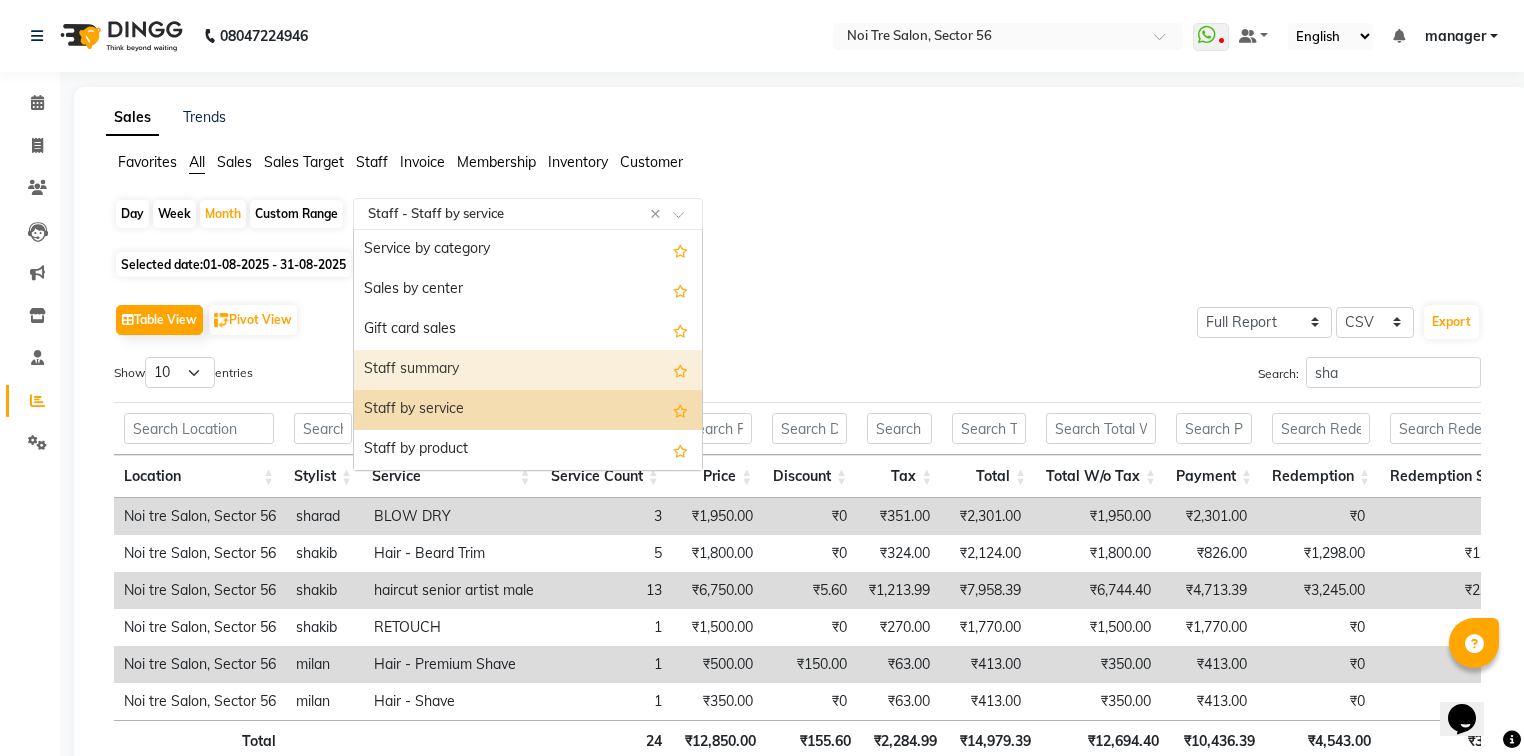click on "Staff summary" at bounding box center [528, 370] 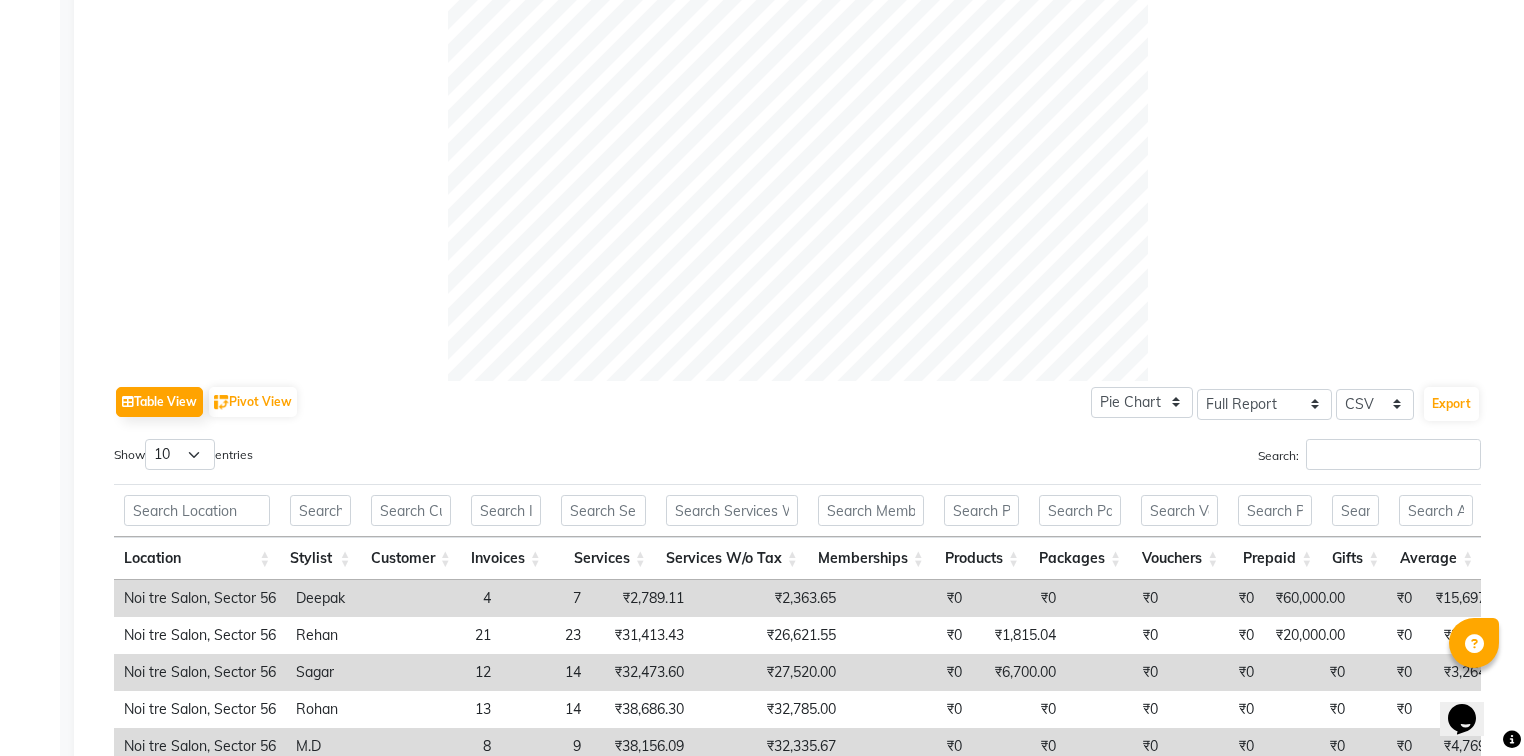 scroll, scrollTop: 608, scrollLeft: 0, axis: vertical 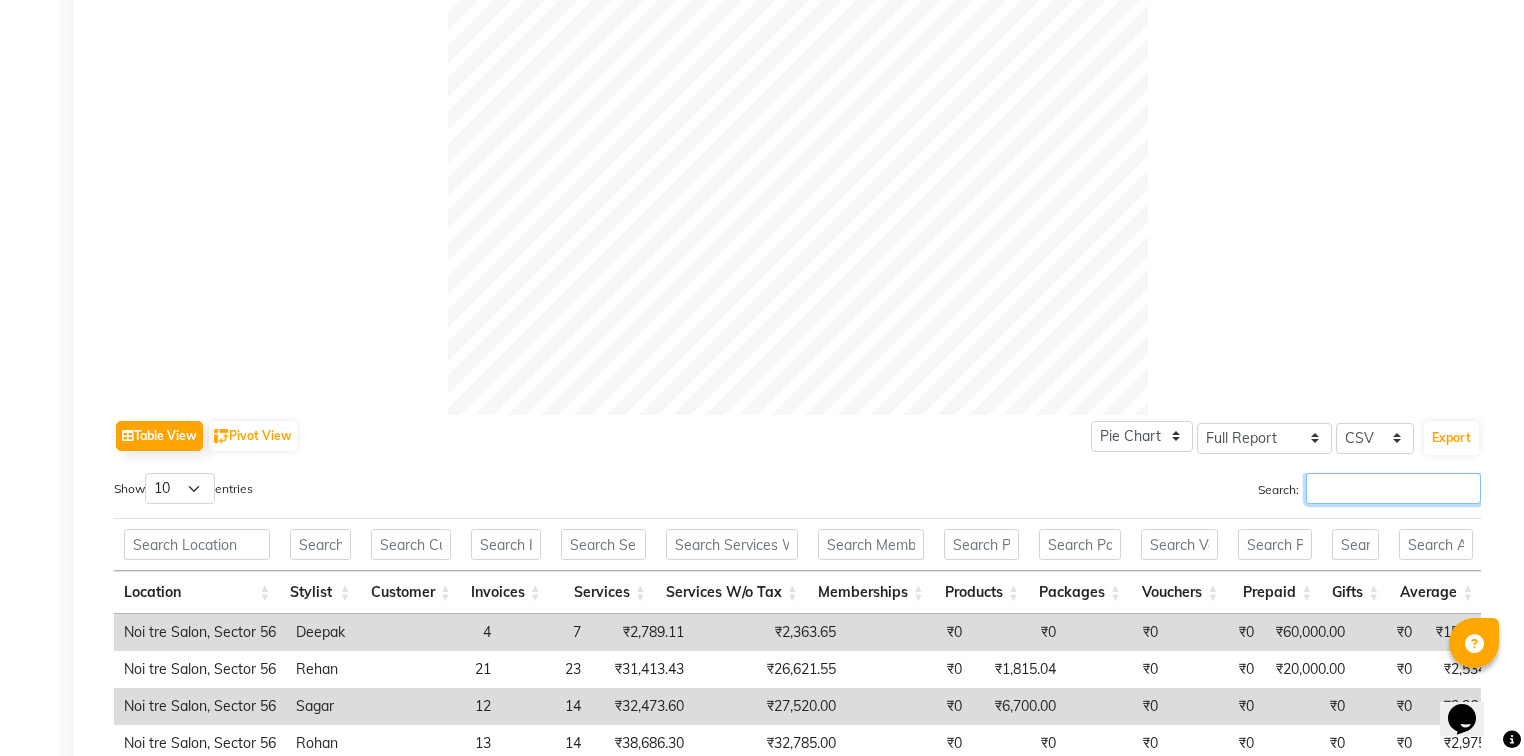 click on "Search:" at bounding box center (1393, 488) 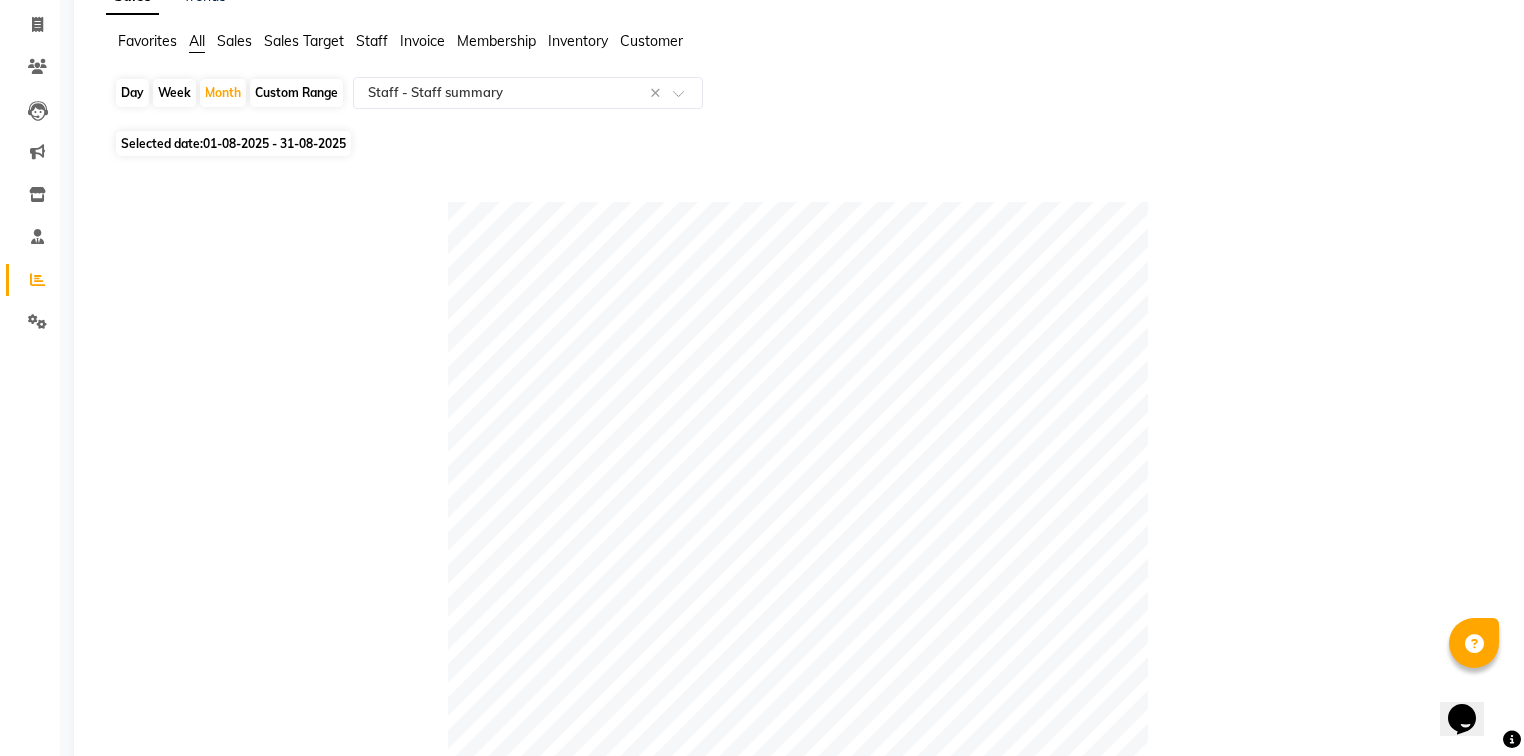 scroll, scrollTop: 0, scrollLeft: 0, axis: both 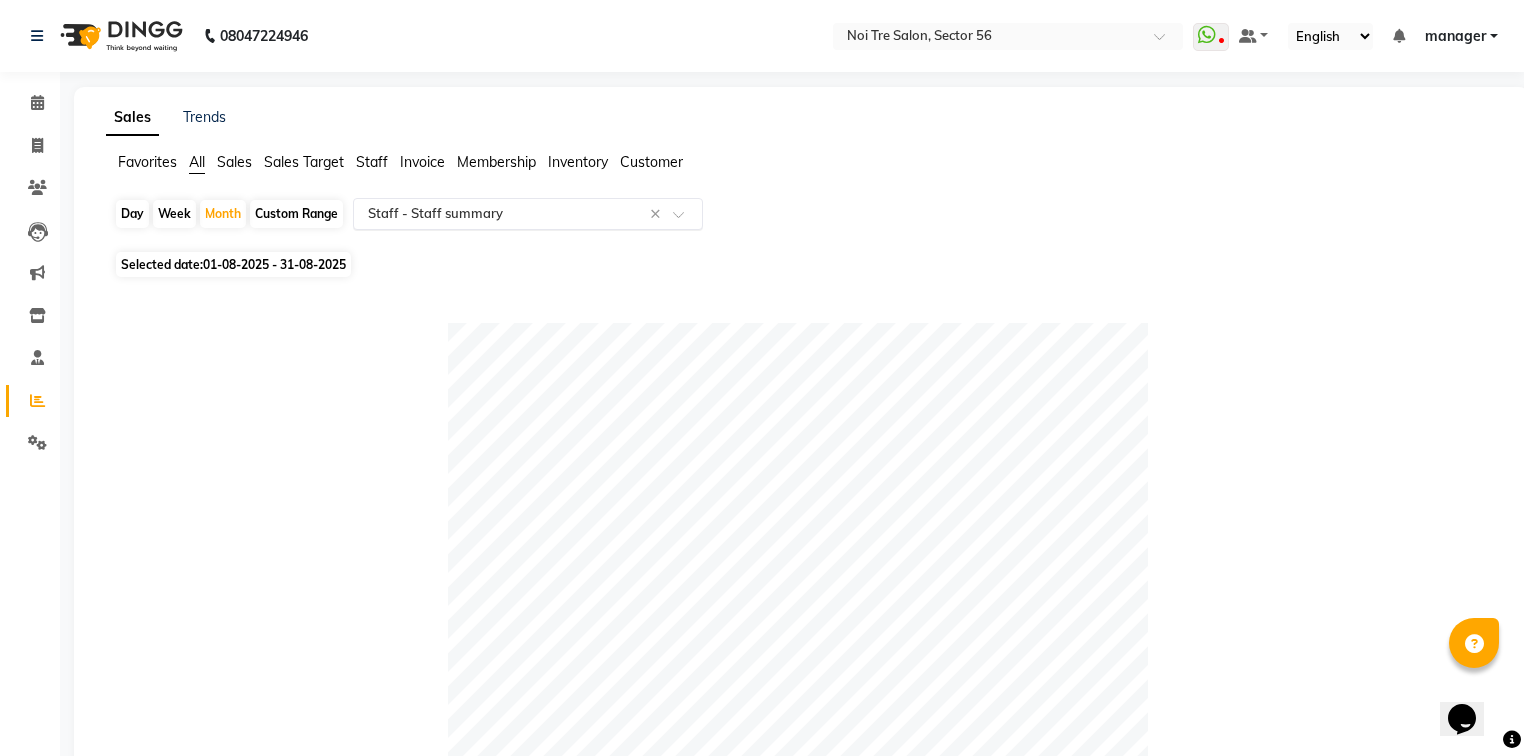 click 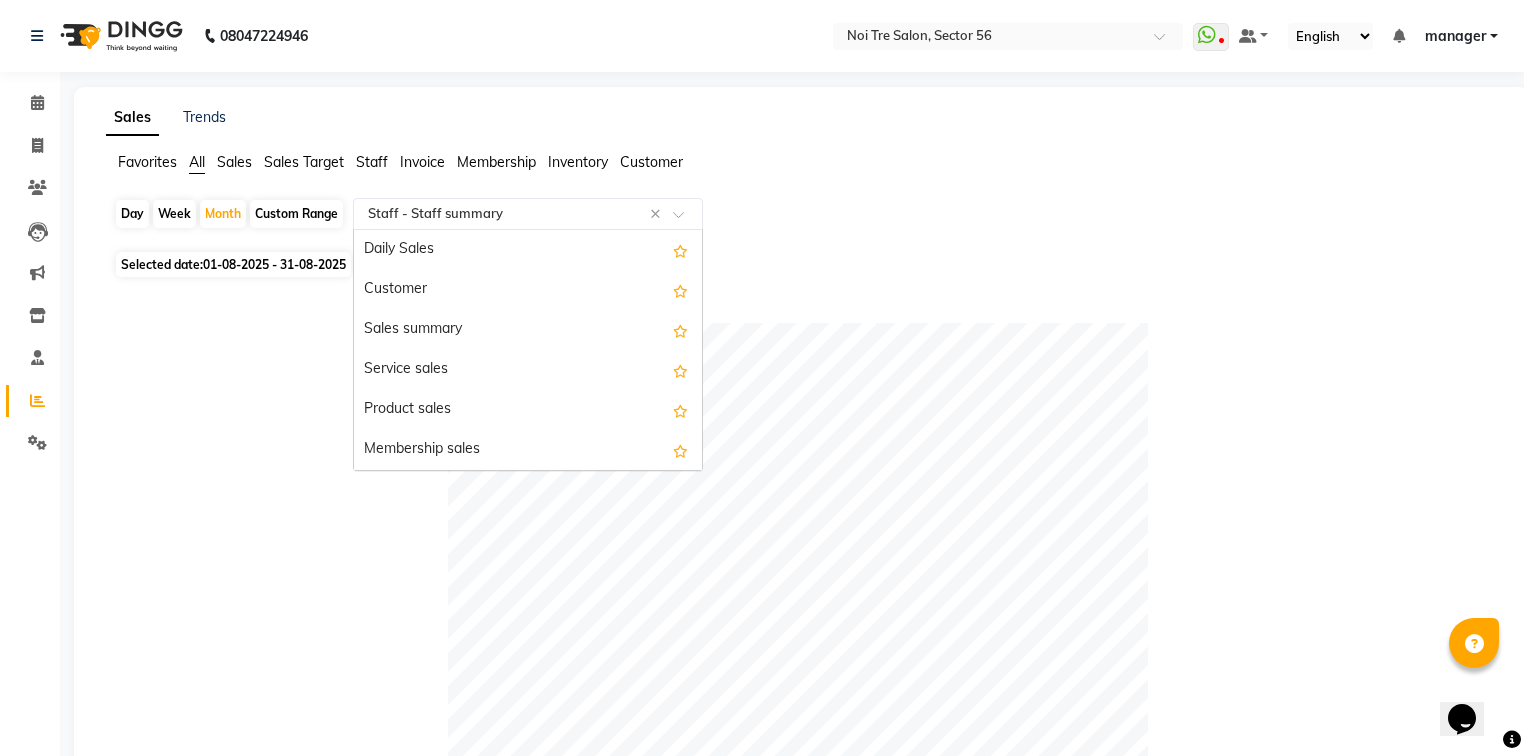 scroll, scrollTop: 520, scrollLeft: 0, axis: vertical 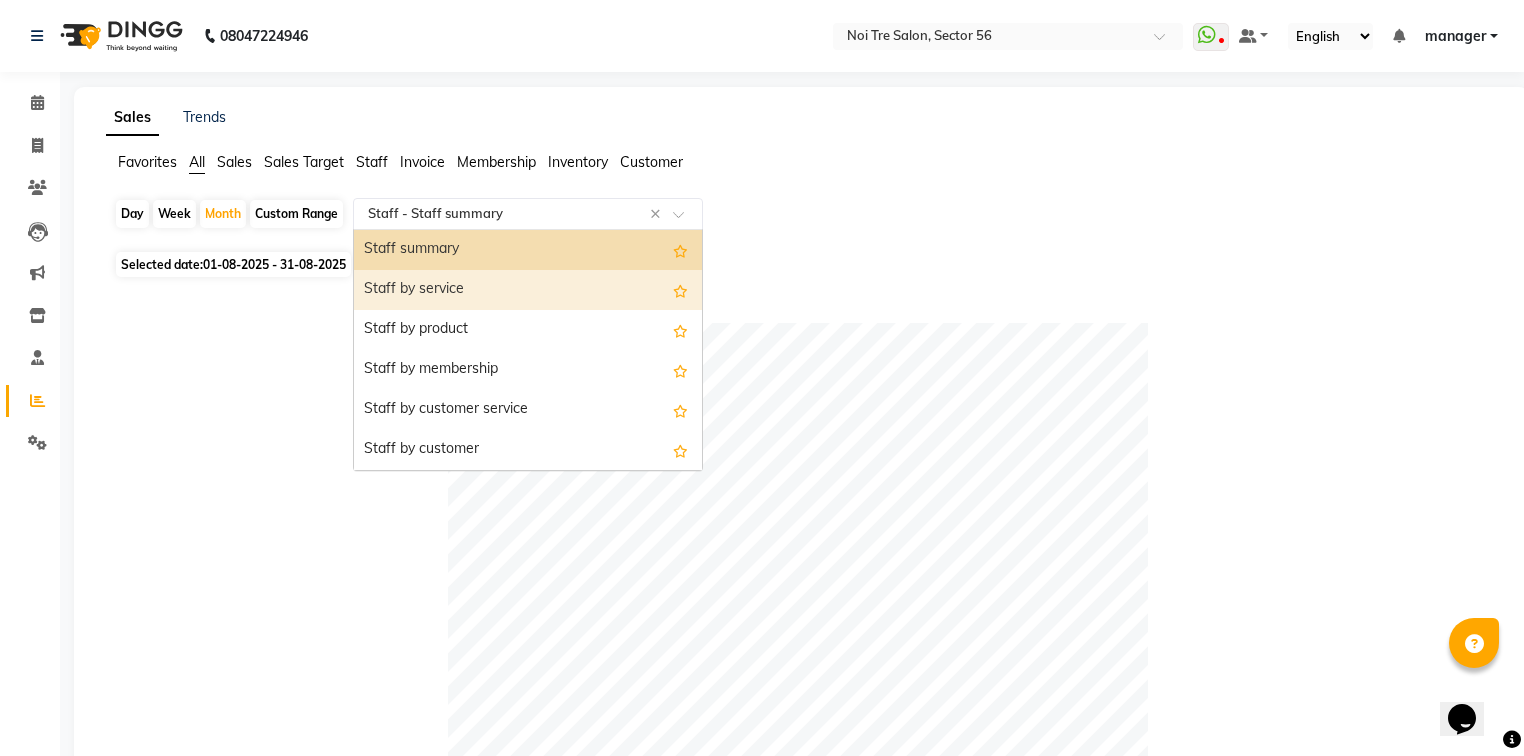click on "Staff by service" at bounding box center [528, 290] 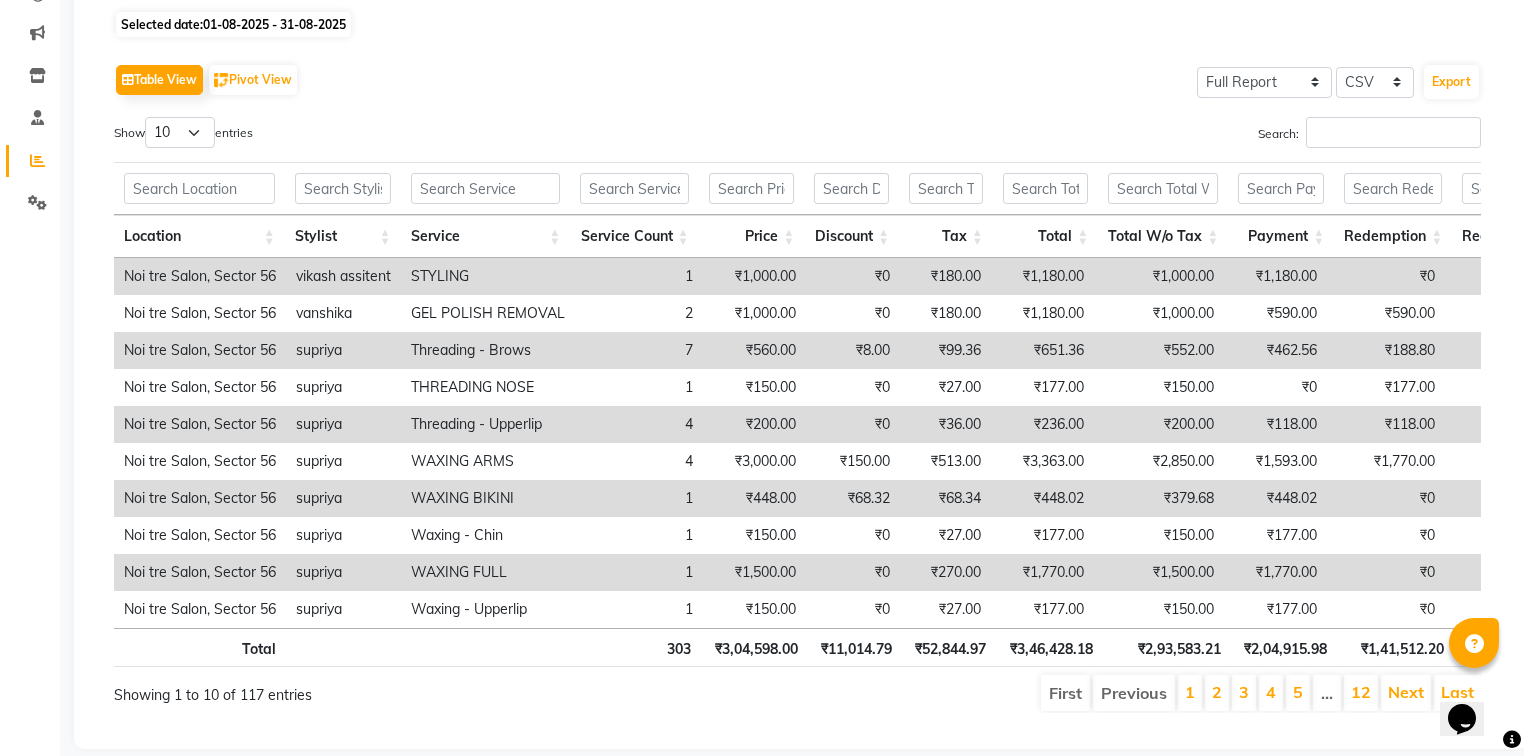 scroll, scrollTop: 284, scrollLeft: 0, axis: vertical 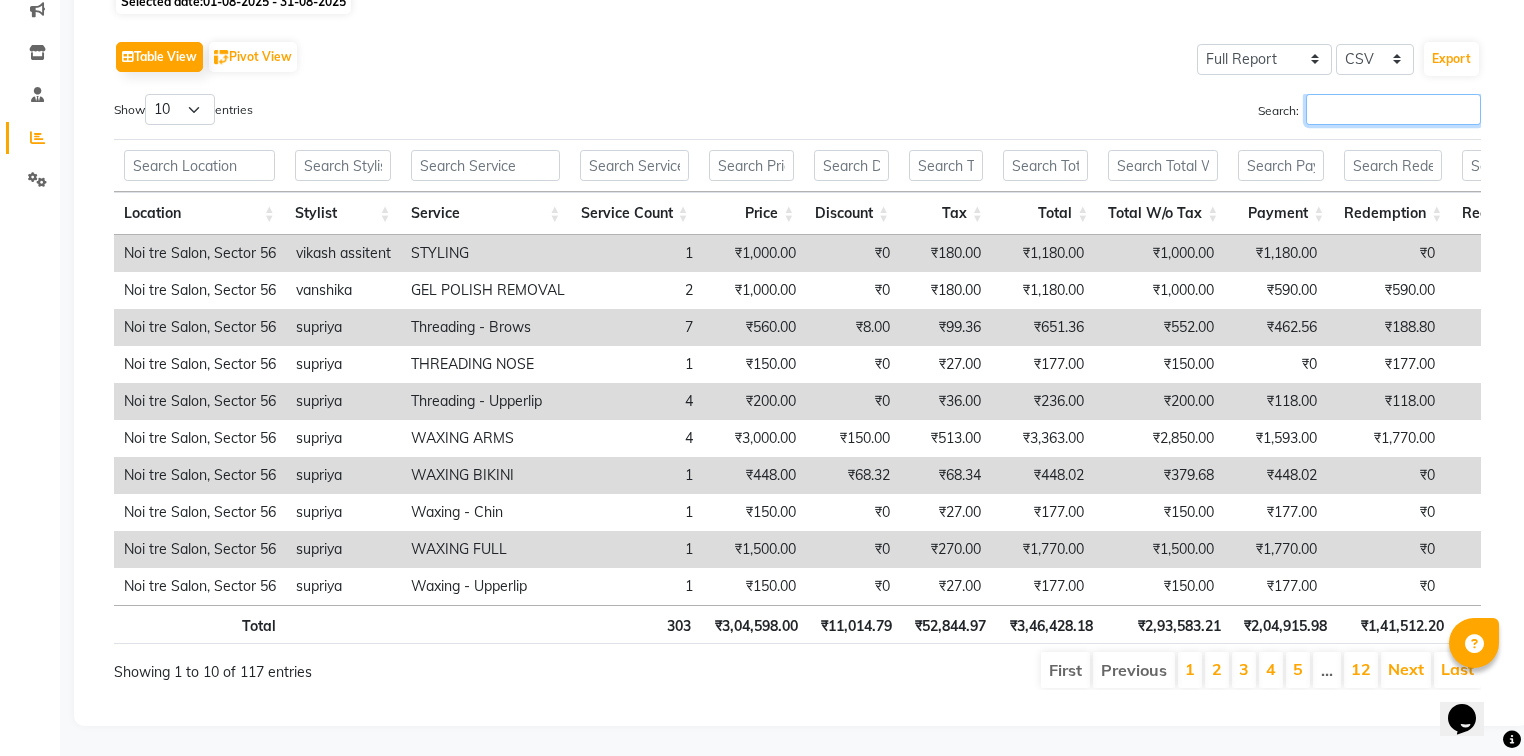 click on "Search:" at bounding box center (1393, 109) 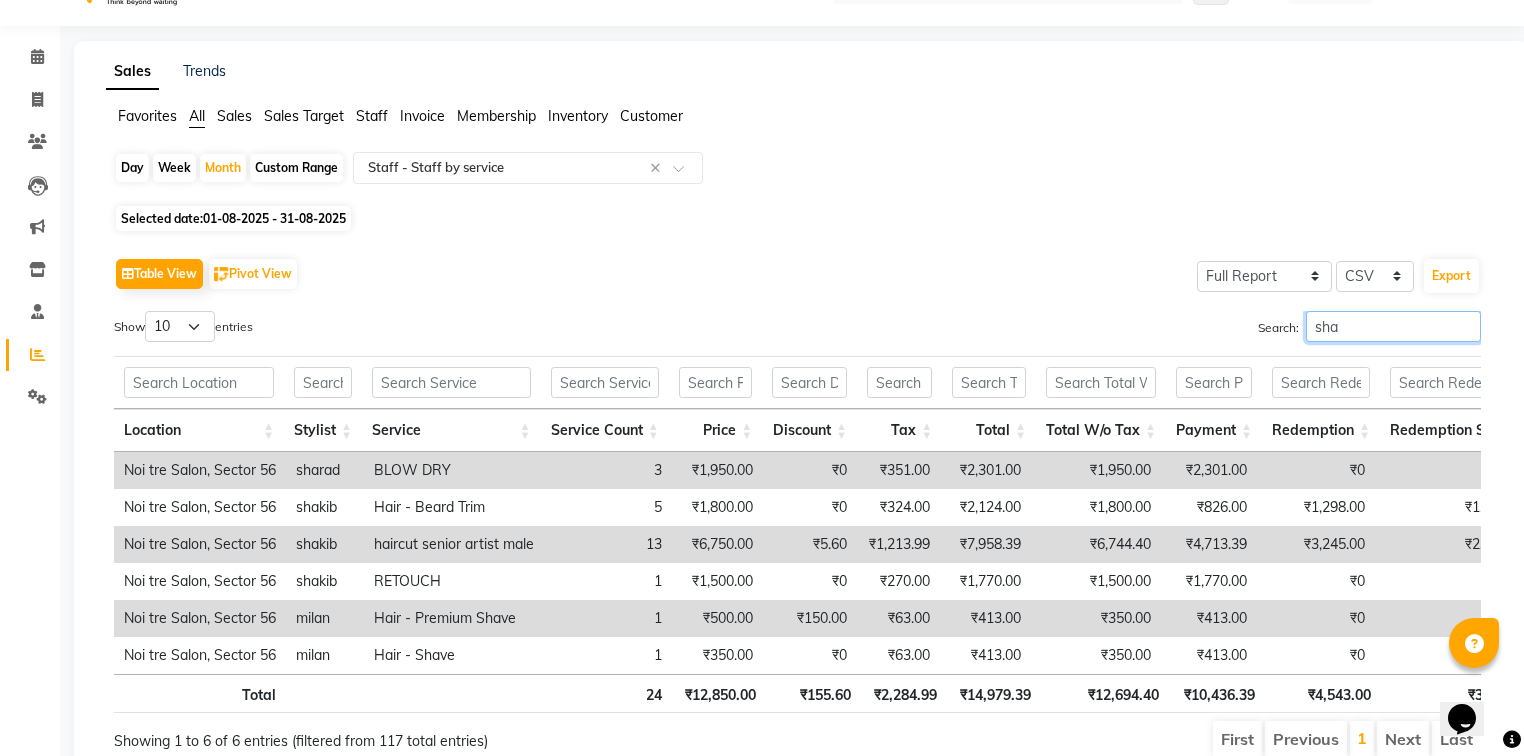 scroll, scrollTop: 136, scrollLeft: 0, axis: vertical 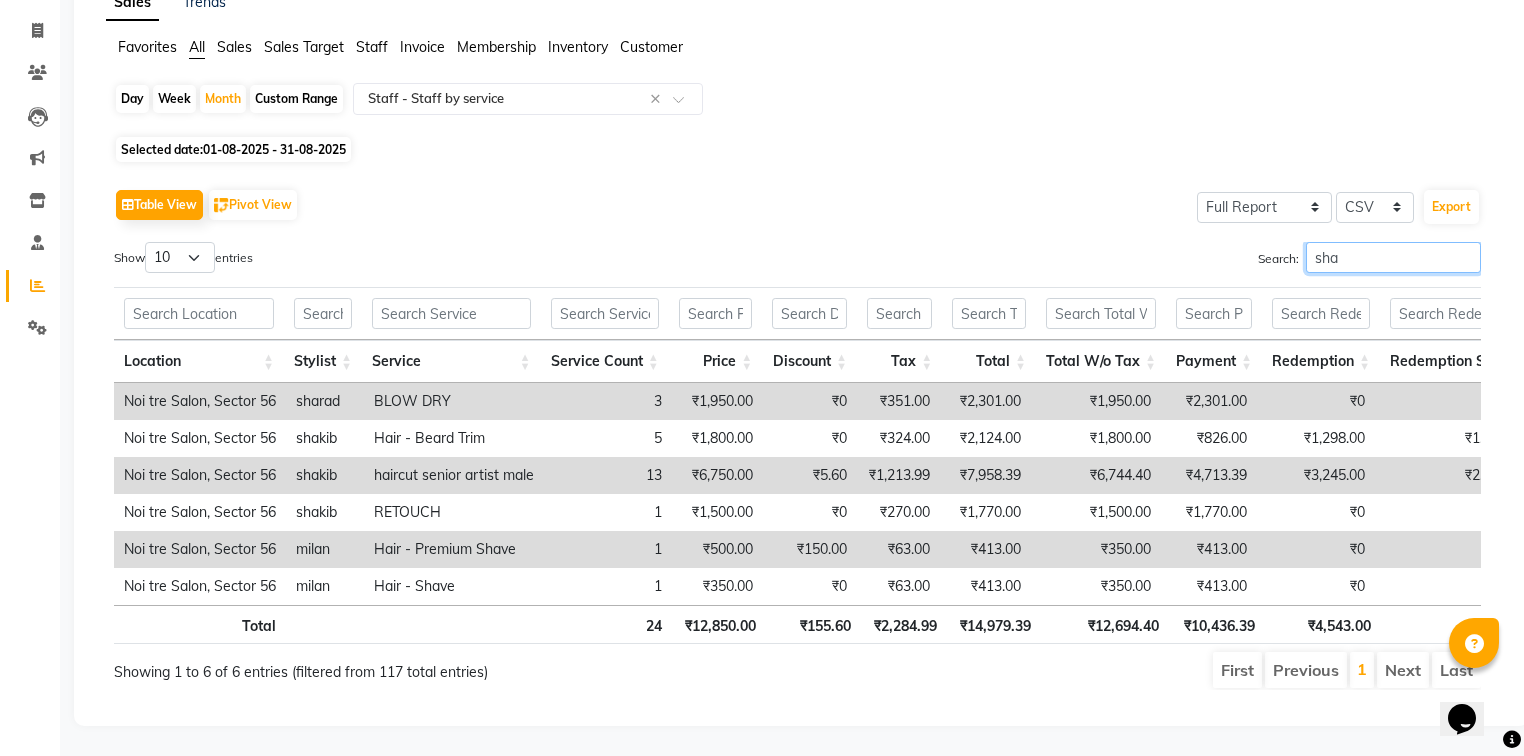 click on "sha" at bounding box center (1393, 257) 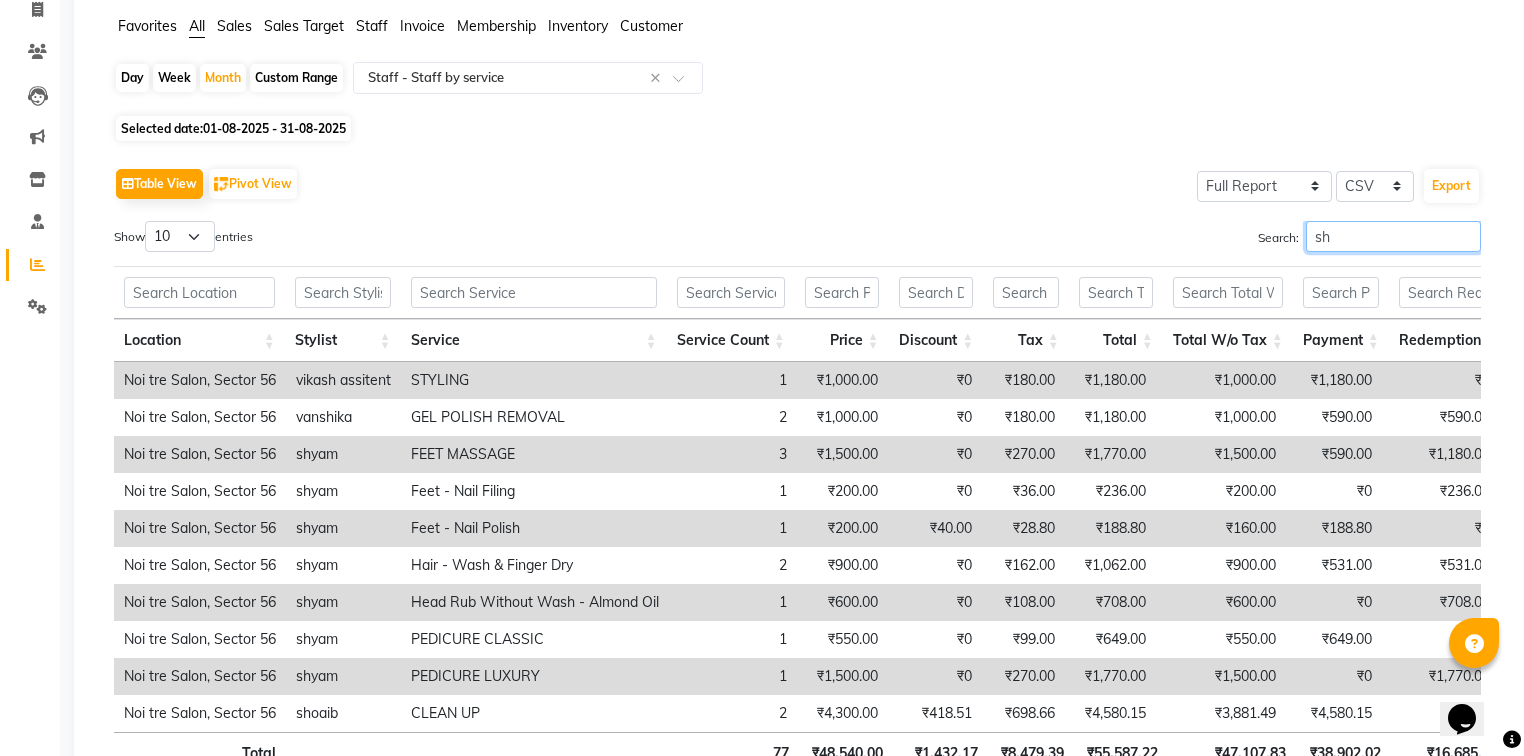 type on "s" 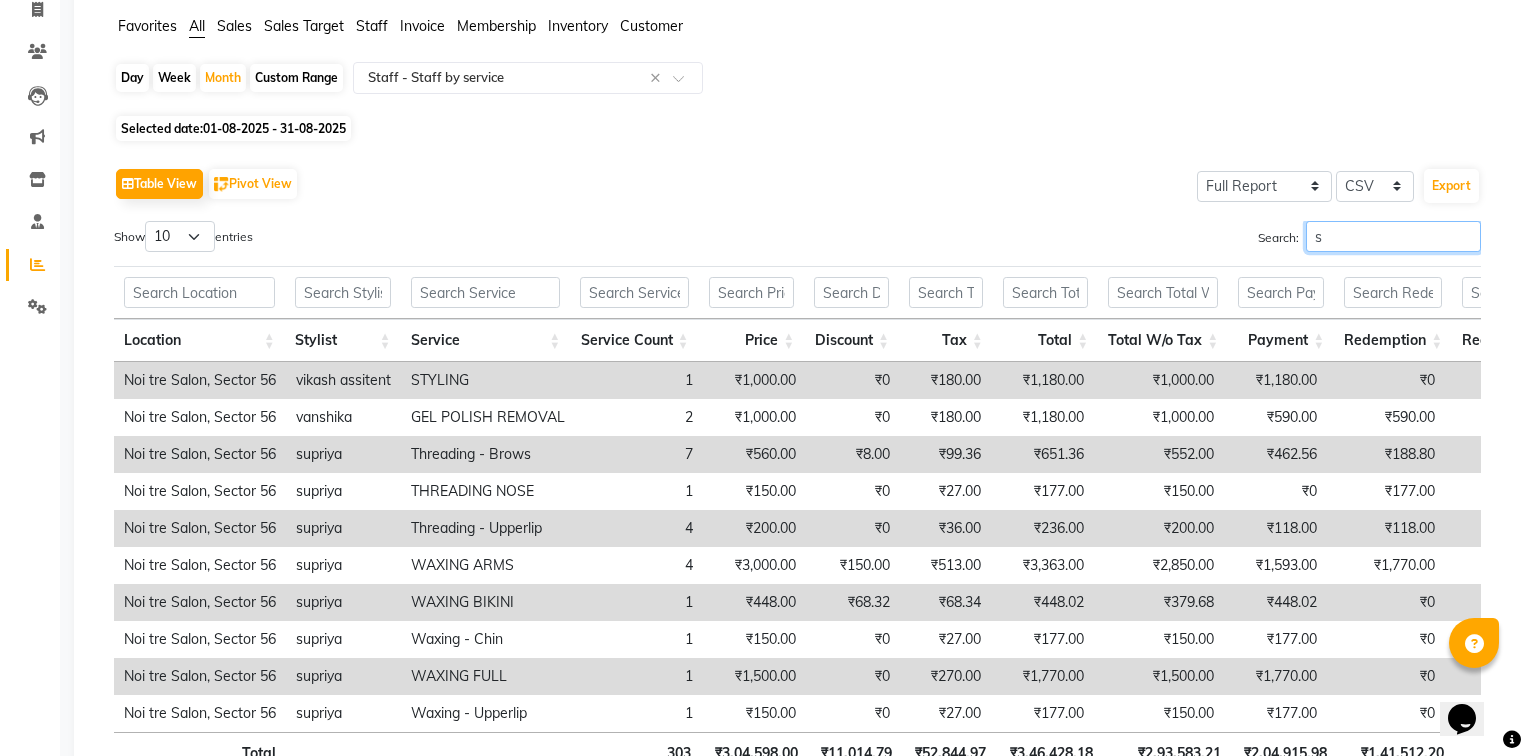 type 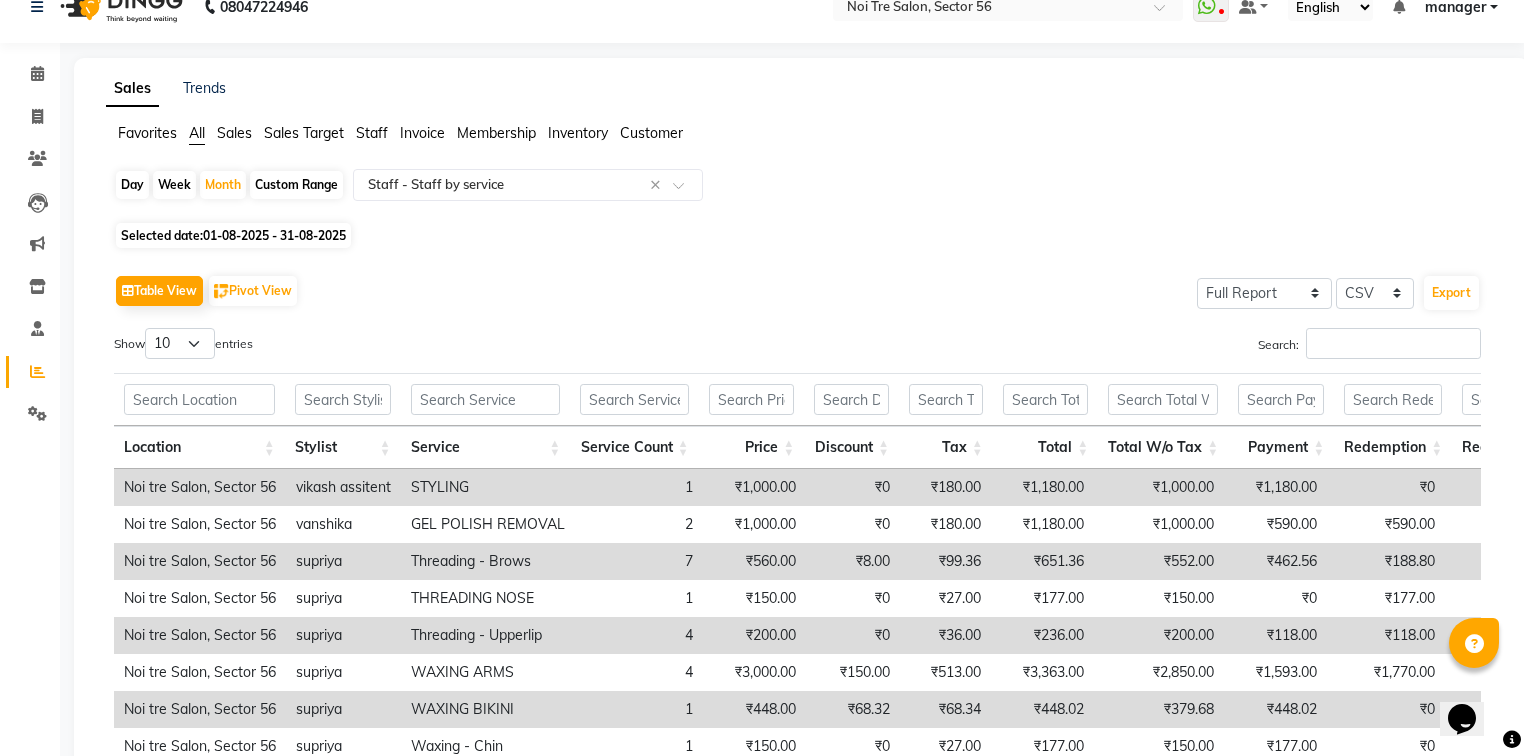 scroll, scrollTop: 0, scrollLeft: 0, axis: both 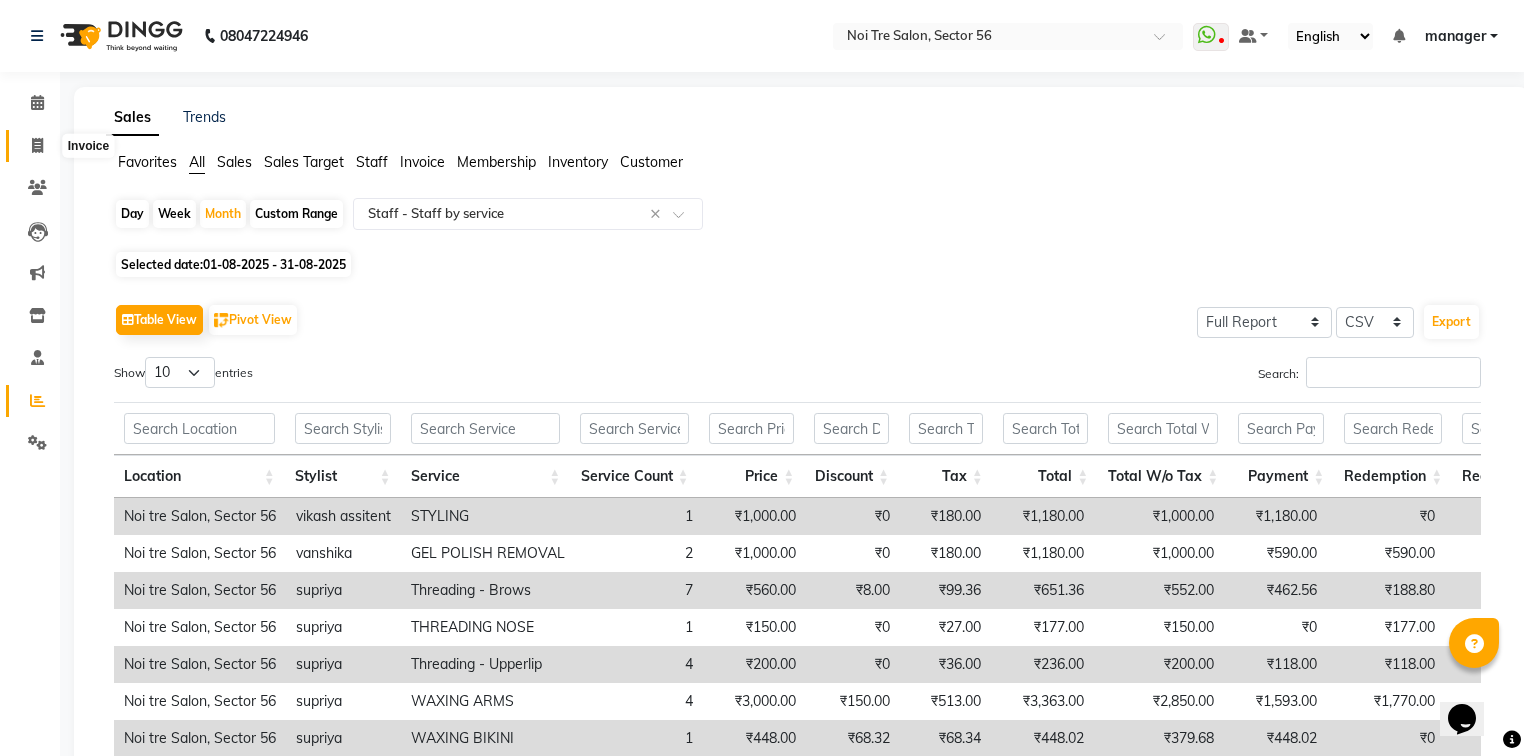 click 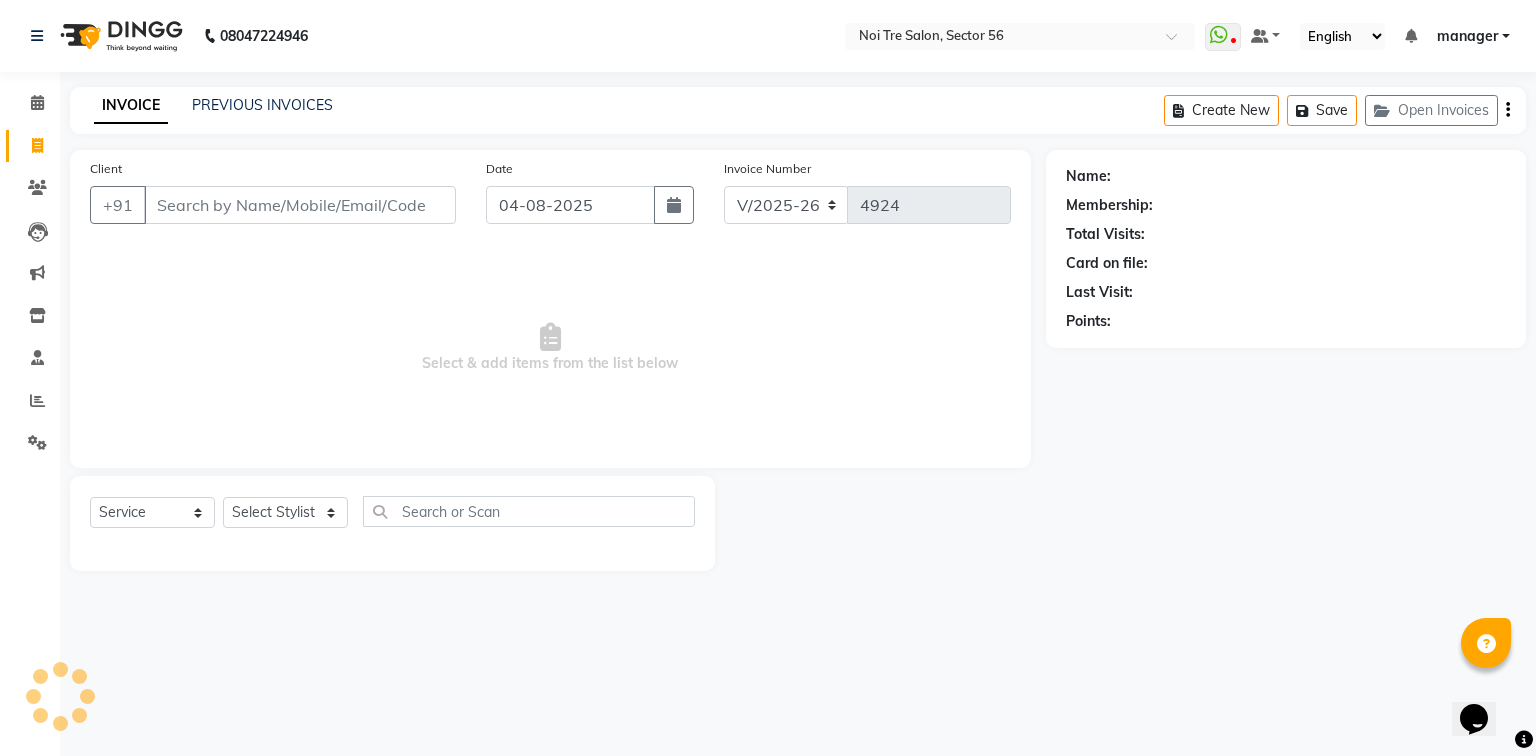 click 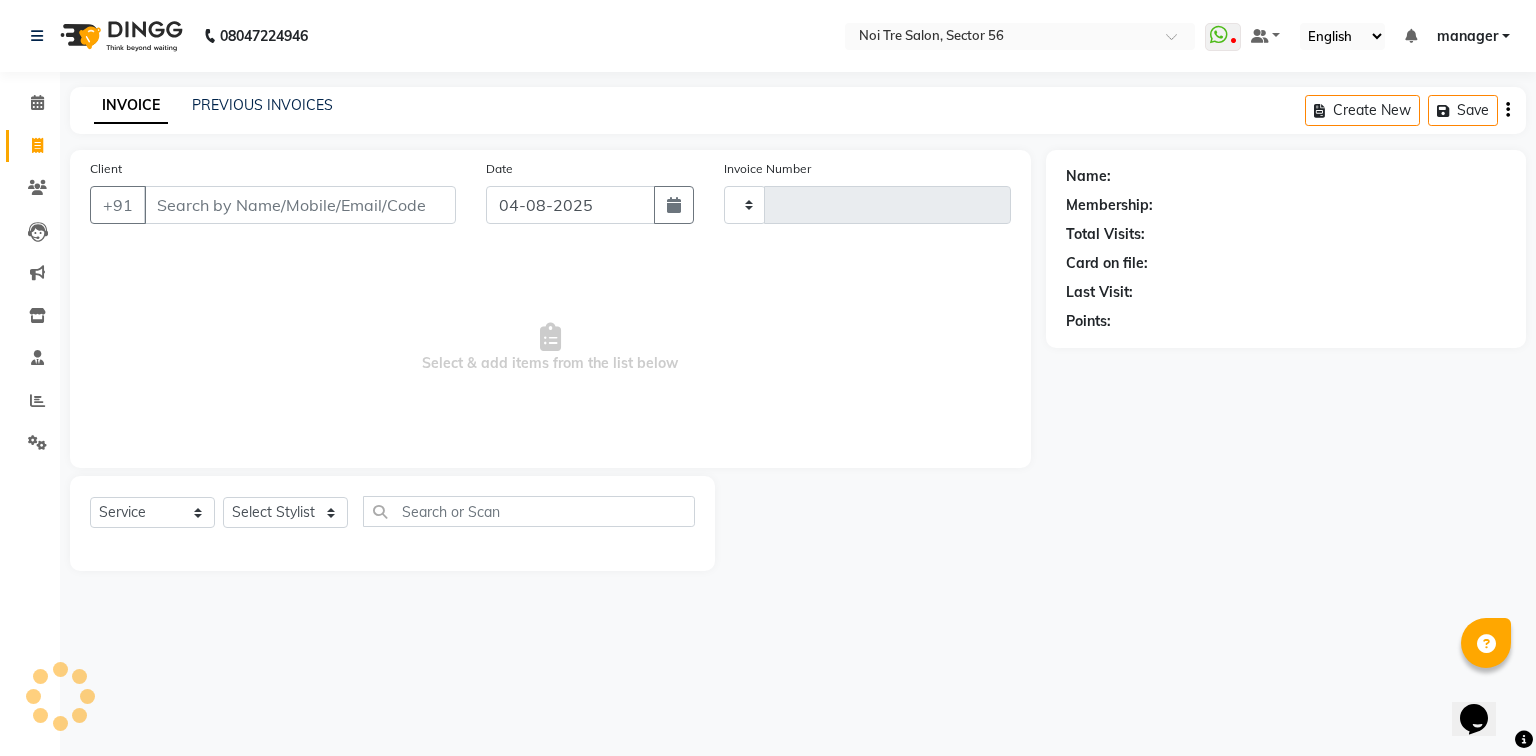 type on "4924" 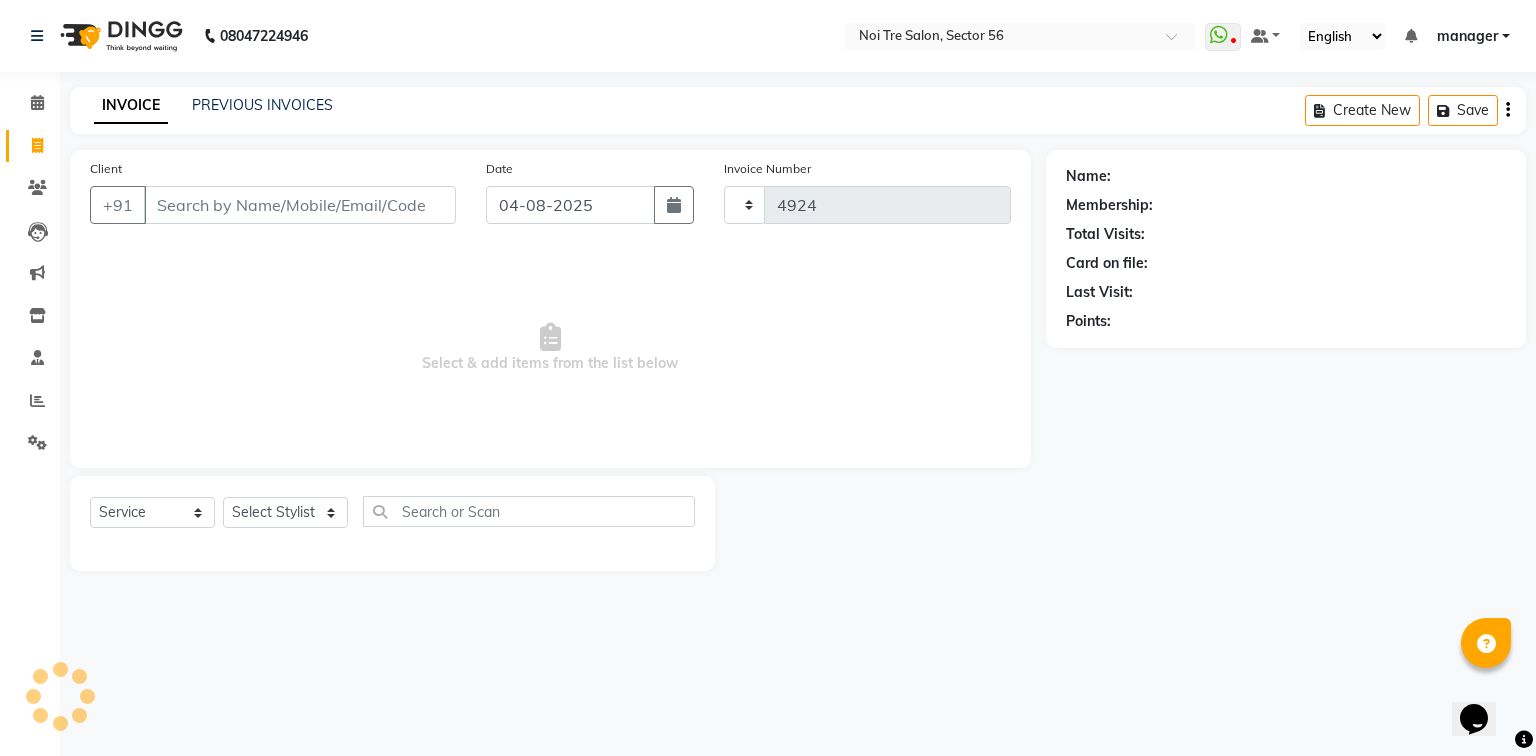 select on "5557" 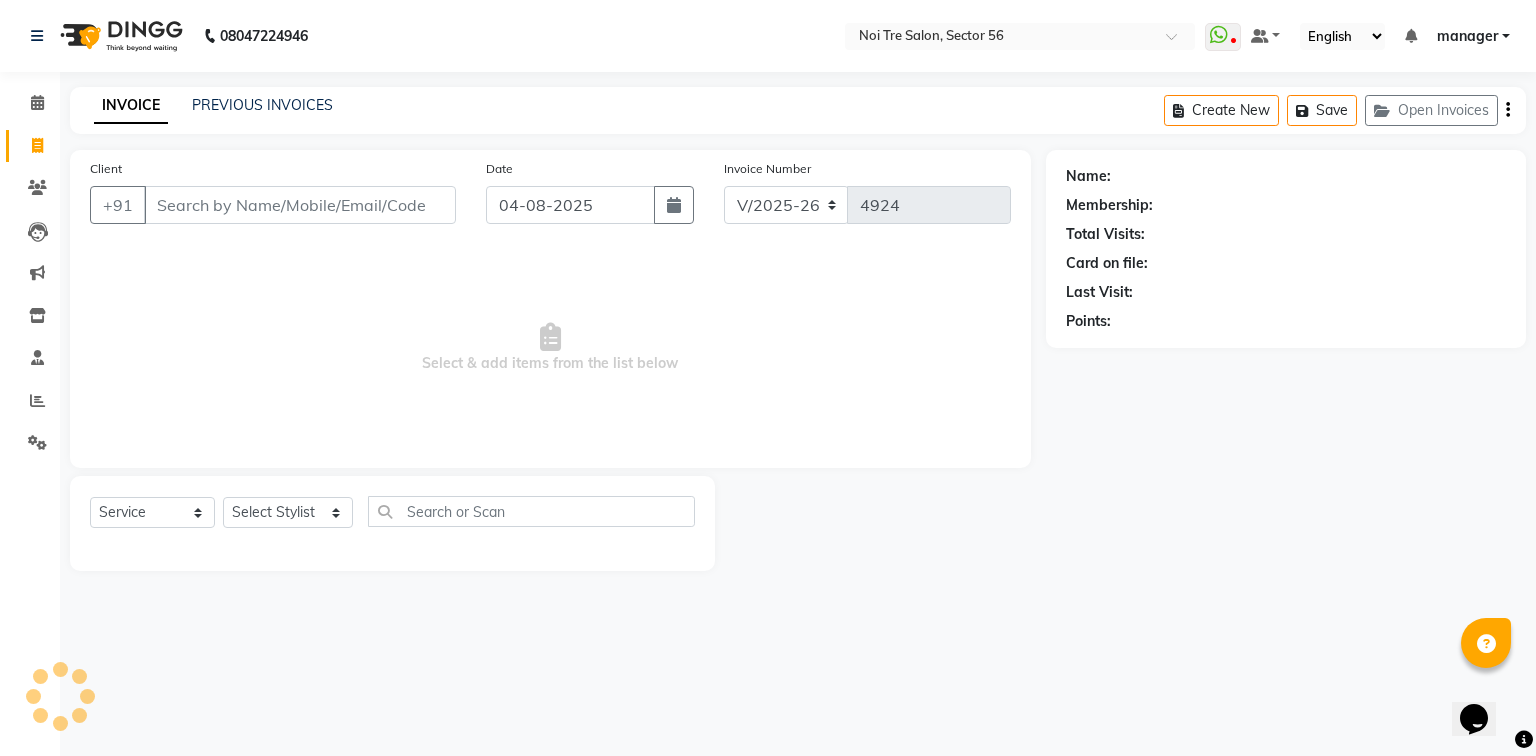 click 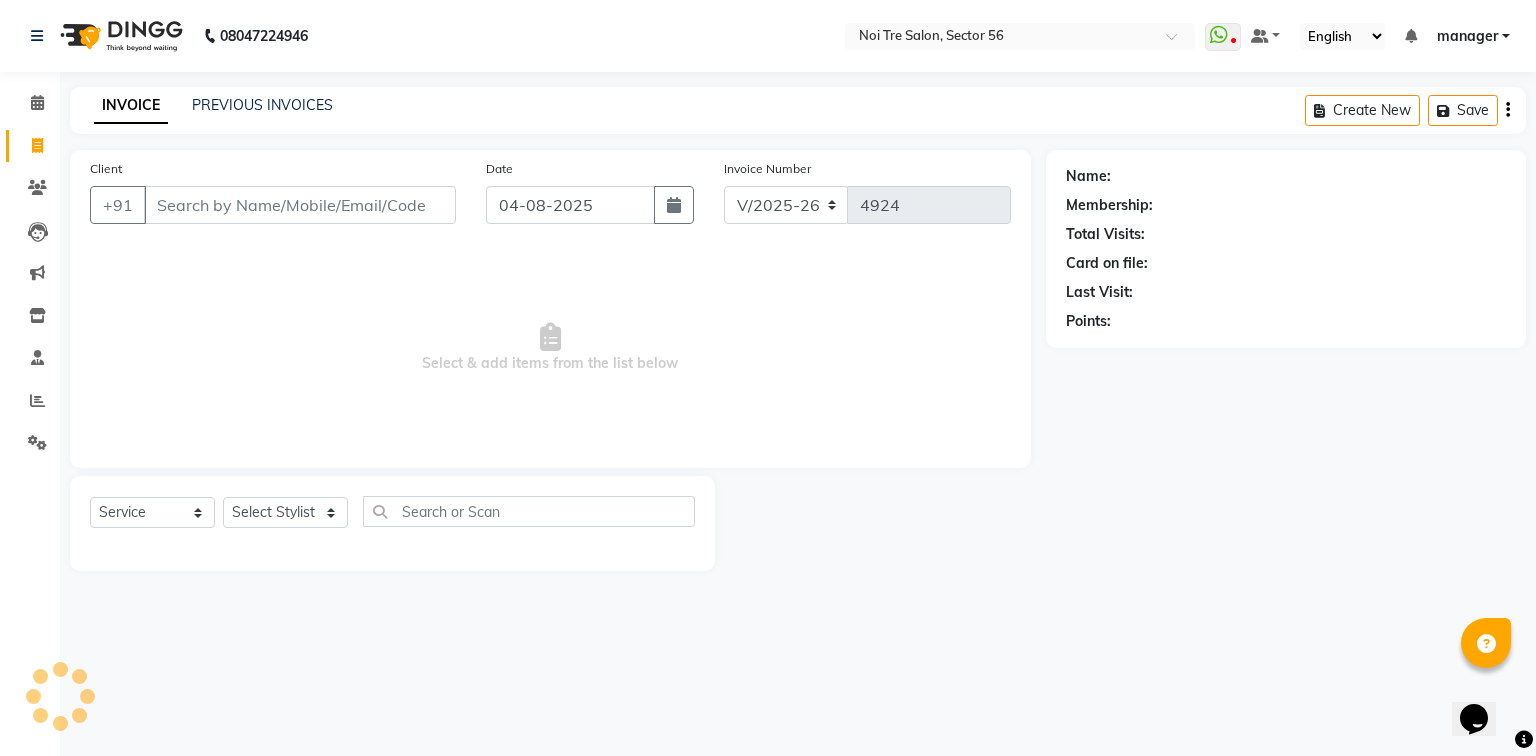 click 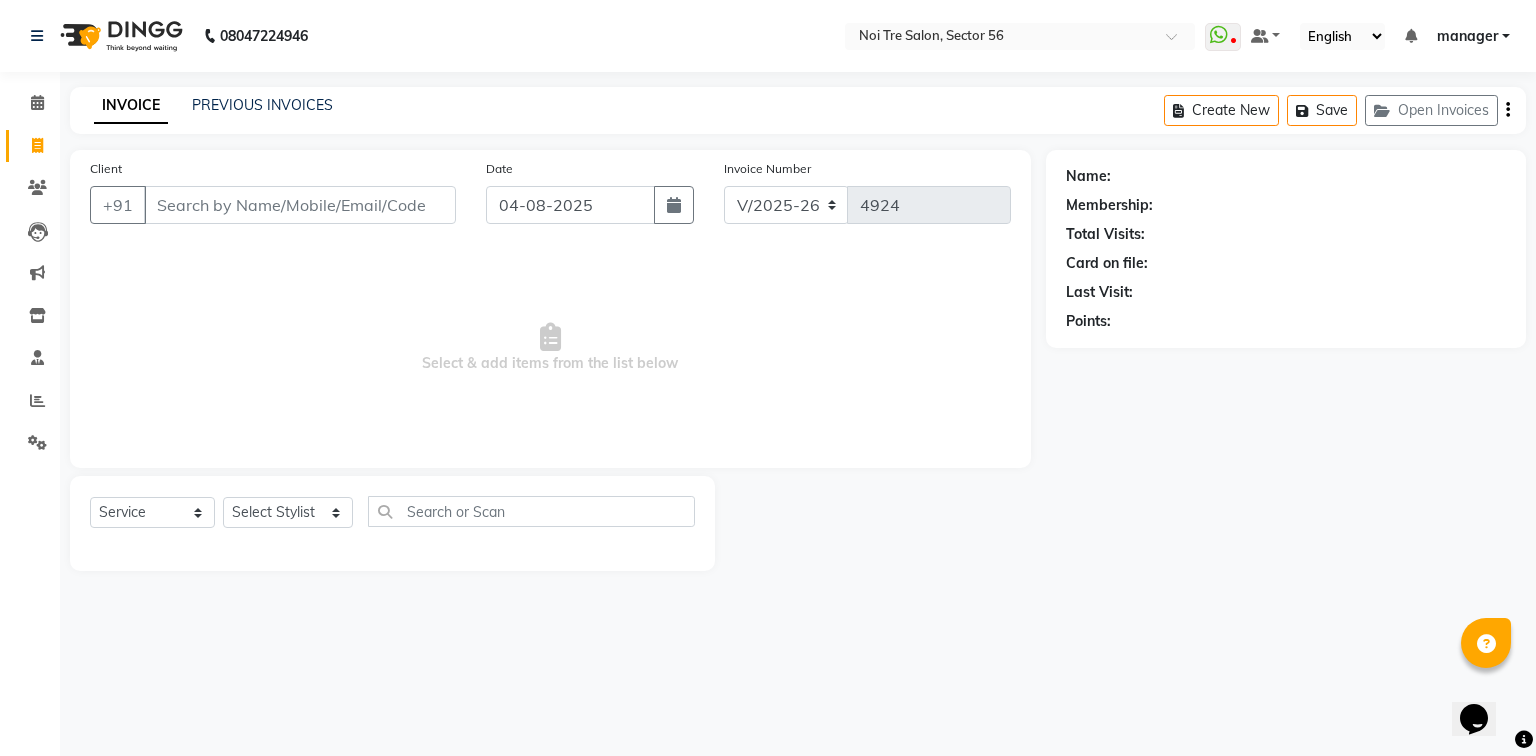 drag, startPoint x: 1093, startPoint y: 436, endPoint x: 868, endPoint y: 384, distance: 230.93073 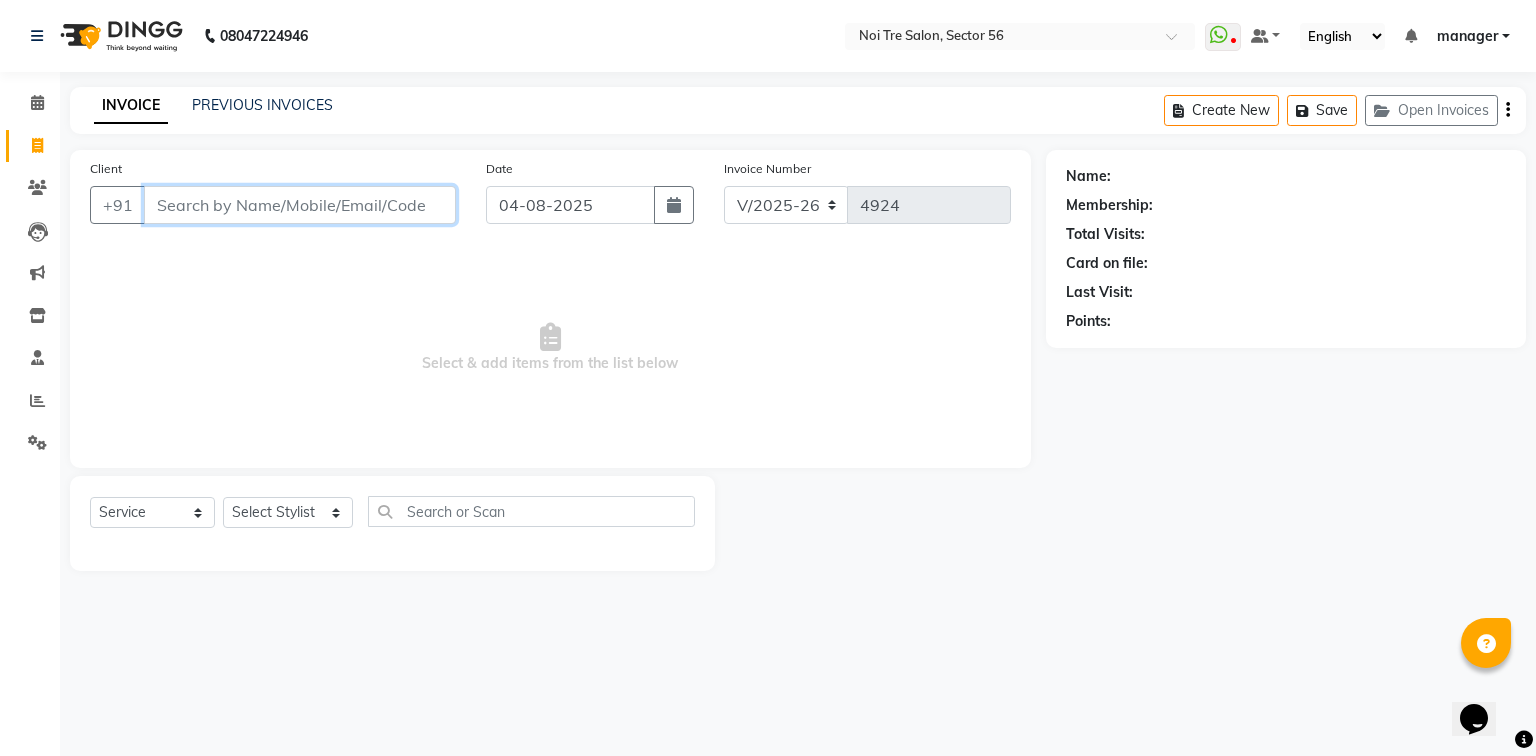 click on "Client" at bounding box center [300, 205] 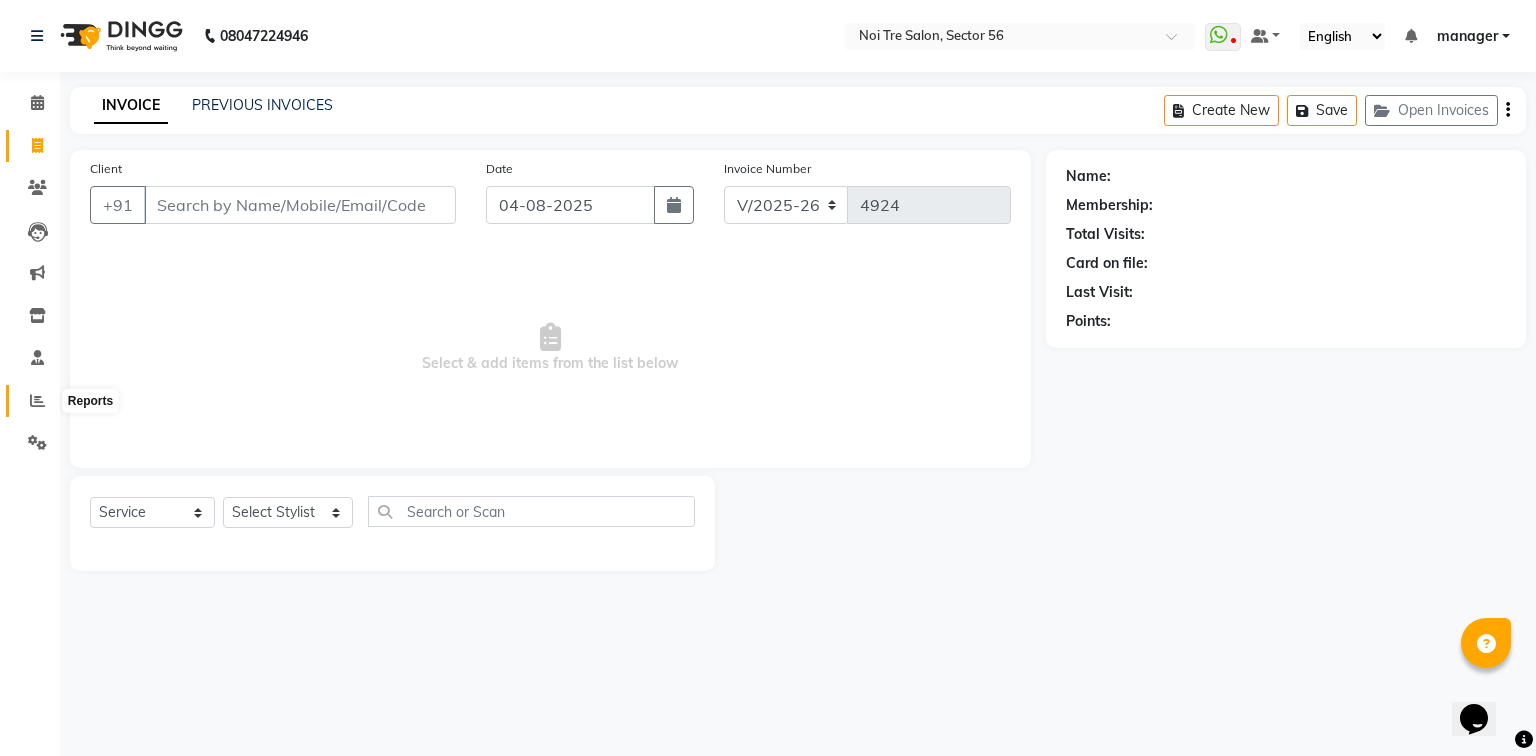 click 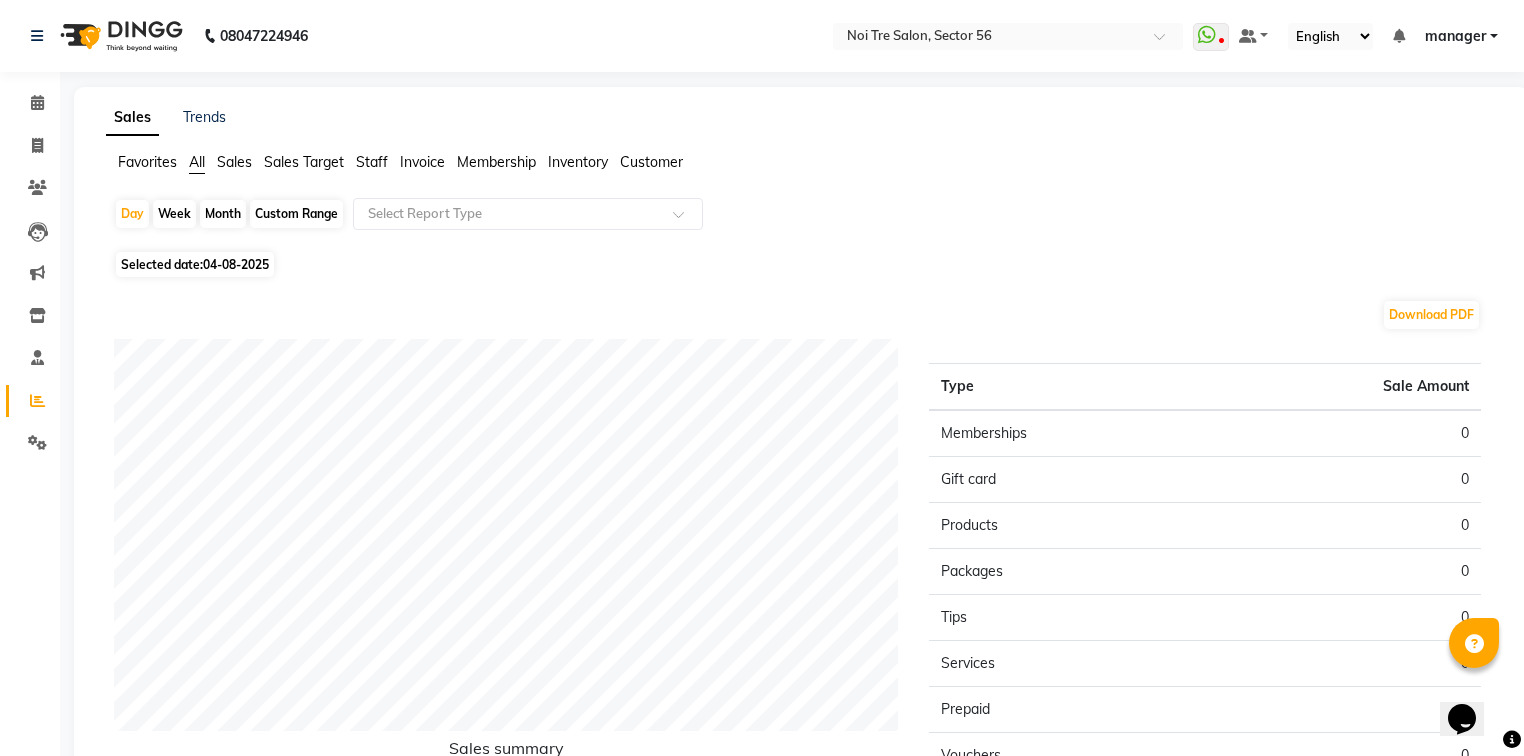 click on "Month" 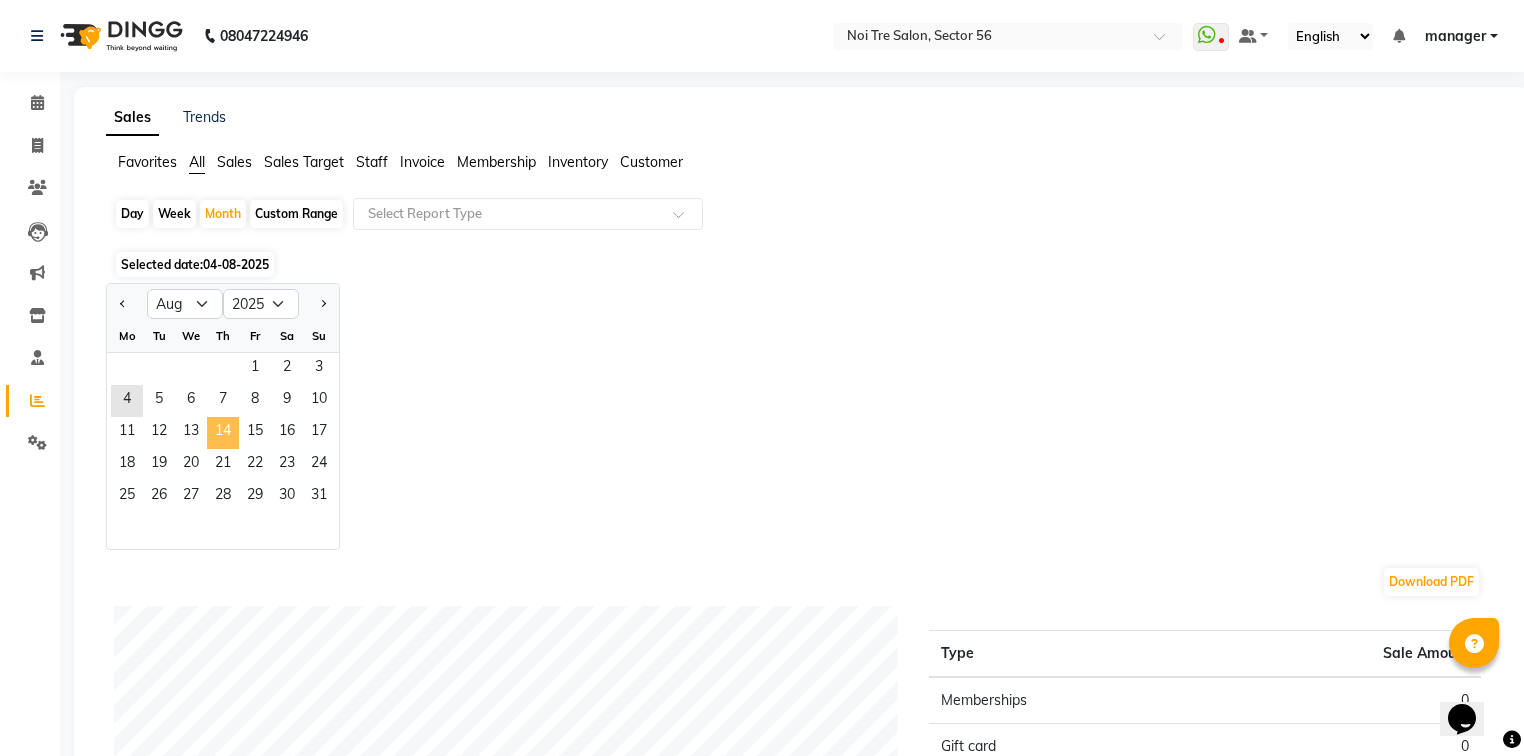 click on "14" 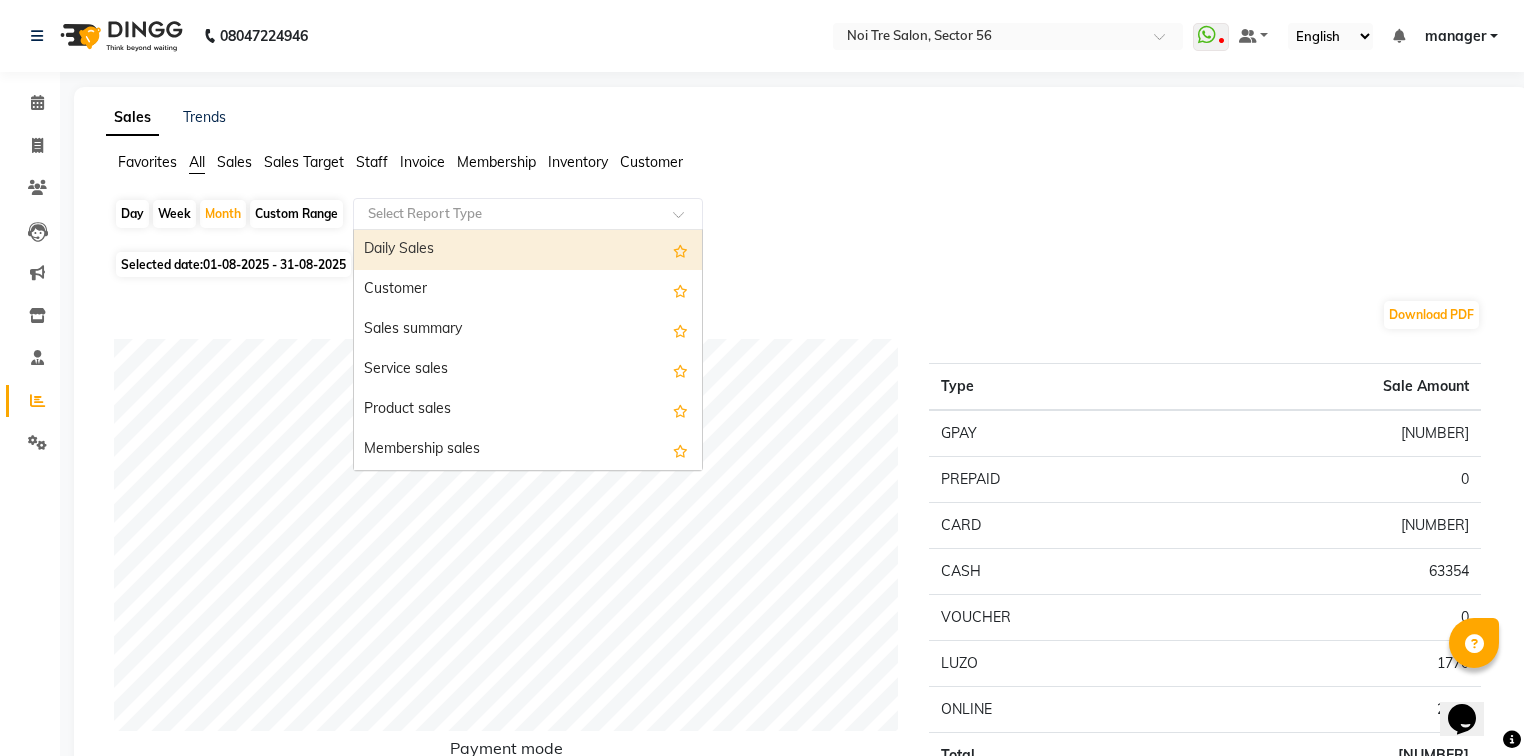 click 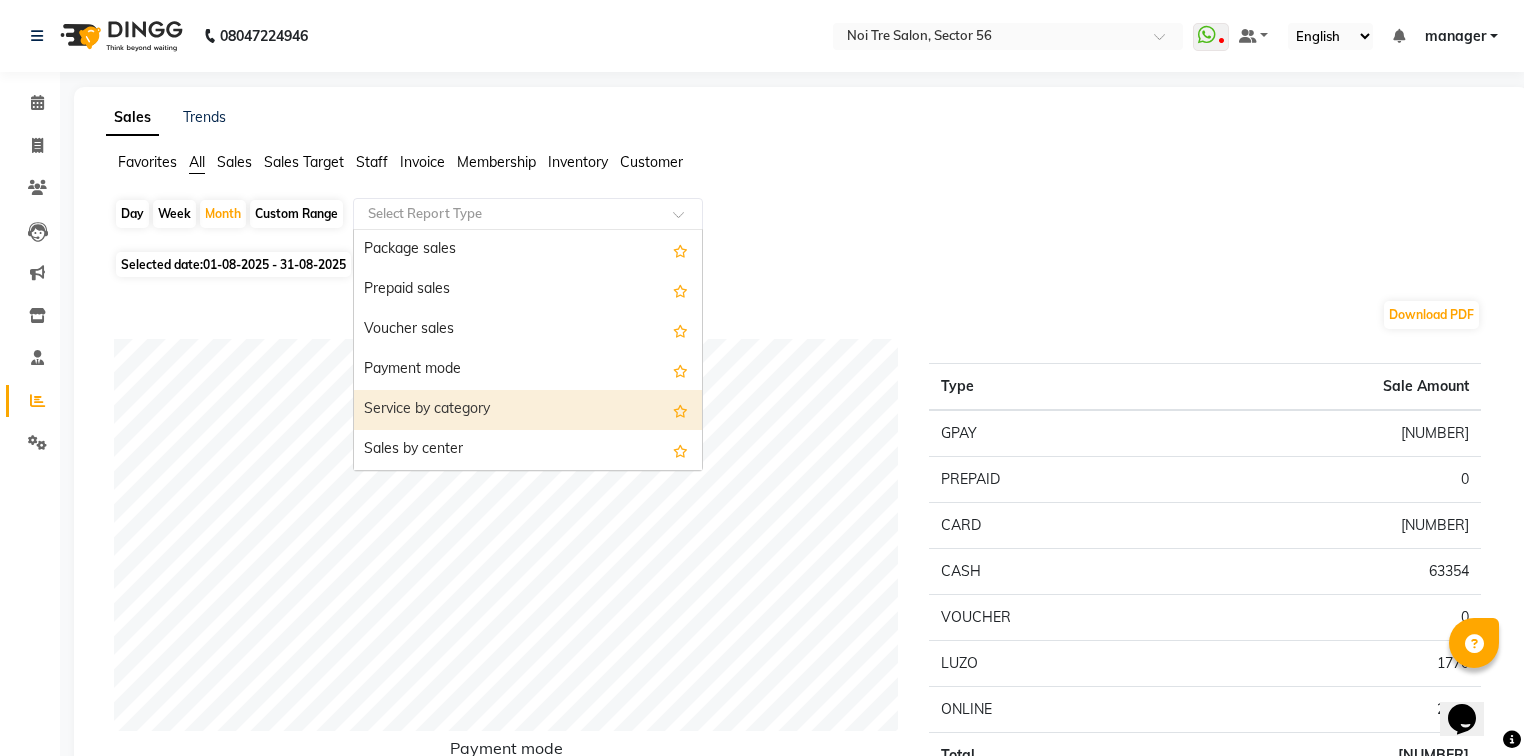 scroll, scrollTop: 400, scrollLeft: 0, axis: vertical 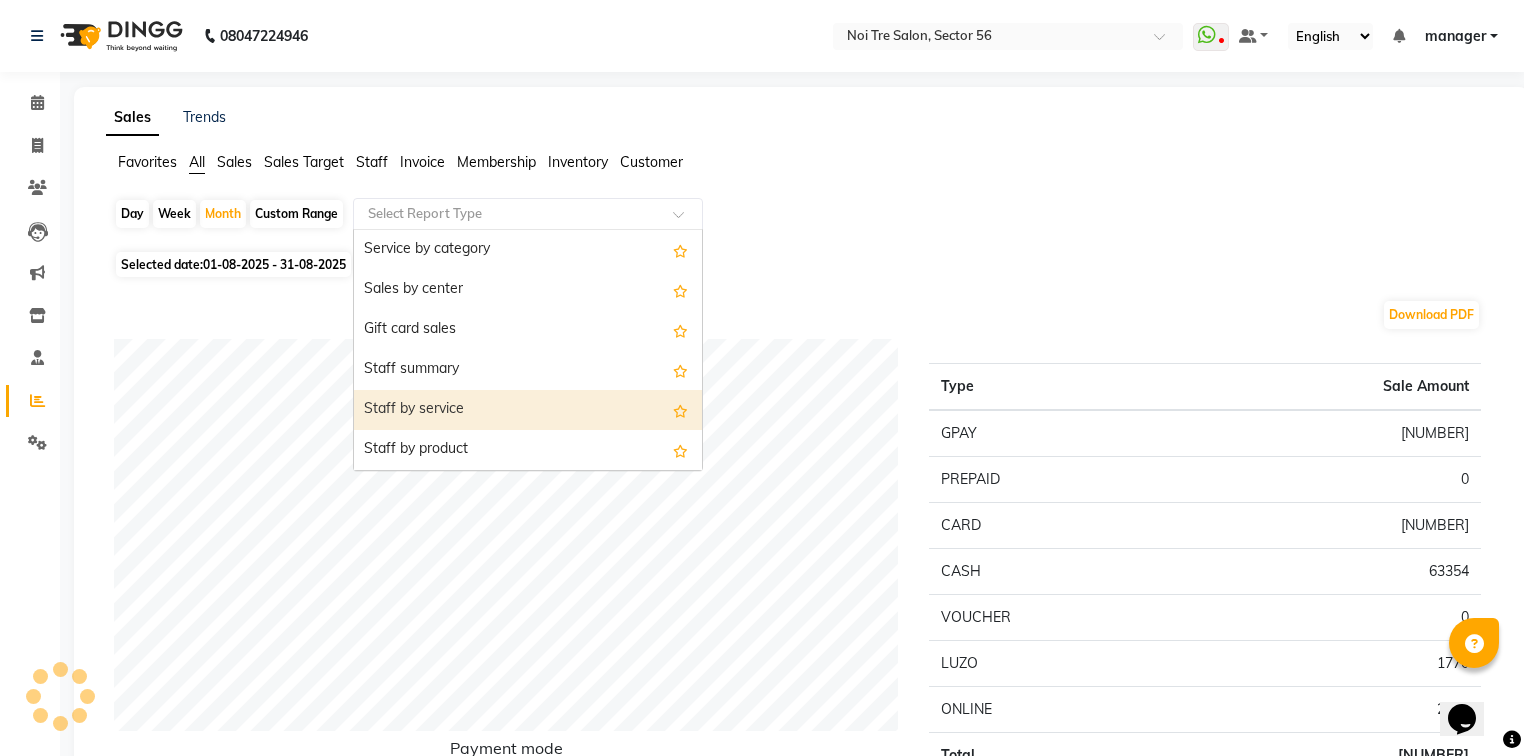 click on "Staff by service" at bounding box center (528, 410) 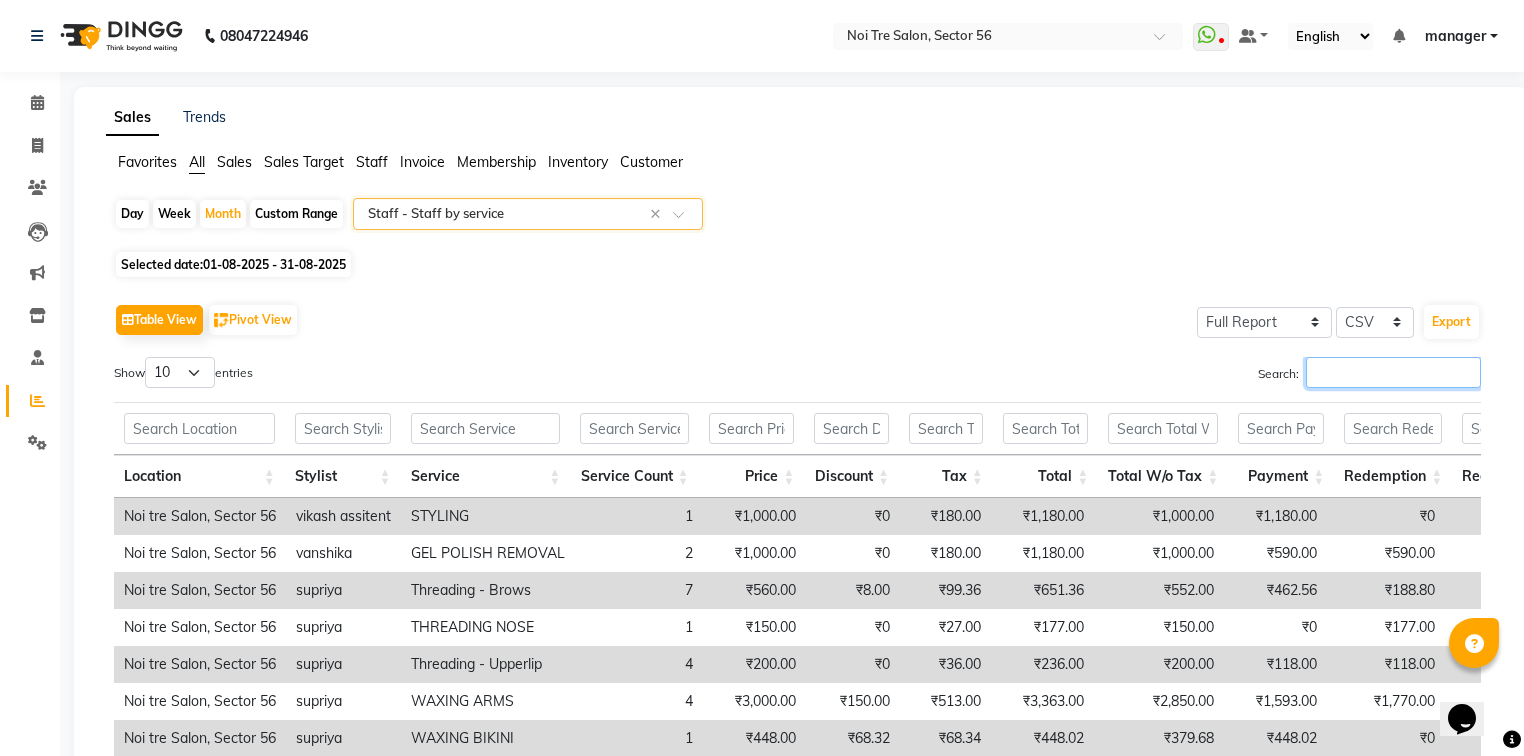 click on "Search:" at bounding box center [1393, 372] 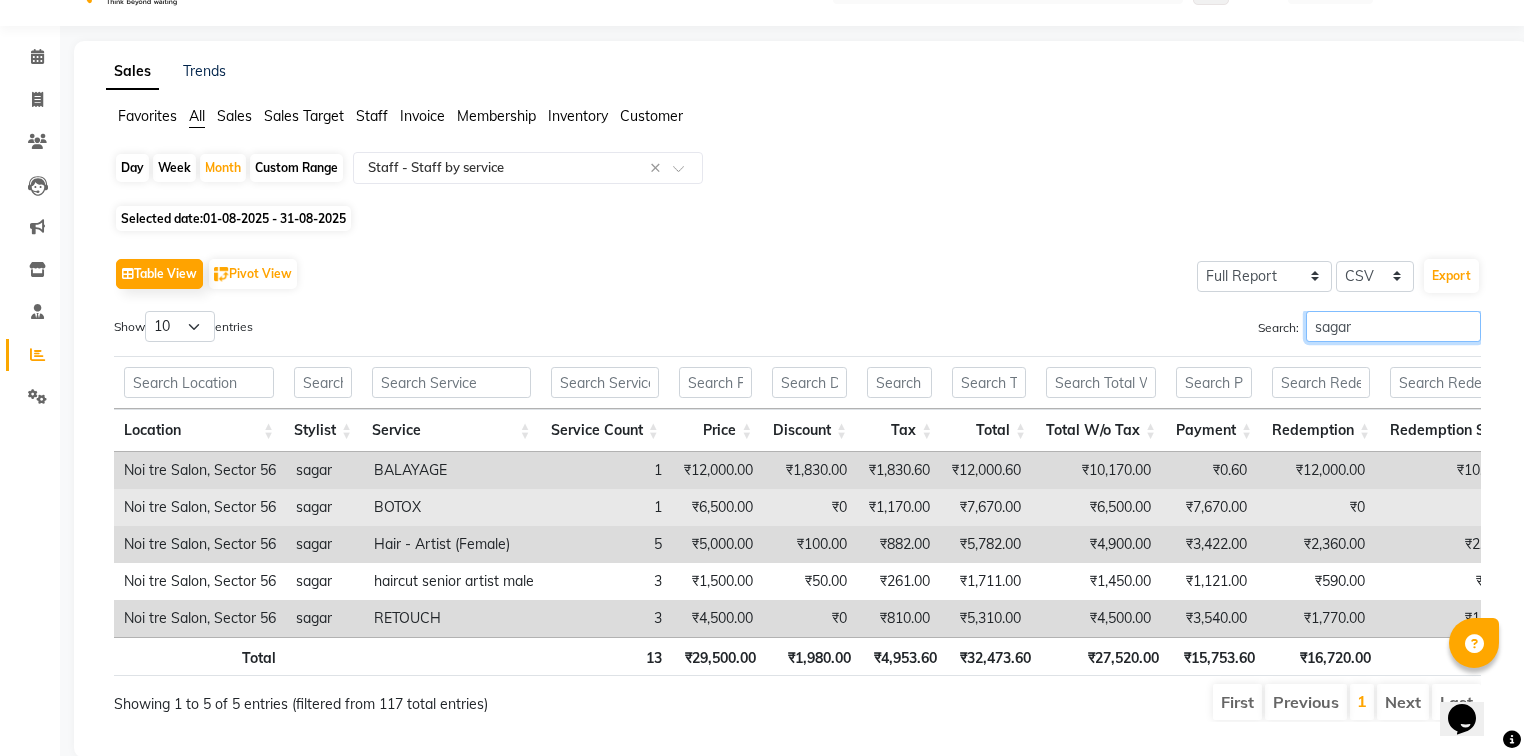 scroll, scrollTop: 100, scrollLeft: 0, axis: vertical 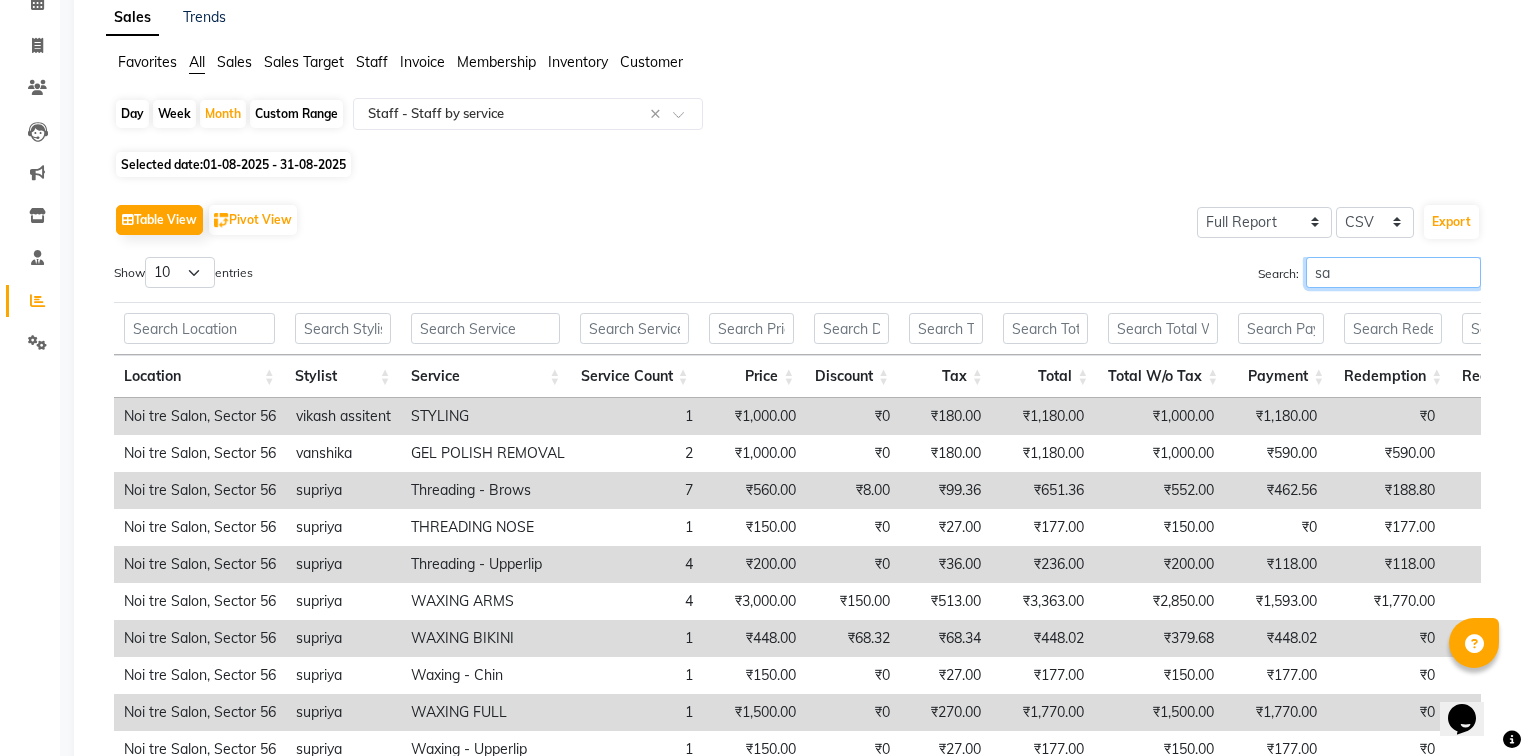 type on "s" 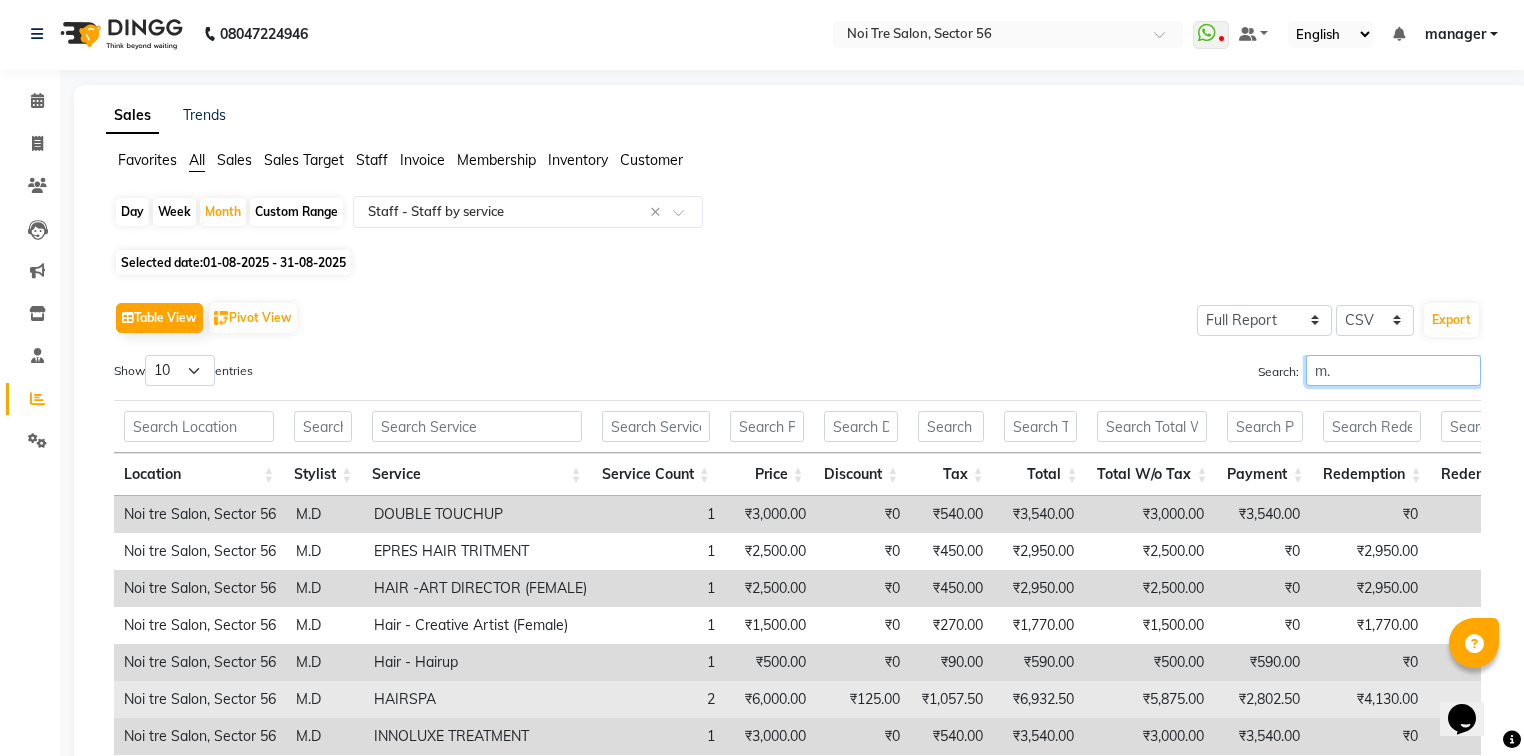 scroll, scrollTop: 0, scrollLeft: 0, axis: both 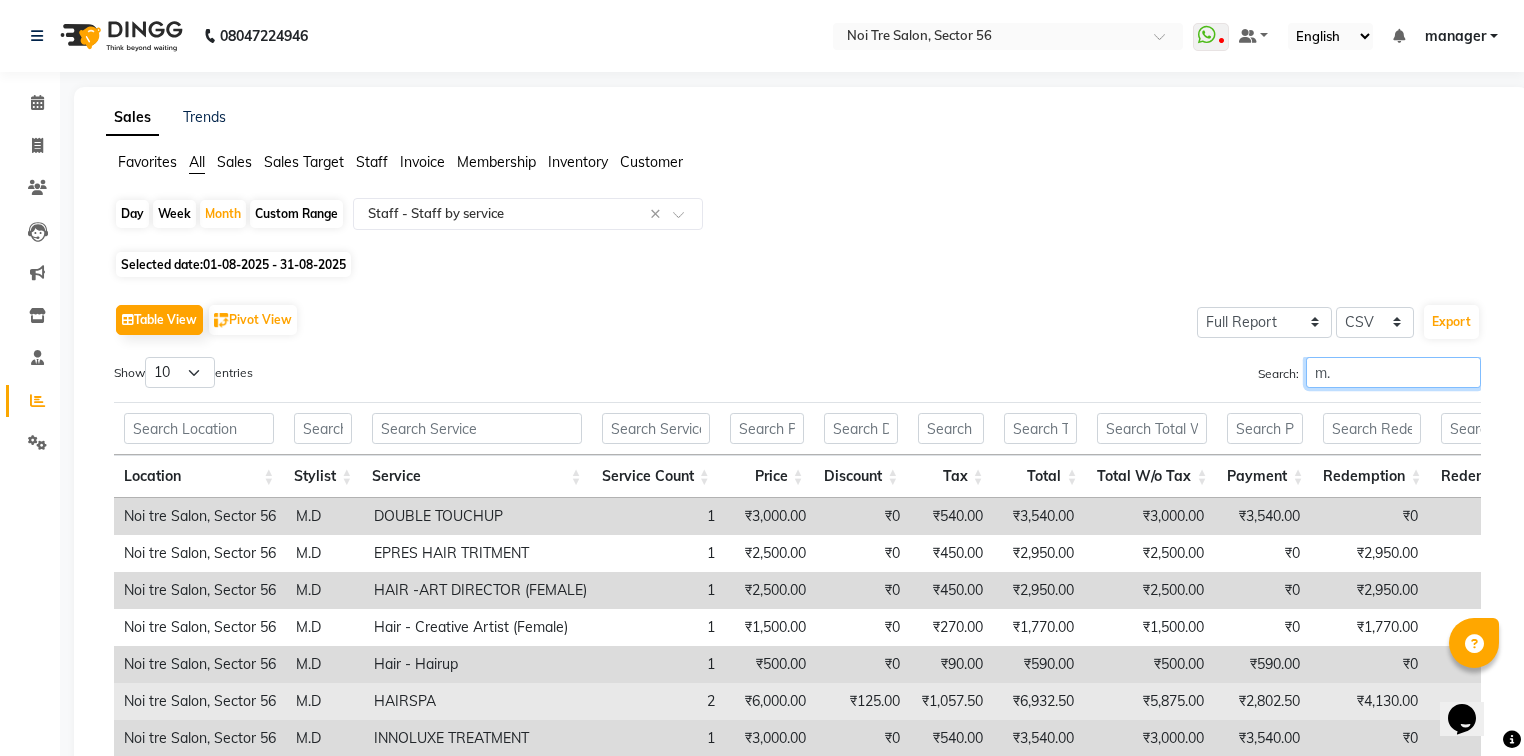 type on "m" 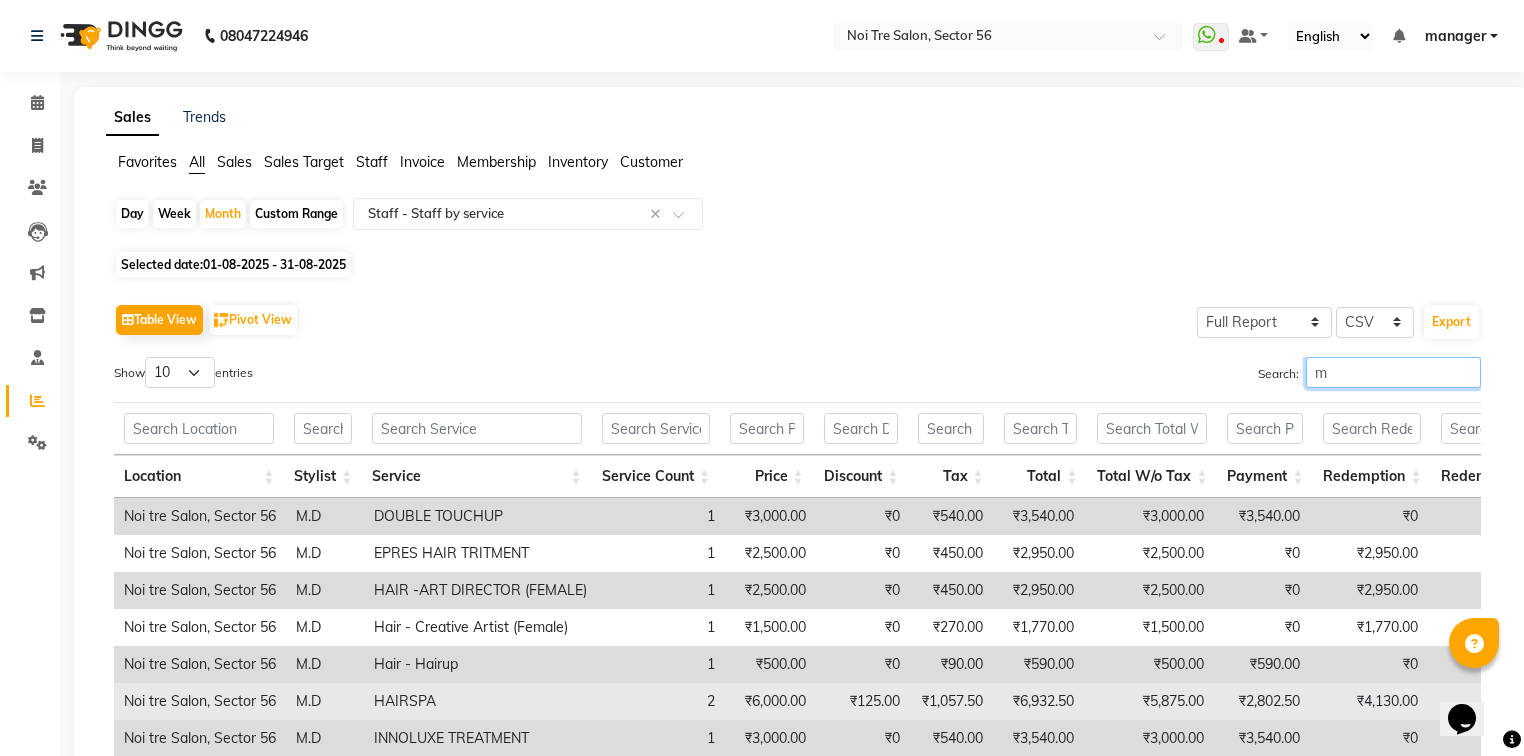 type 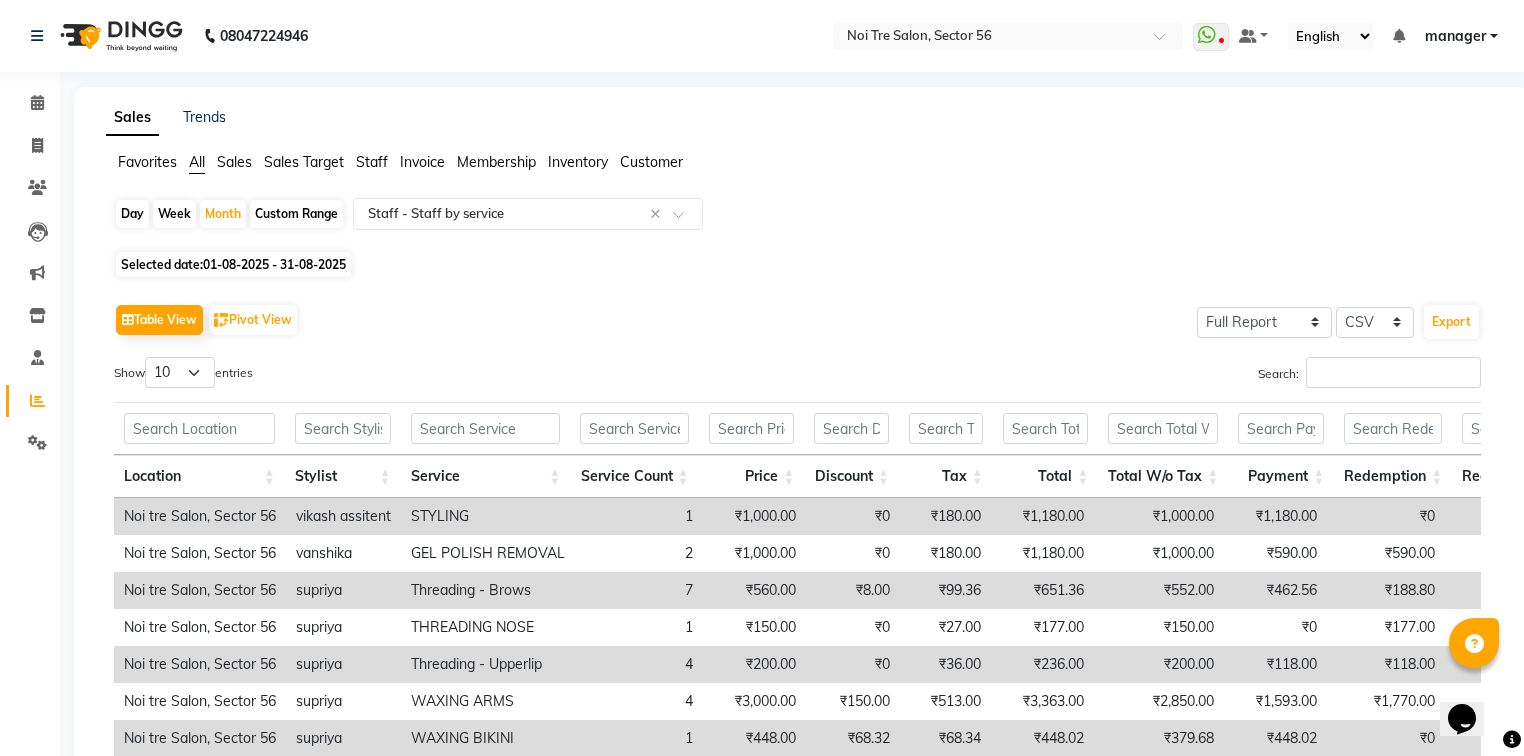 select on "service" 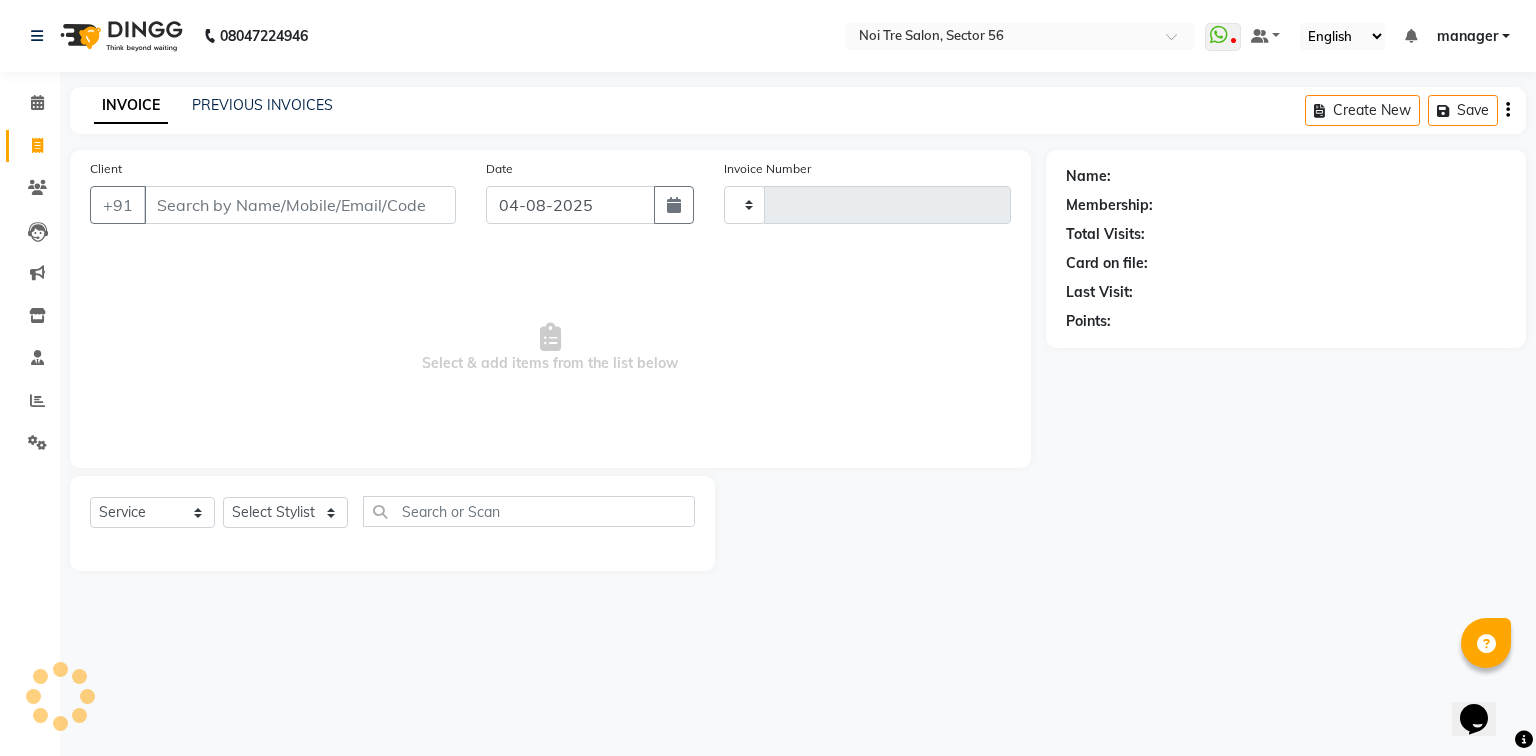type on "4924" 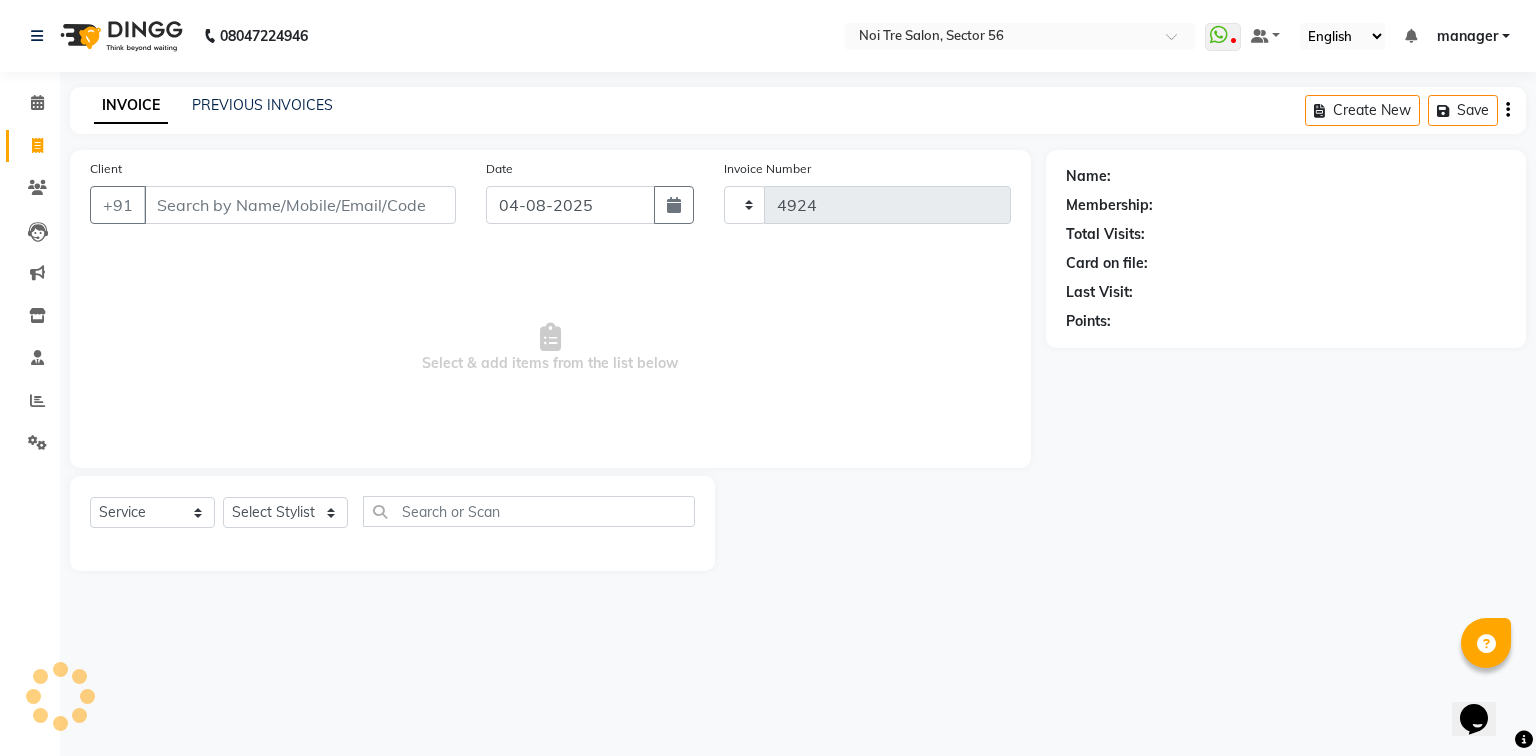 select on "5557" 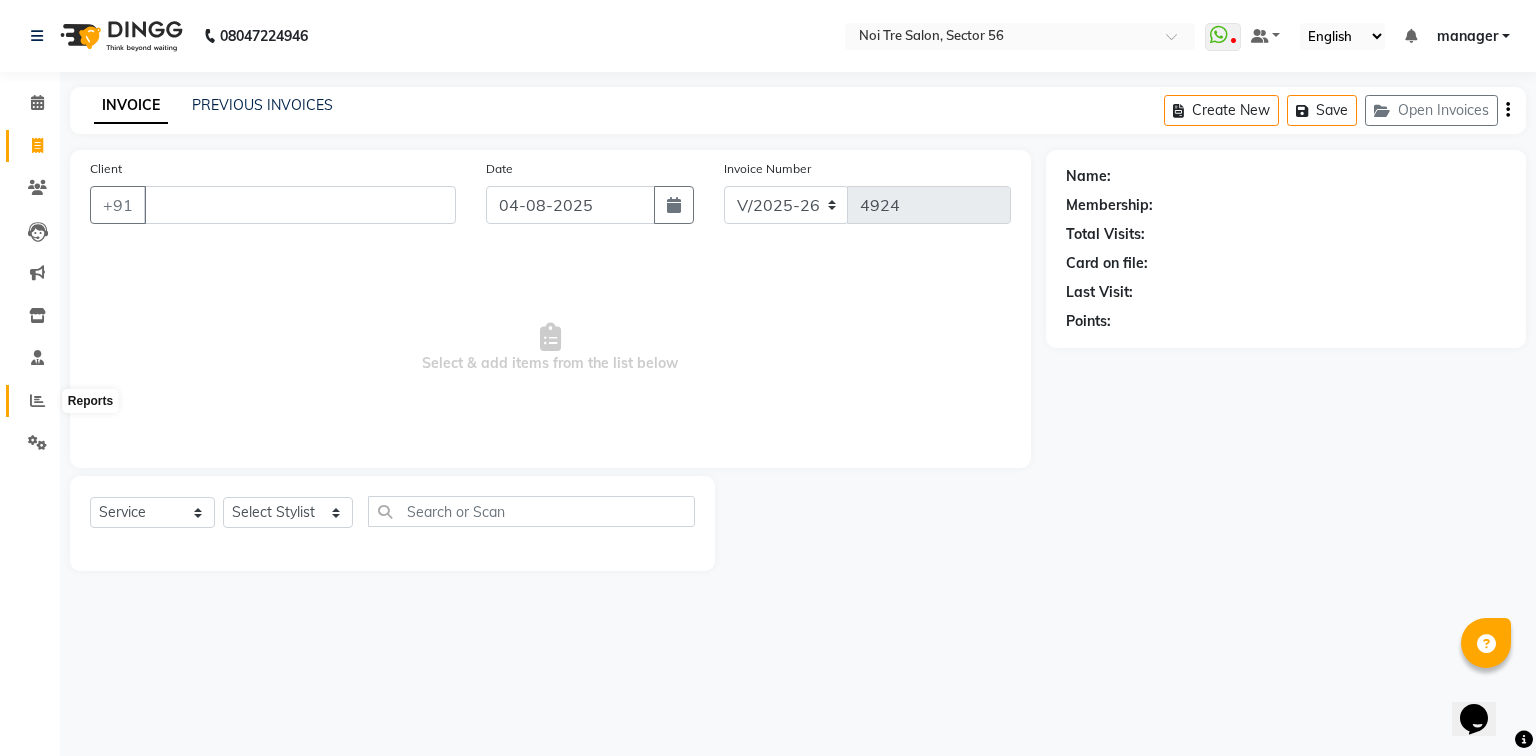 type 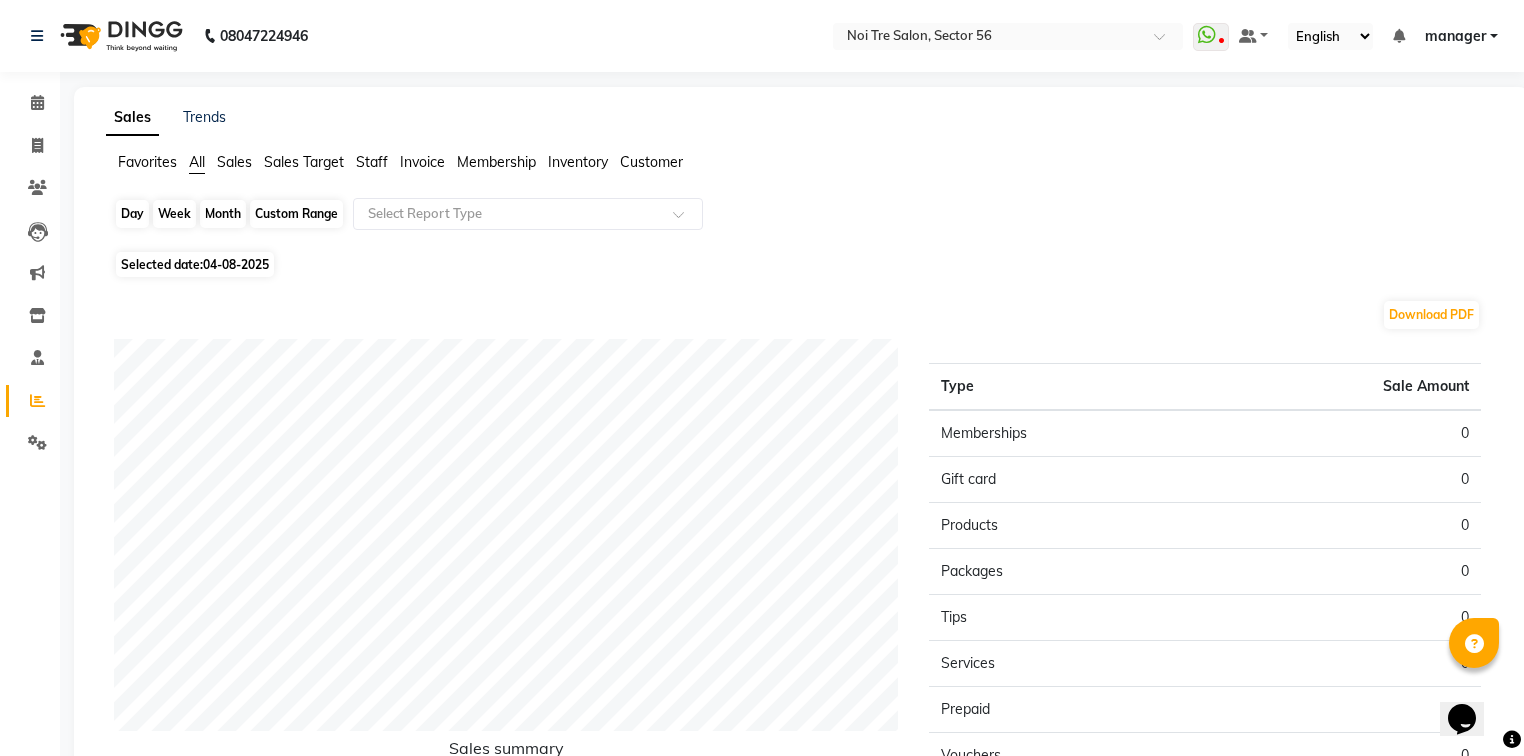 click on "Day" 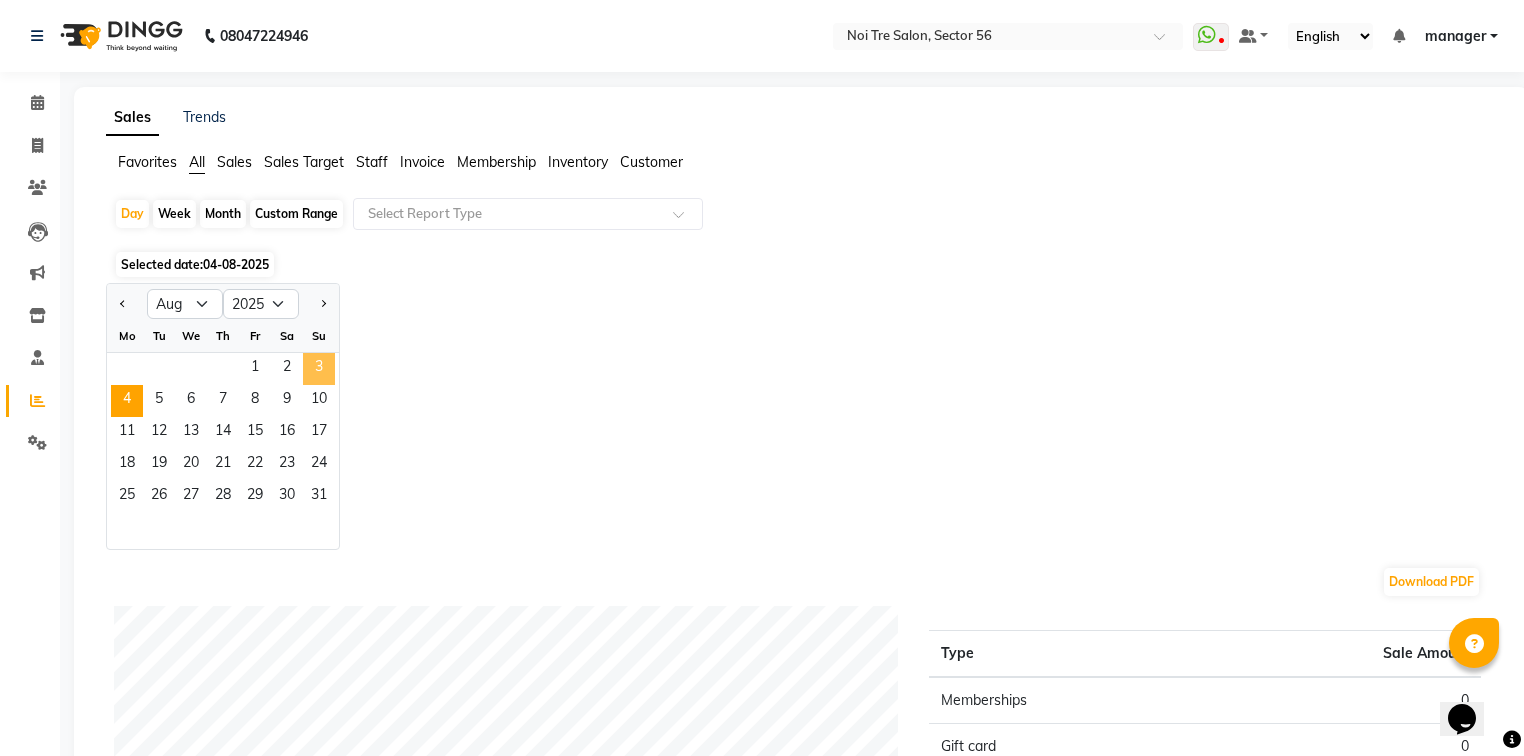 click on "3" 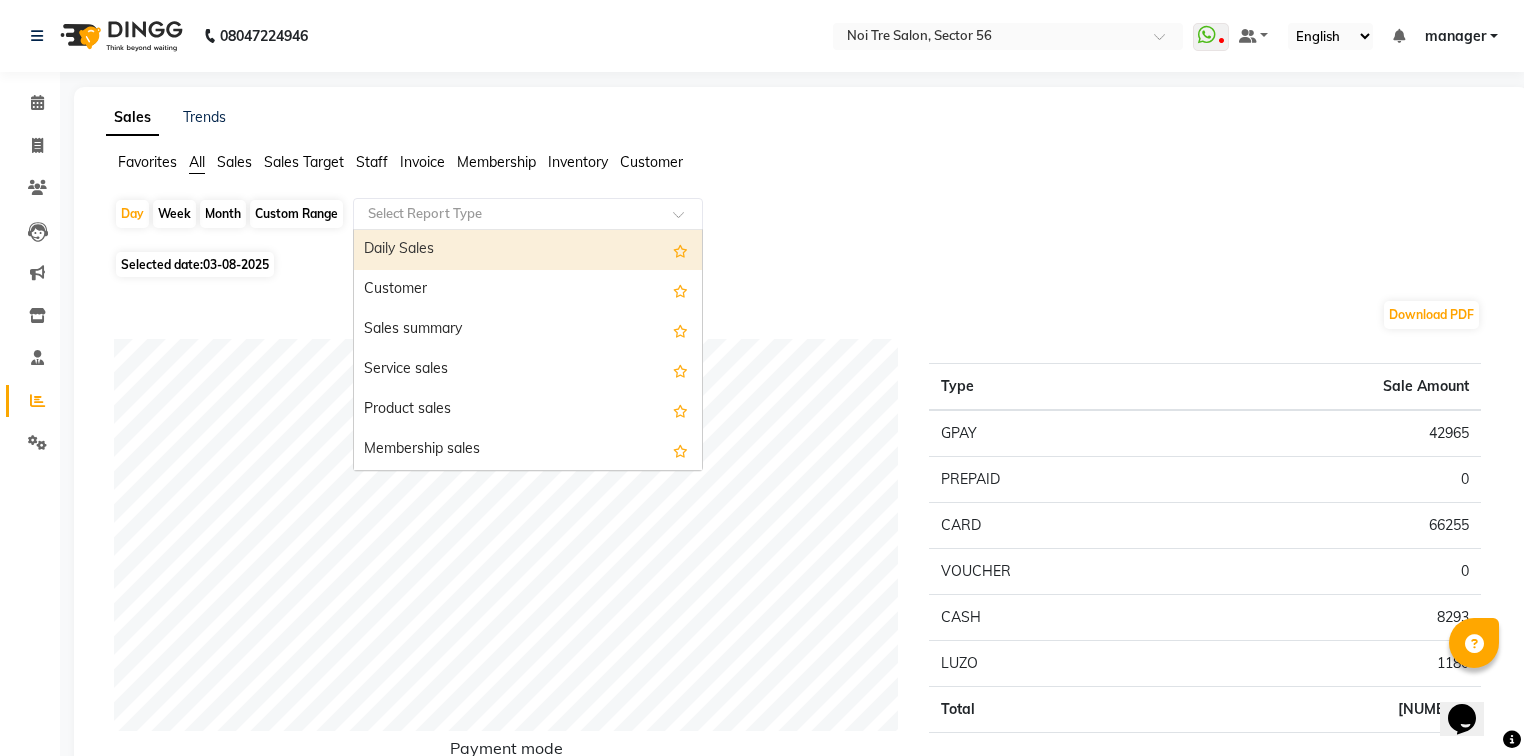 click 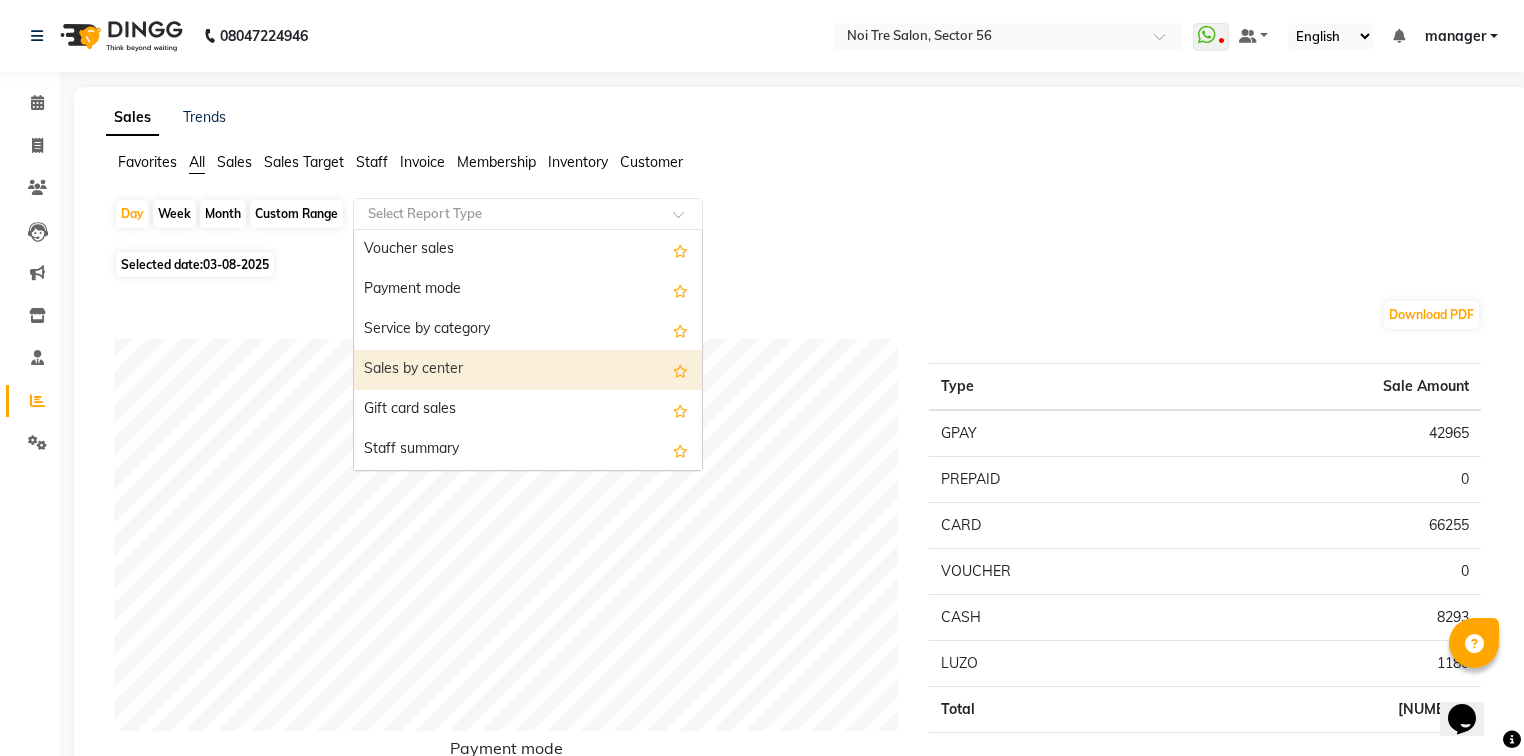 scroll, scrollTop: 480, scrollLeft: 0, axis: vertical 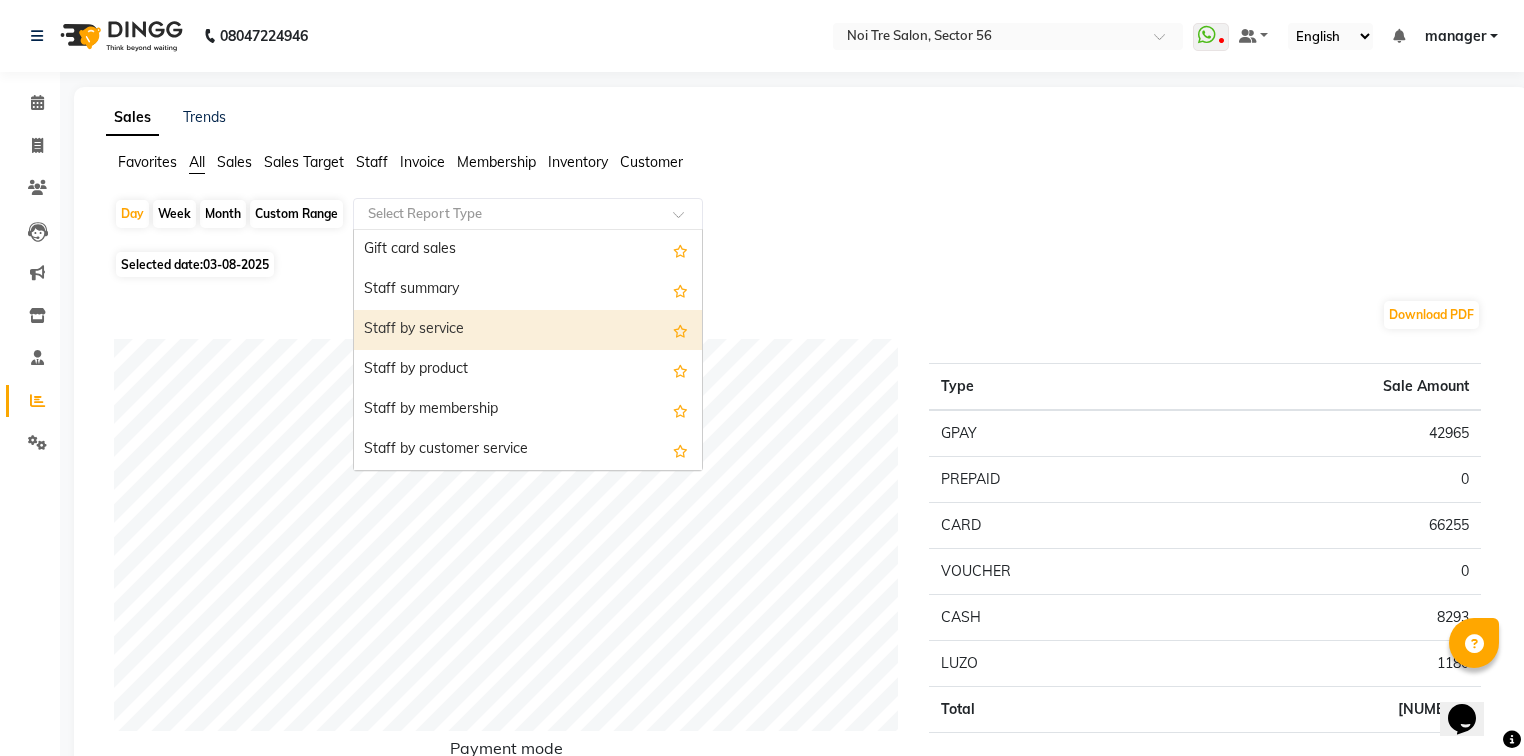 click on "Staff by service" at bounding box center [528, 330] 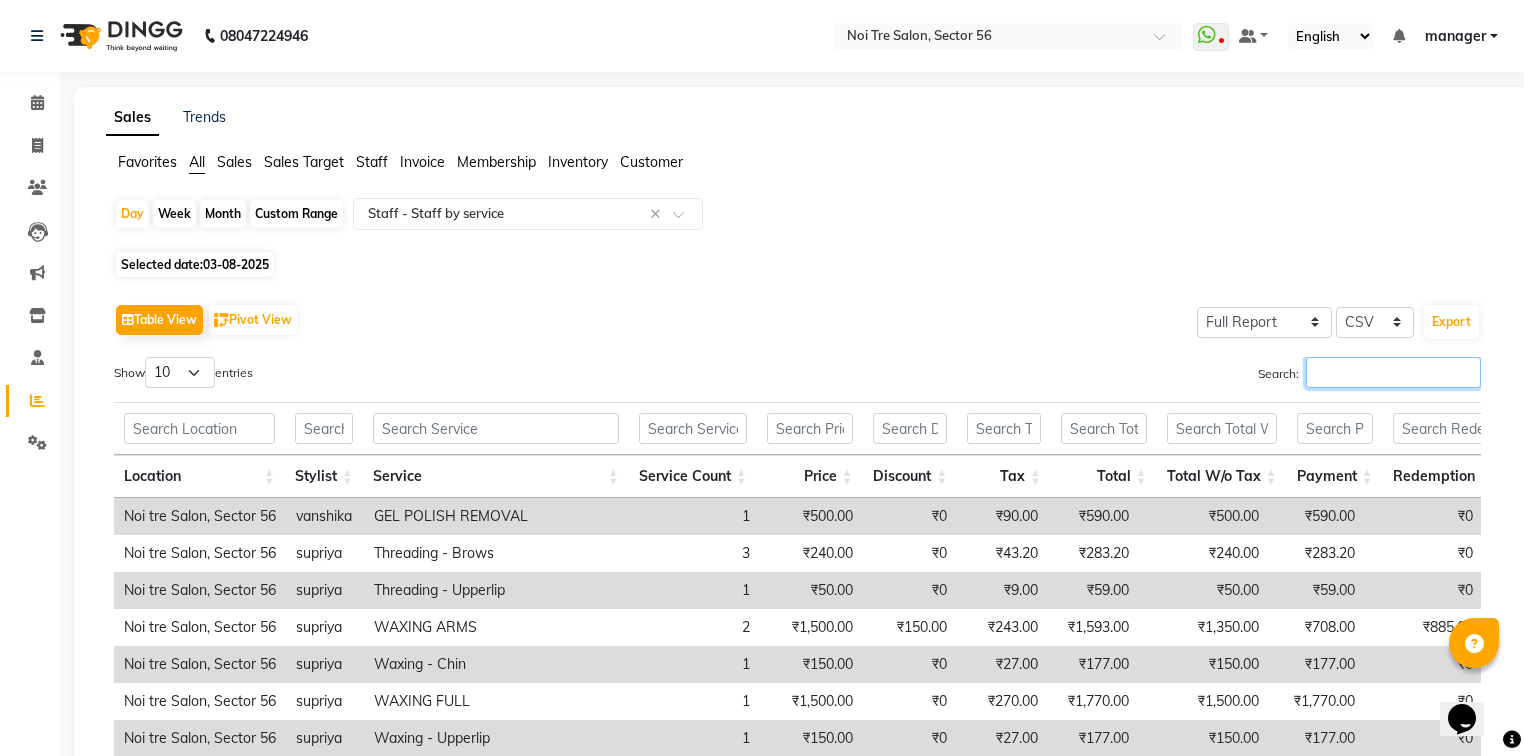click on "Search:" at bounding box center (1393, 372) 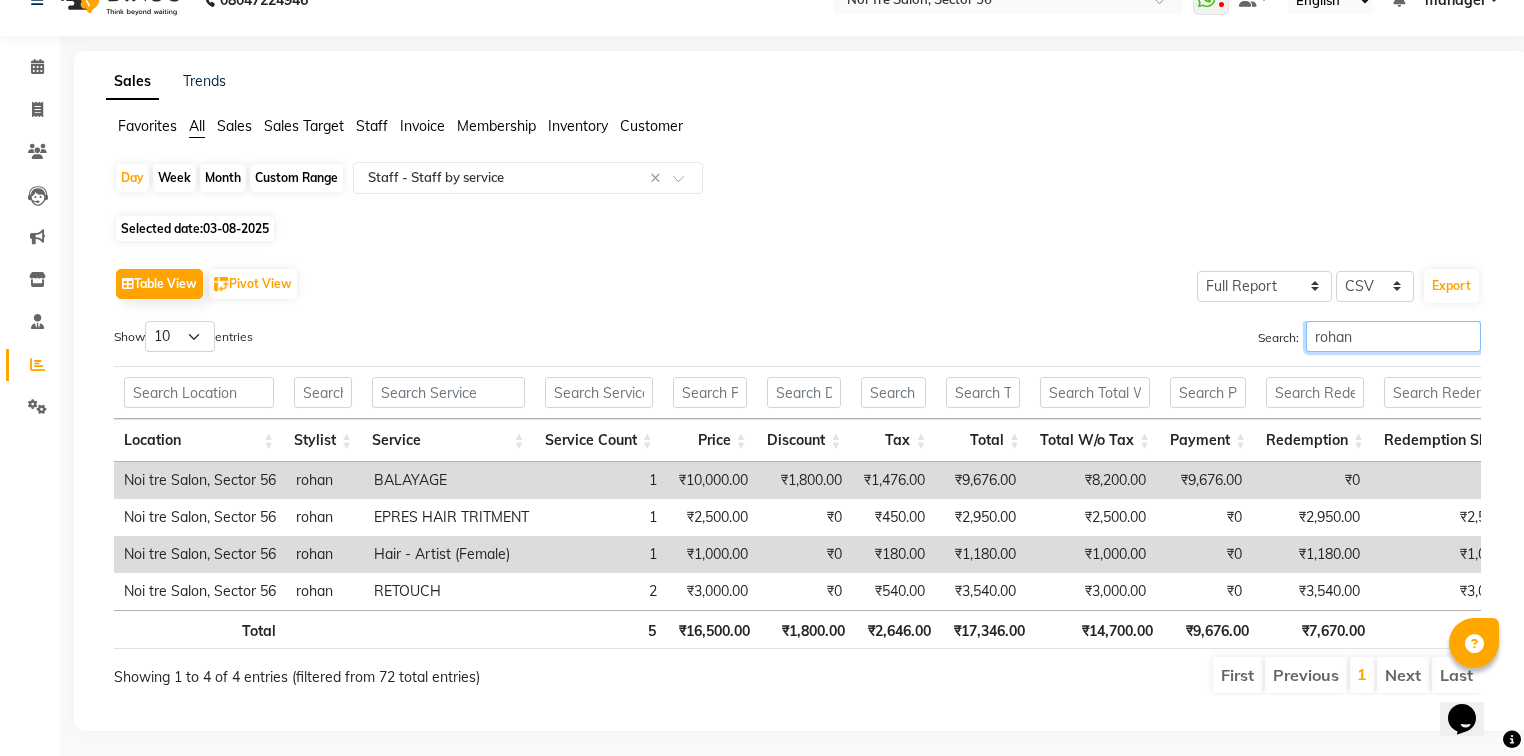 scroll, scrollTop: 63, scrollLeft: 0, axis: vertical 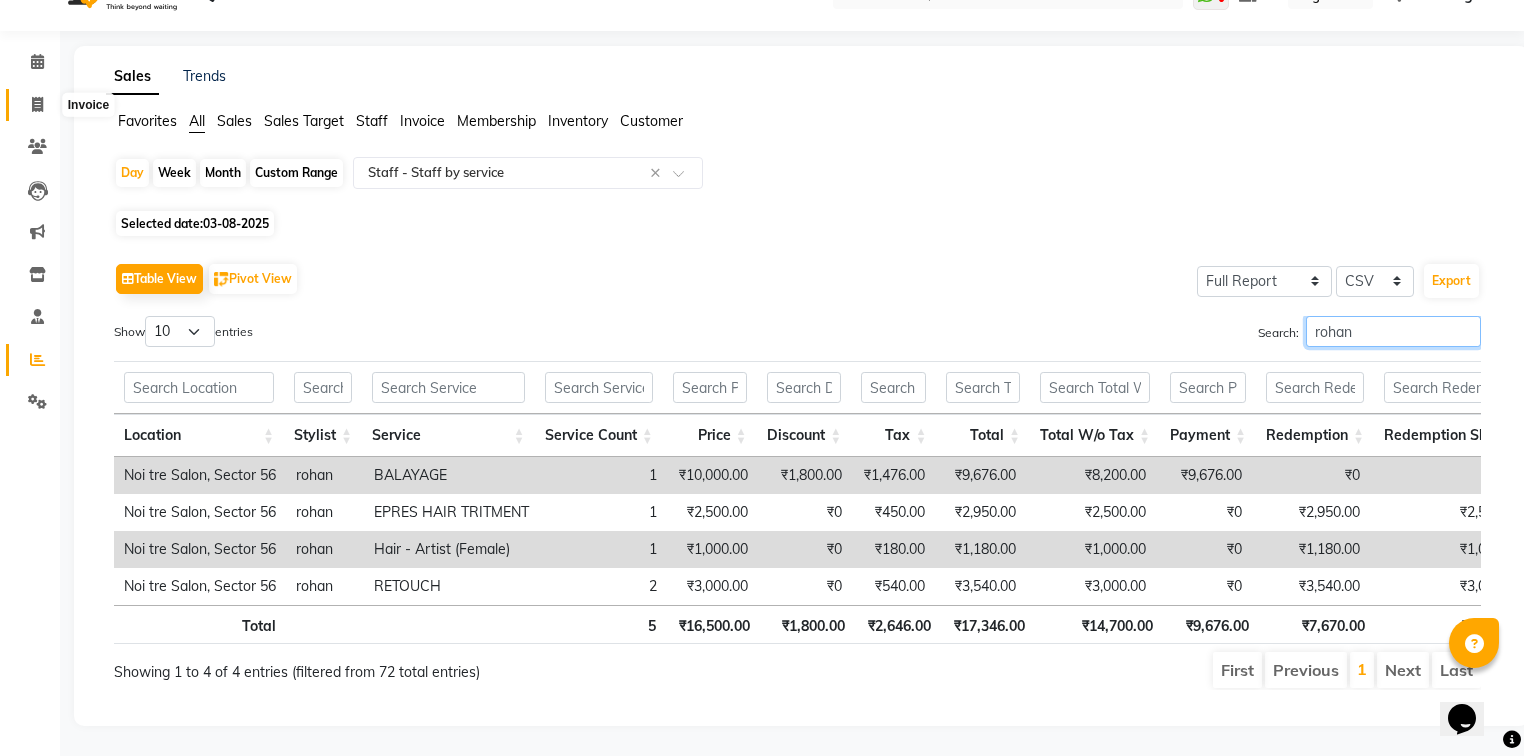 type on "rohan" 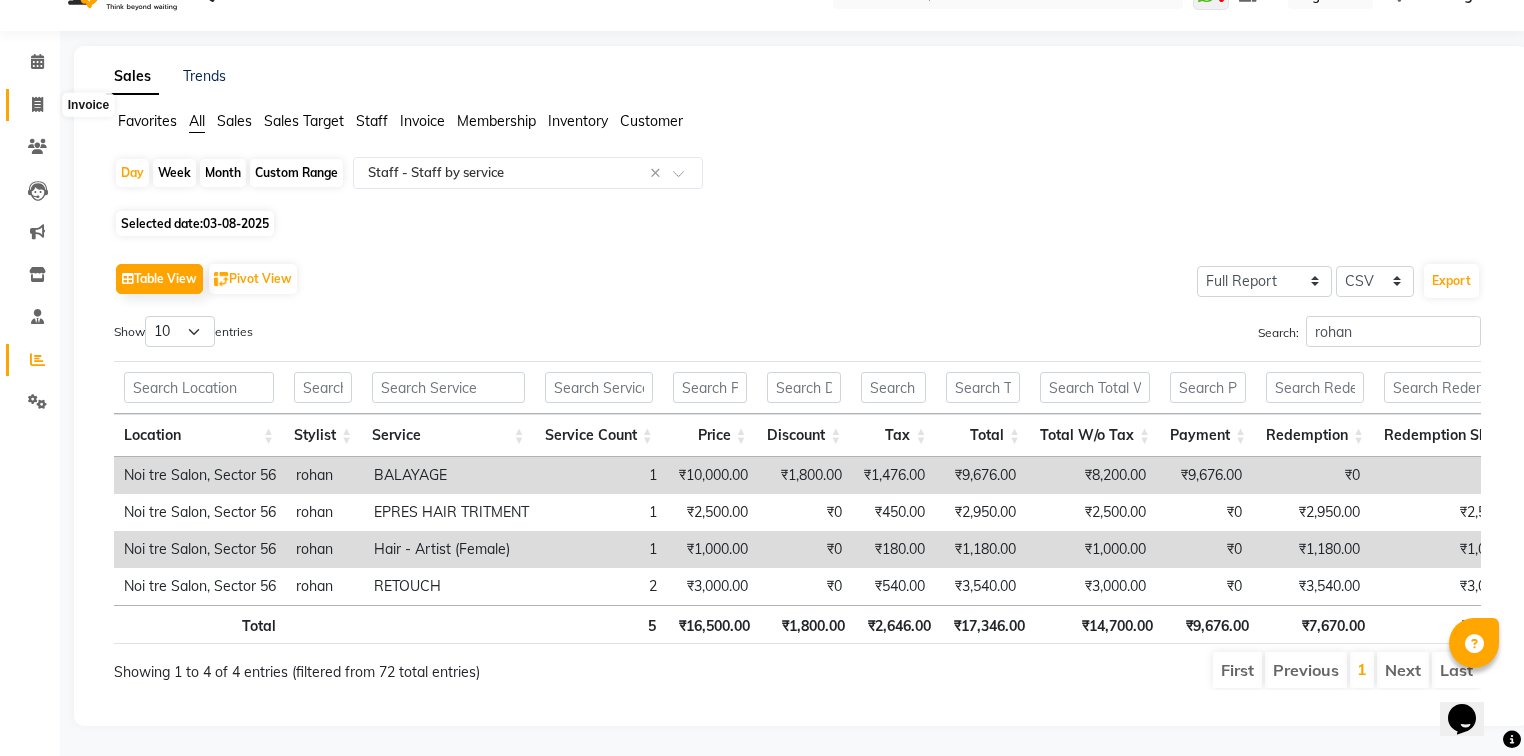 click 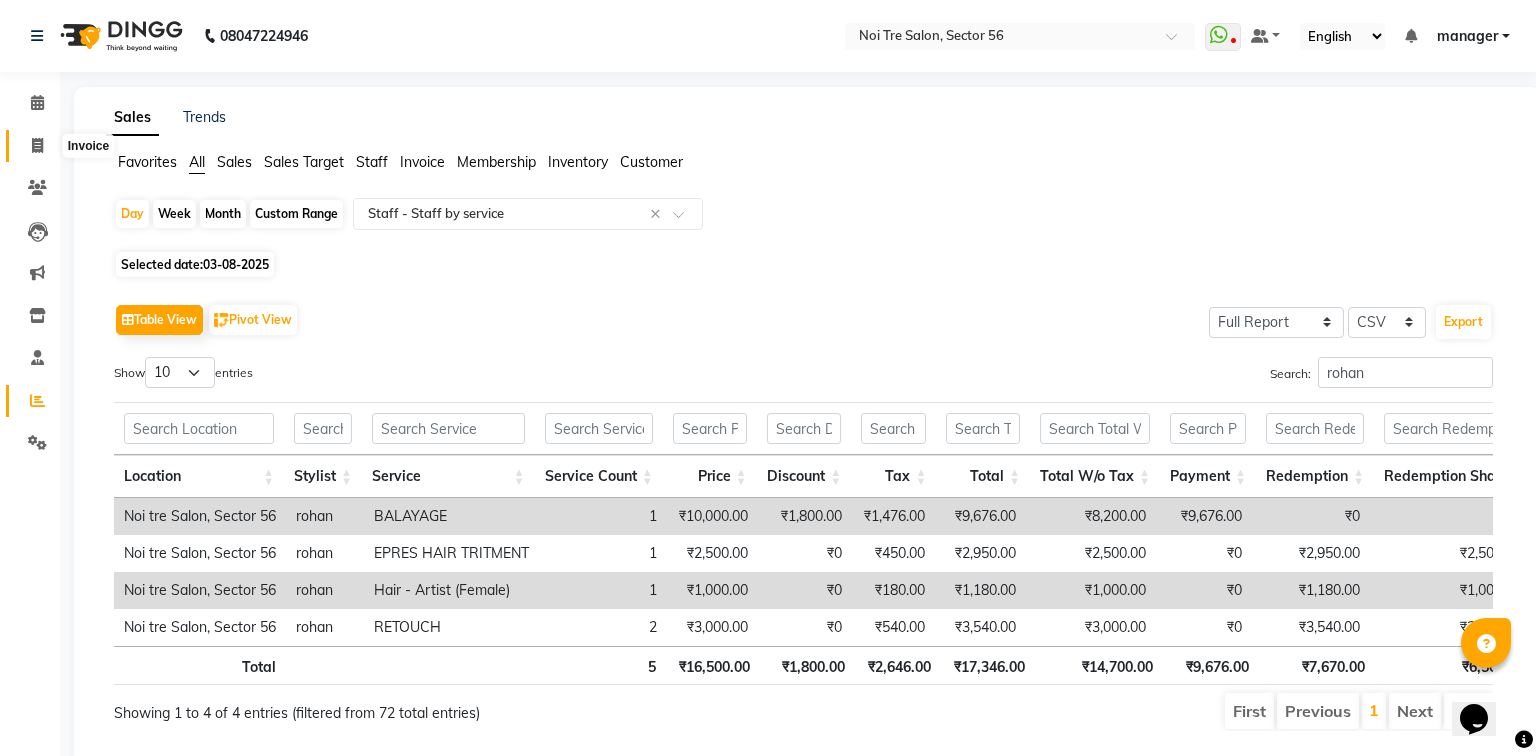 select on "5557" 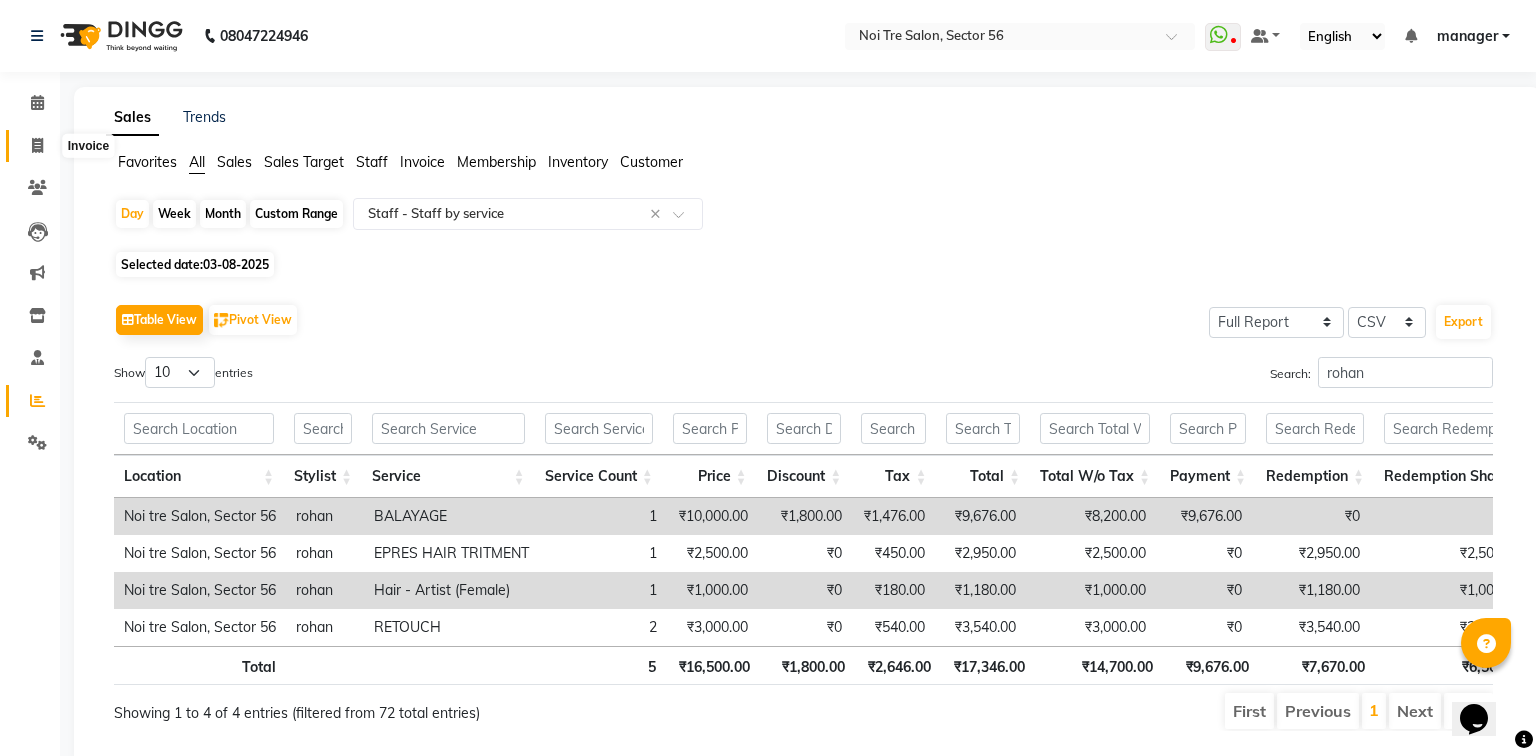 select on "service" 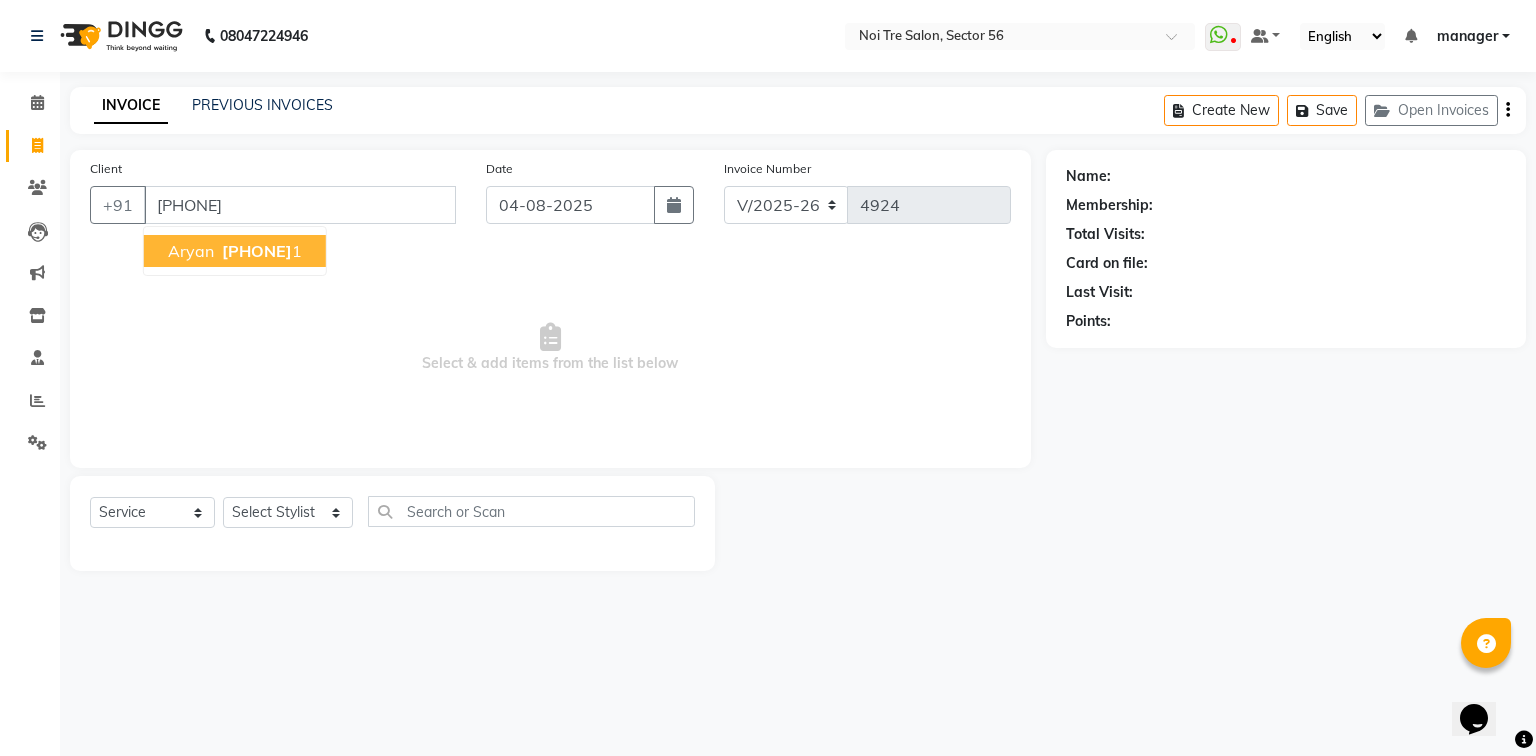type on "[PHONE]" 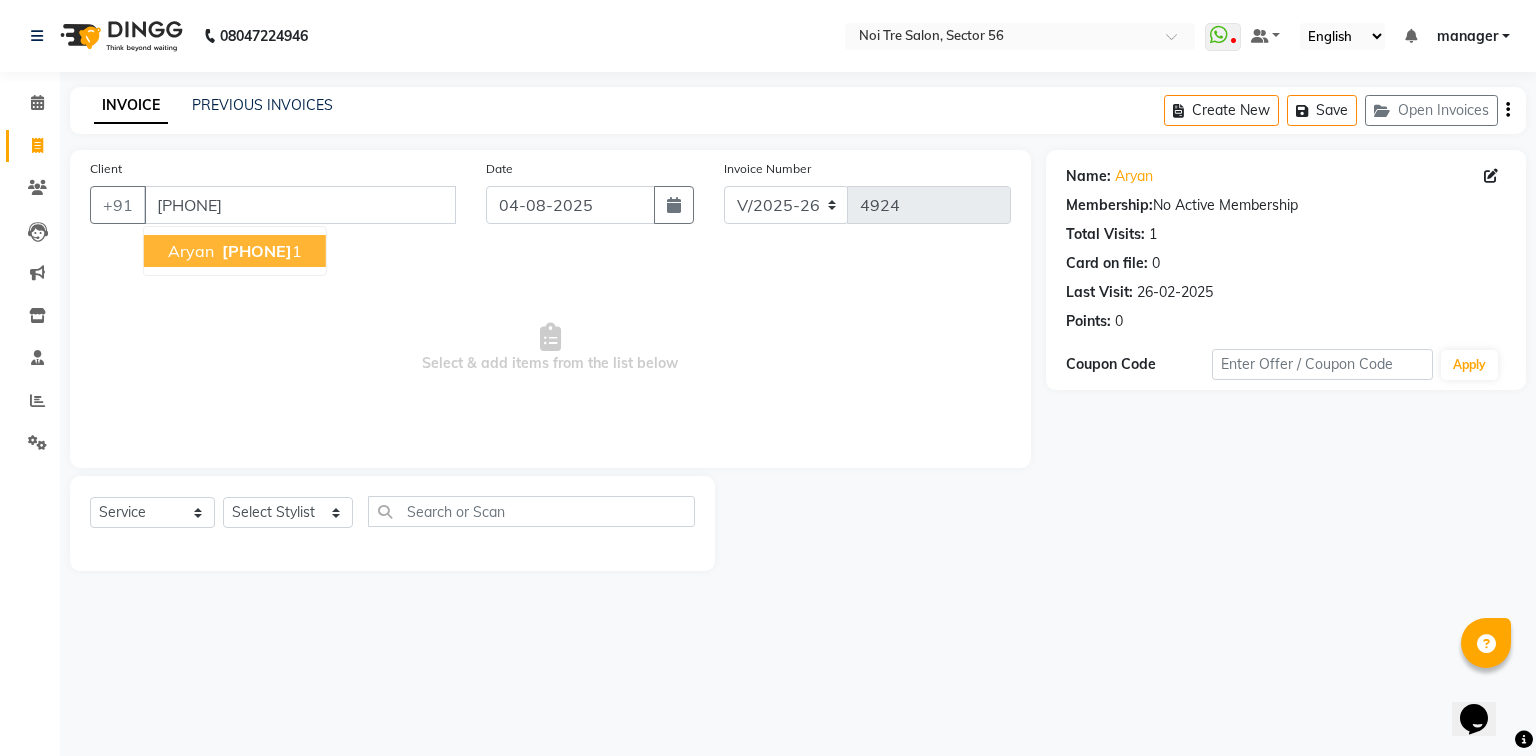 click on "[PHONE]" at bounding box center (257, 251) 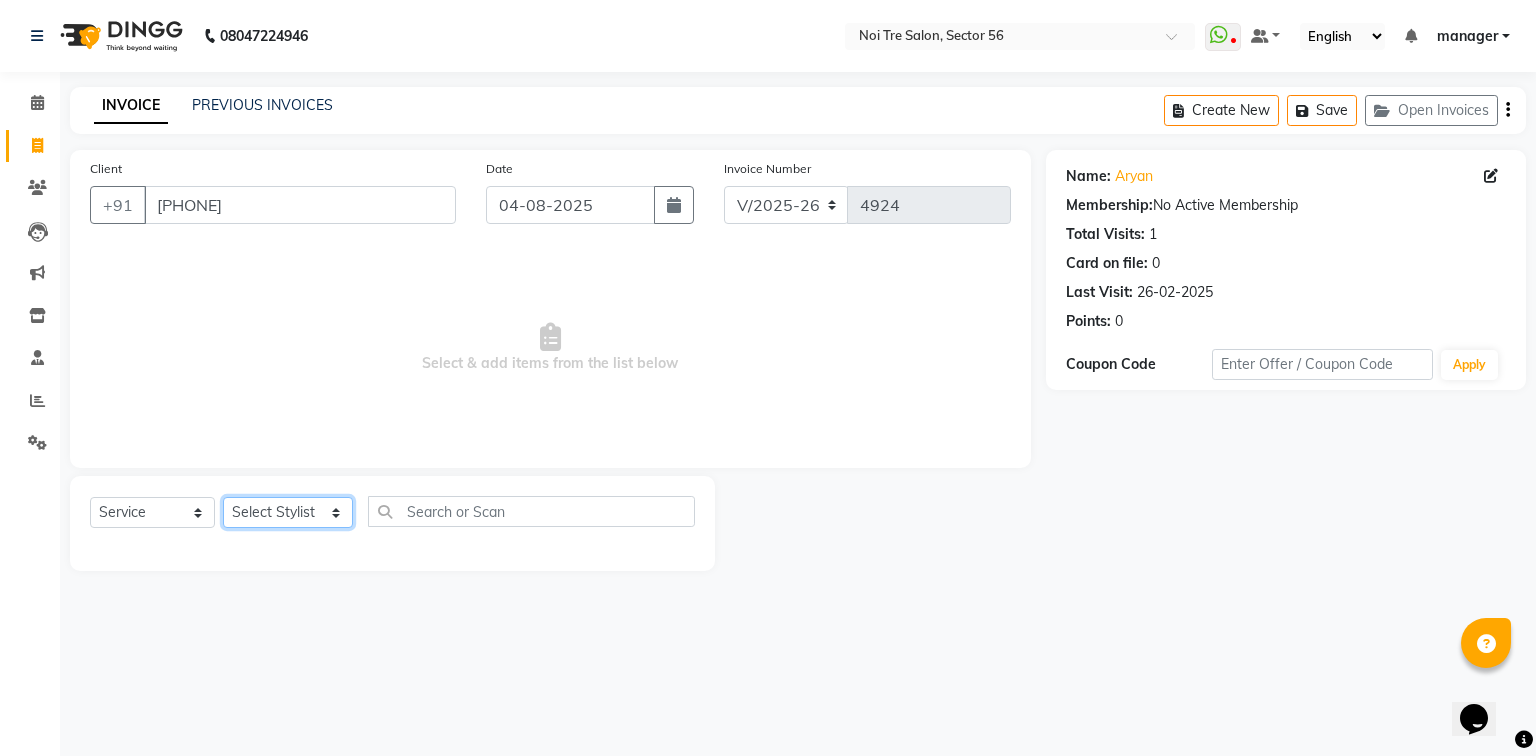click on "Select Stylist ABHISHEKH THAPA abhishek thapa AKRAM KHAN MARKET STAFF amit amit spm Anamika Beautician Anita Buty ANITA NAILS ARTIST ANJALI annu dhuper Ashish SPM bheem chon deepak  dicky DINGG Support Himanshu nail artist imran jagriti janveer john kamran Lin manager manoj sir M.D  messi milan mosin gents mustkim nakul naveen parash  Prem SPM Priti VV puran qashim assistent rajesh raj pedicurist rano  Rashid  rehan robin rohan rohan devid rohit assistent rupa sagar shakib sharad sharukh shispal shoaib shukh shyam simran spm shyam suman beauty supriya urvashi vanshika vanshika  vikash assitent vishnu assistent yoyo" 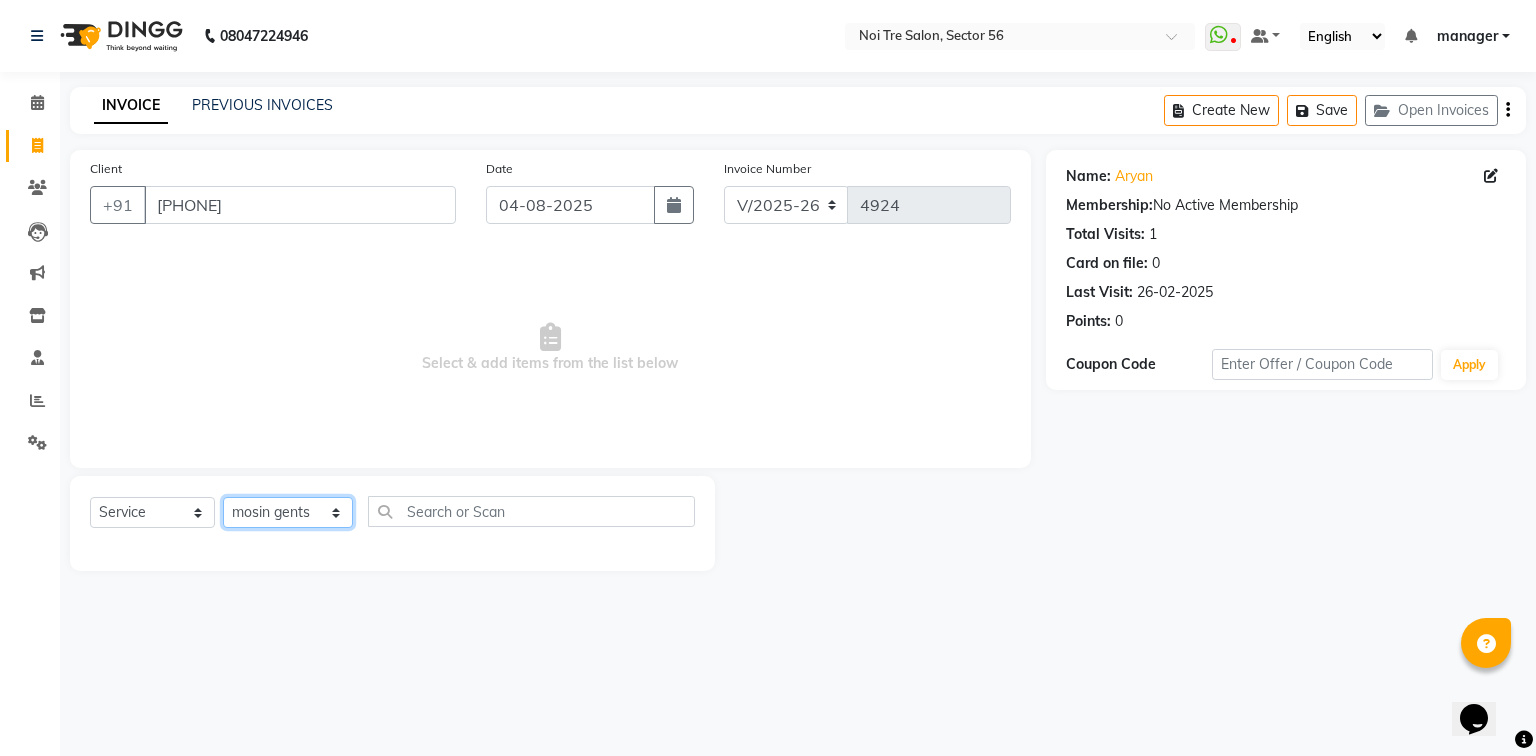 click on "Select Stylist ABHISHEKH THAPA abhishek thapa AKRAM KHAN MARKET STAFF amit amit spm Anamika Beautician Anita Buty ANITA NAILS ARTIST ANJALI annu dhuper Ashish SPM bheem chon deepak  dicky DINGG Support Himanshu nail artist imran jagriti janveer john kamran Lin manager manoj sir M.D  messi milan mosin gents mustkim nakul naveen parash  Prem SPM Priti VV puran qashim assistent rajesh raj pedicurist rano  Rashid  rehan robin rohan rohan devid rohit assistent rupa sagar shakib sharad sharukh shispal shoaib shukh shyam simran spm shyam suman beauty supriya urvashi vanshika vanshika  vikash assitent vishnu assistent yoyo" 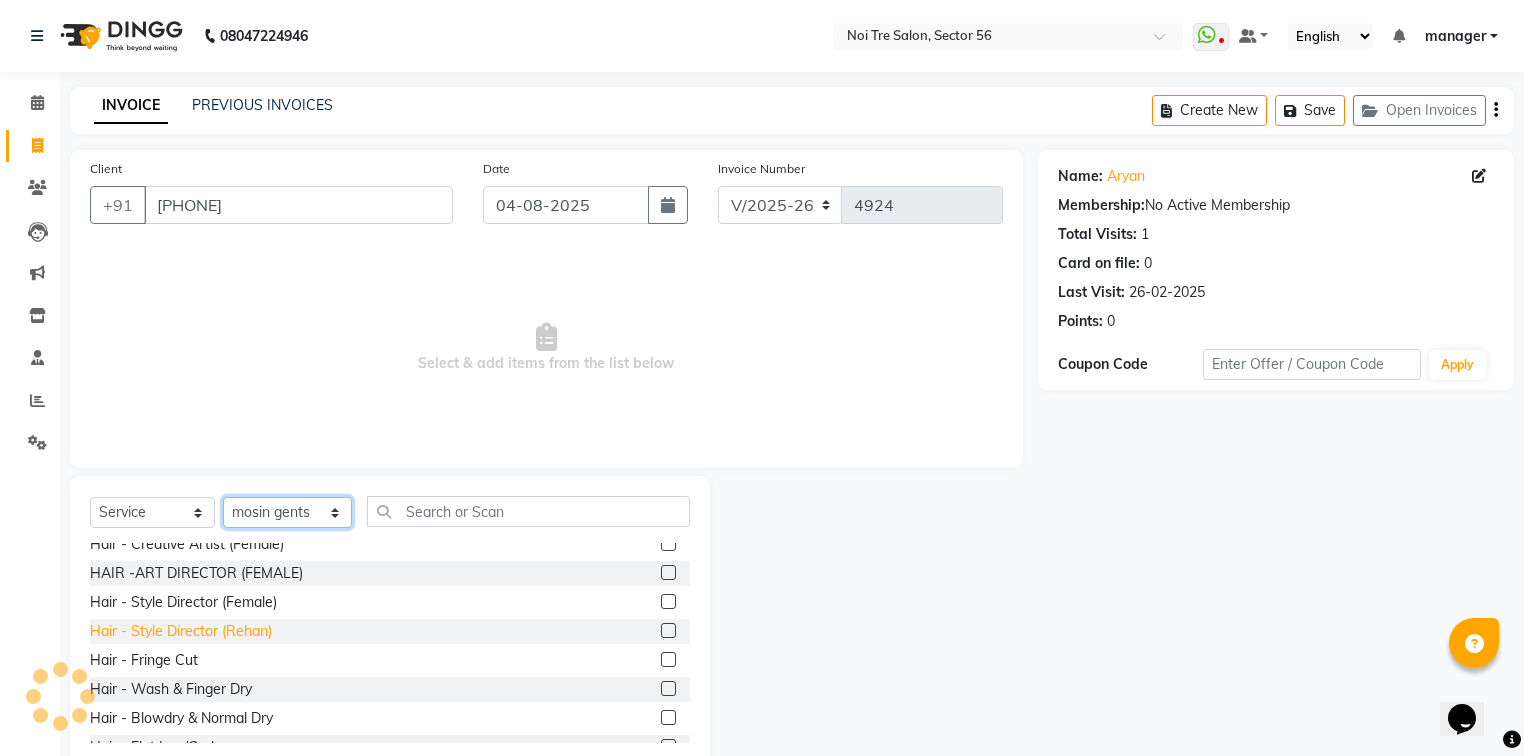 scroll, scrollTop: 80, scrollLeft: 0, axis: vertical 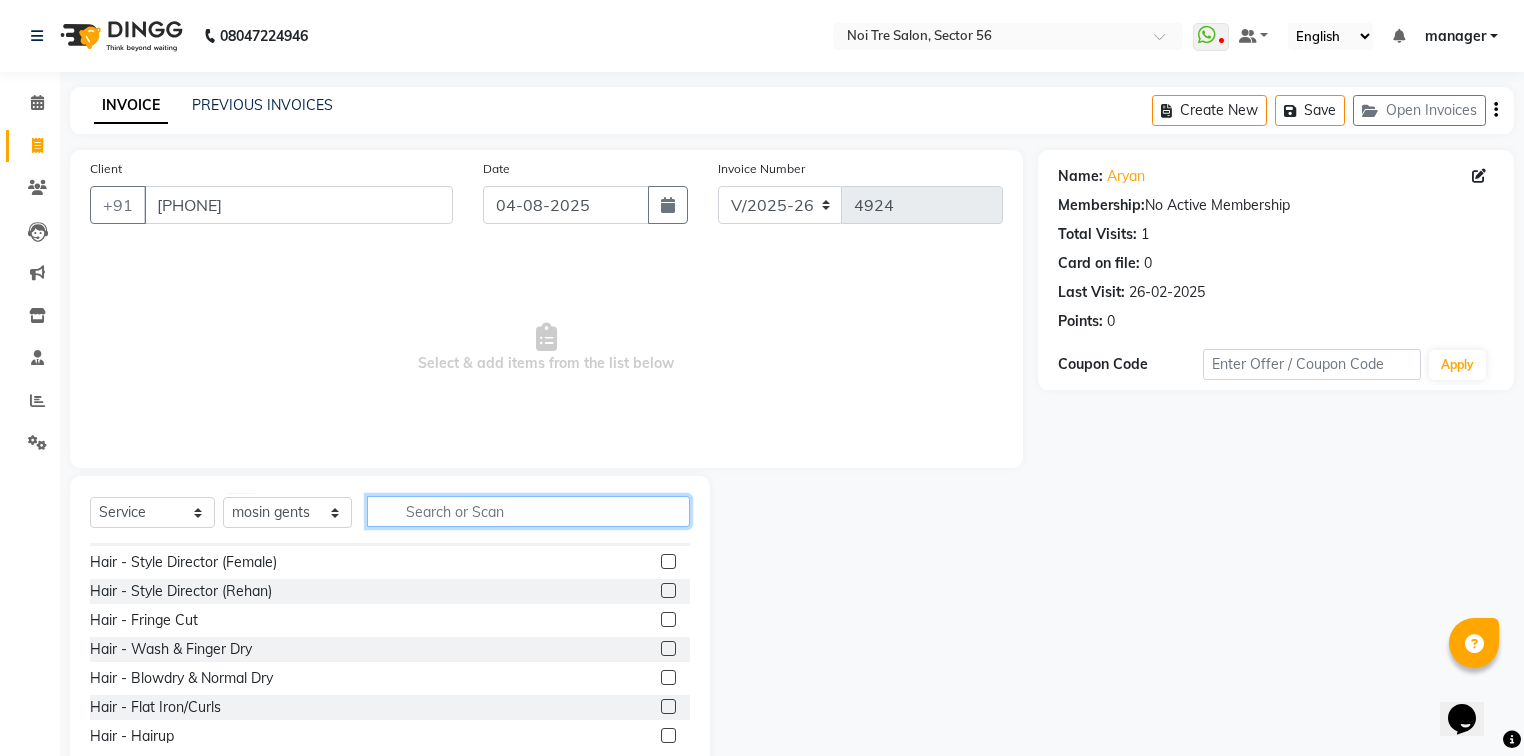 click 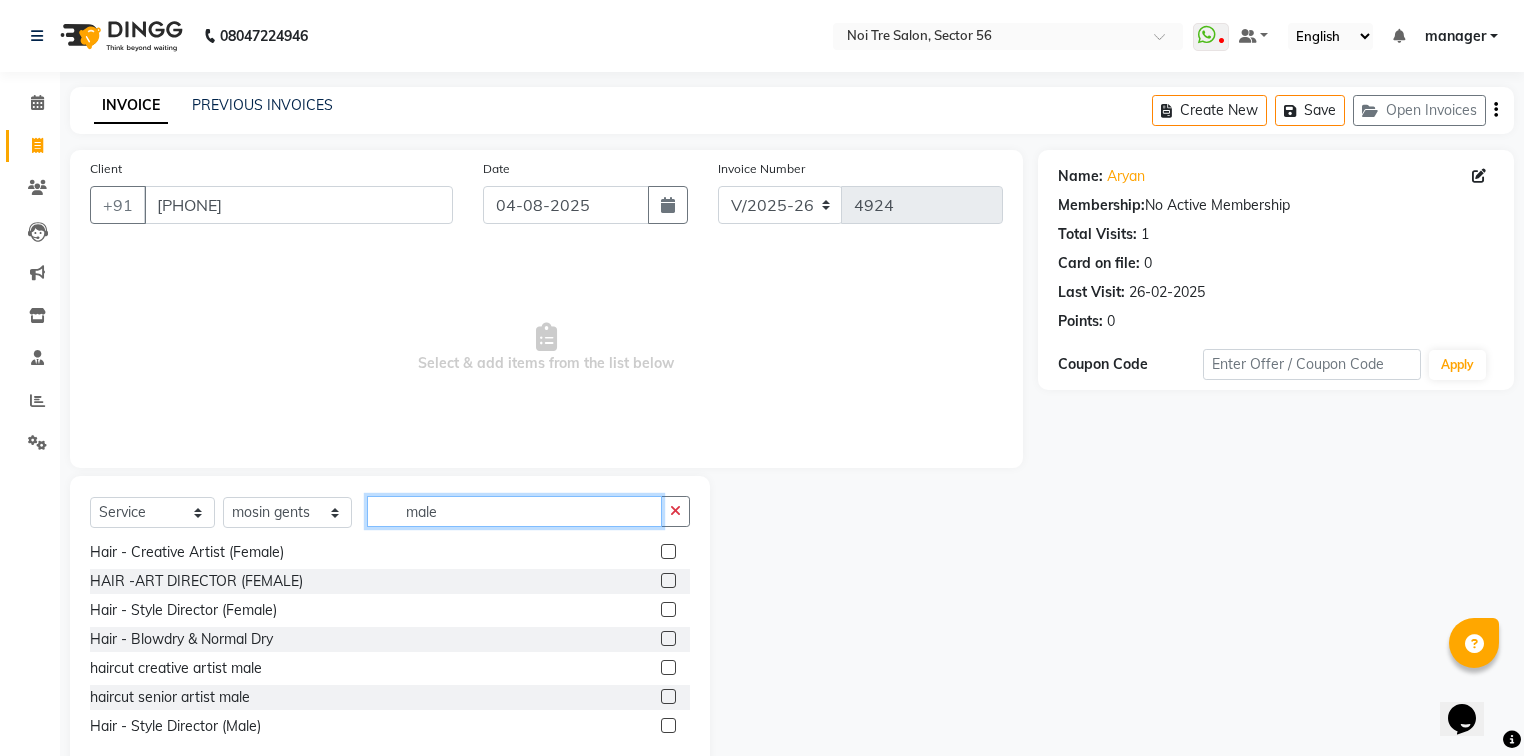 scroll, scrollTop: 3, scrollLeft: 0, axis: vertical 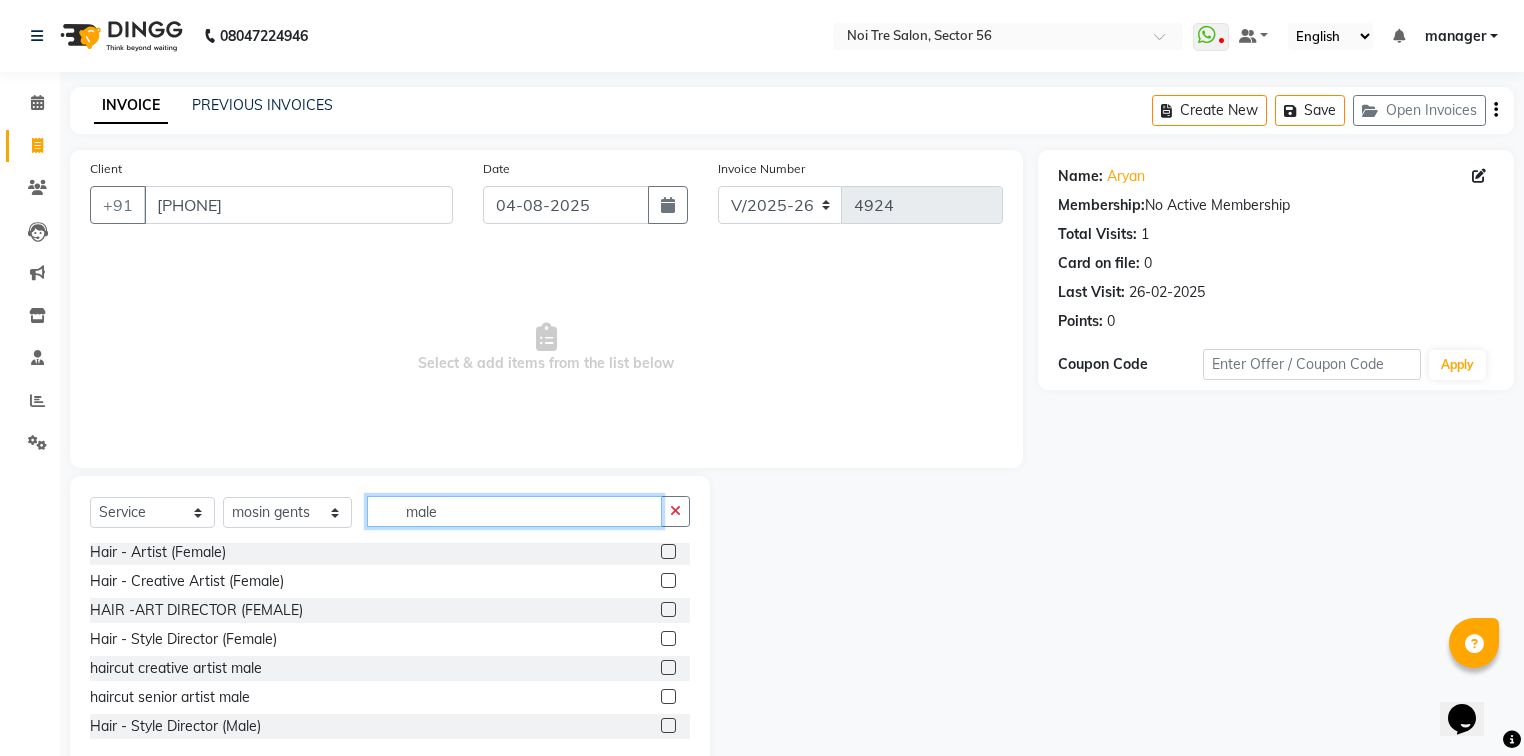 type on "male" 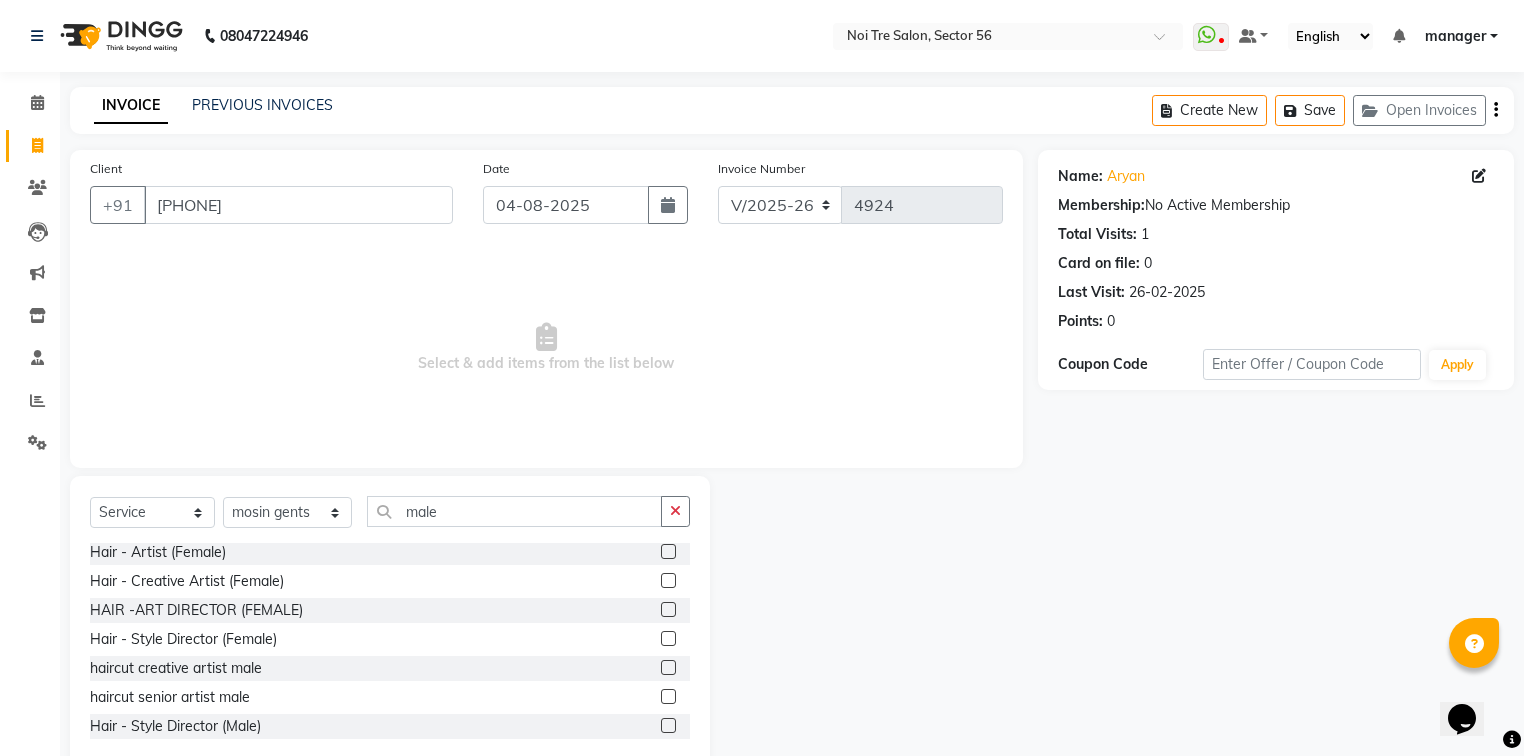 click on "haircut senior artist male" 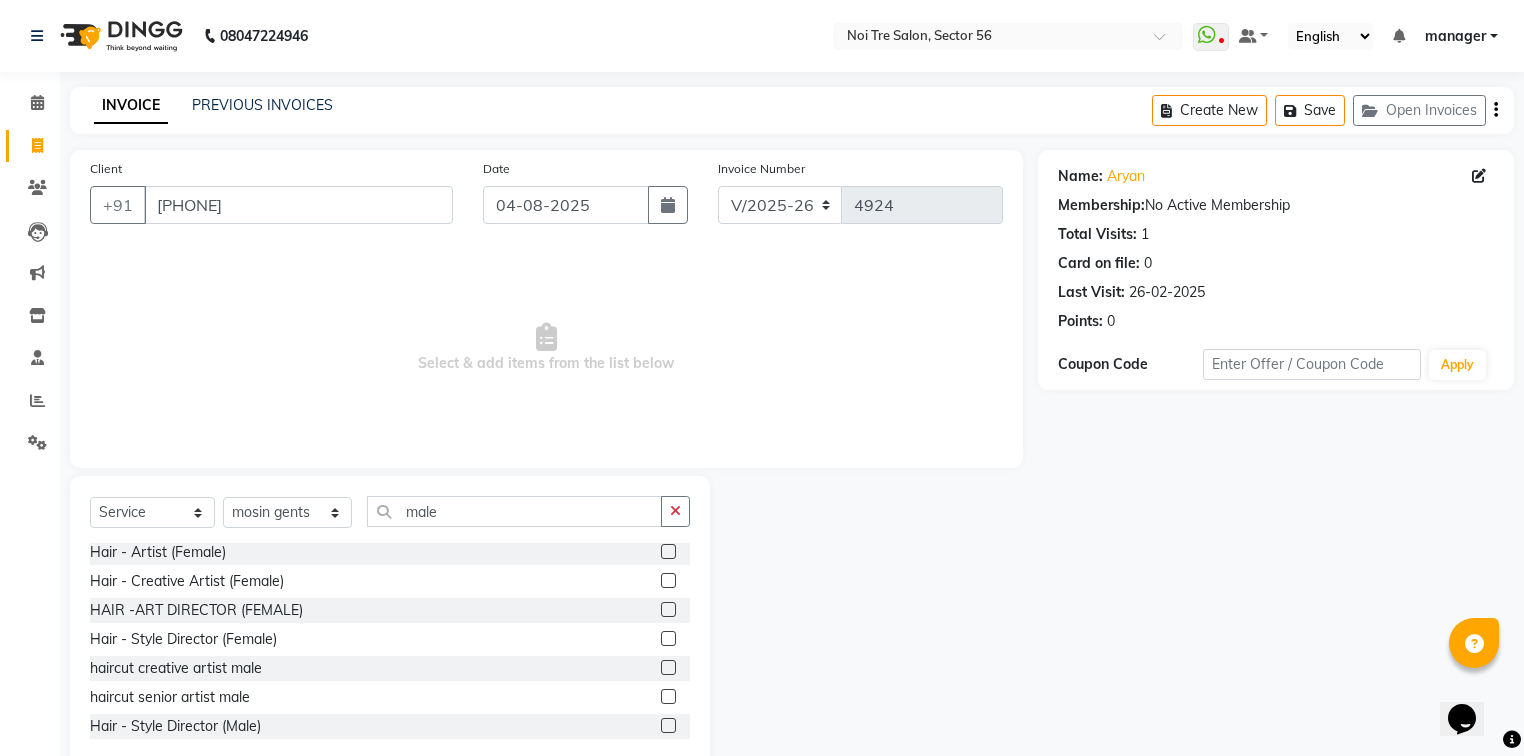 click 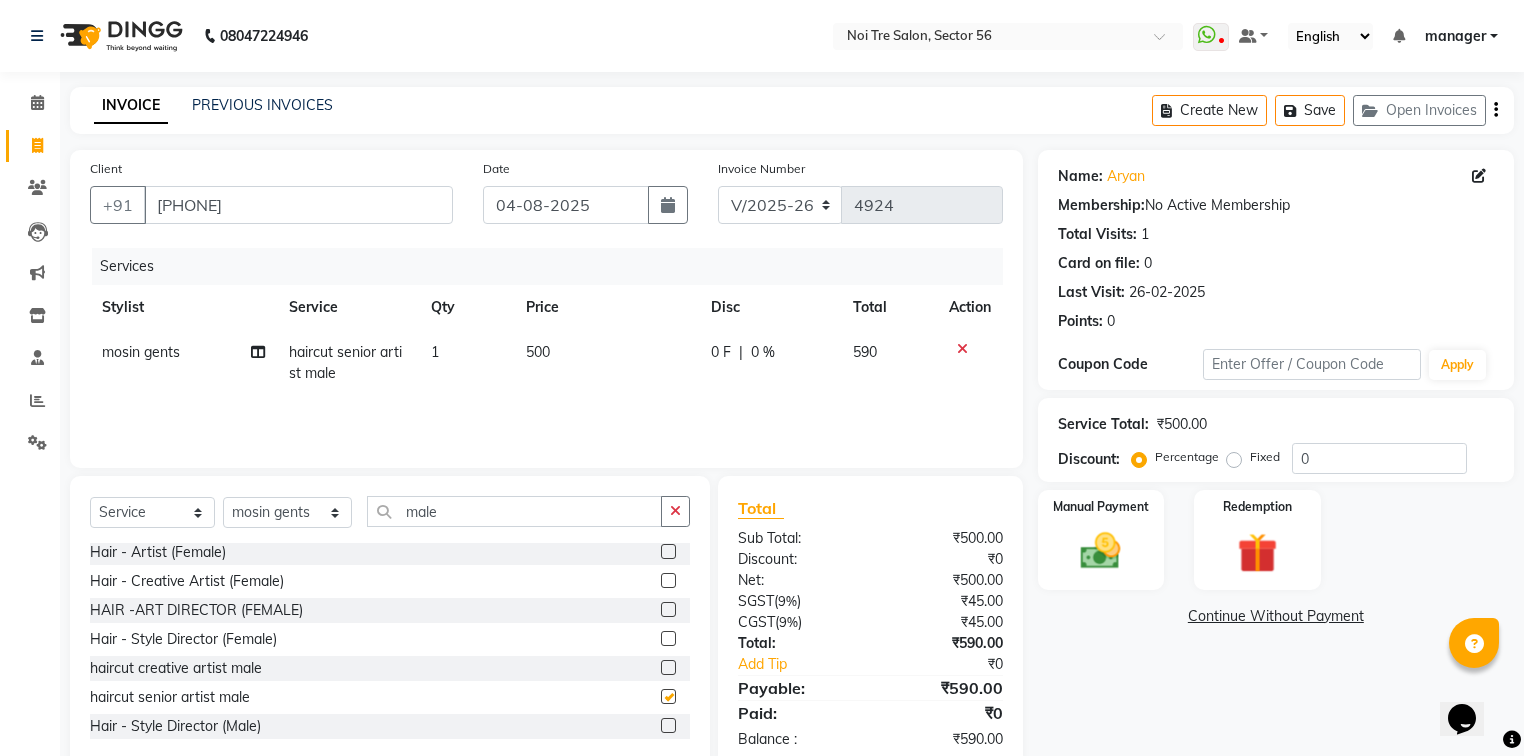 checkbox on "false" 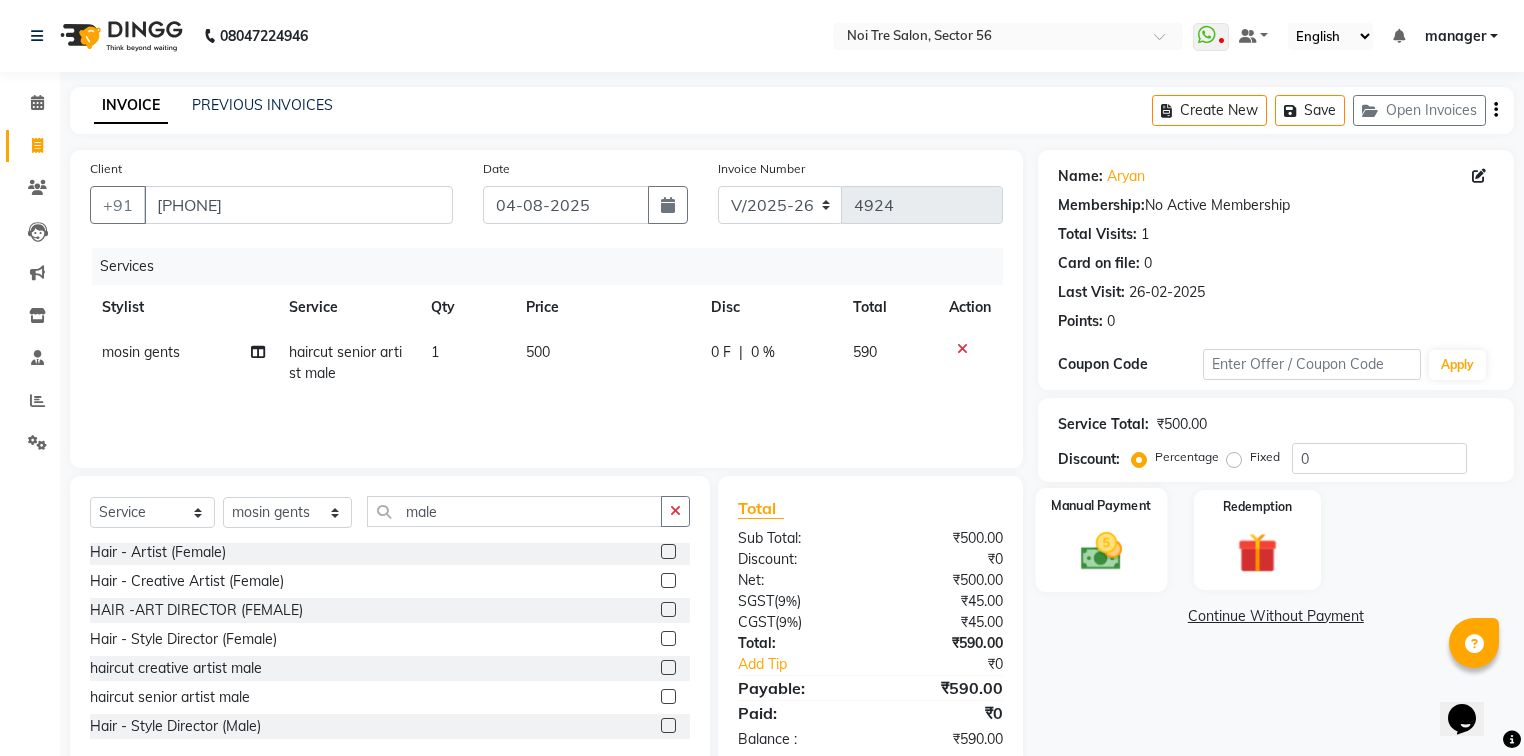 click 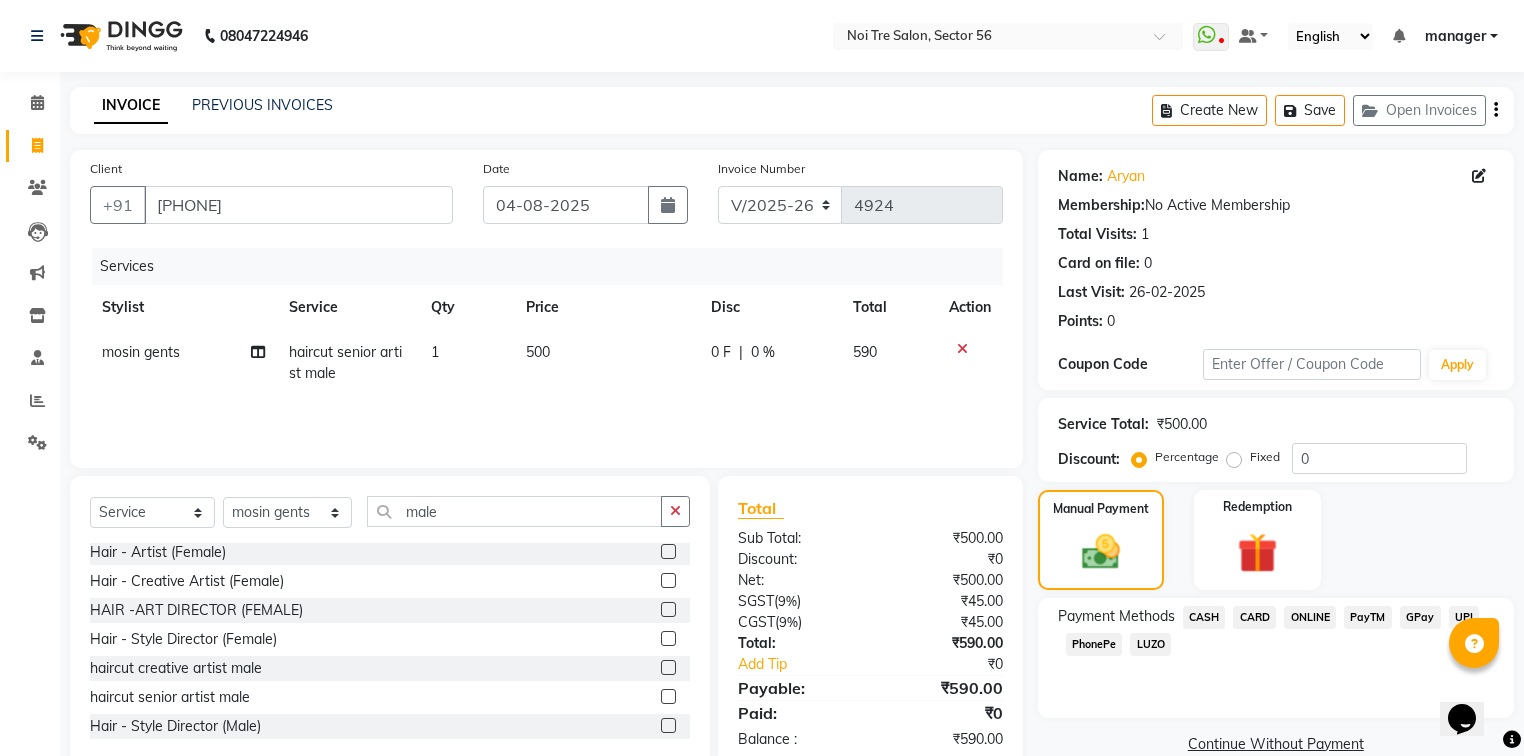 click on "GPay" 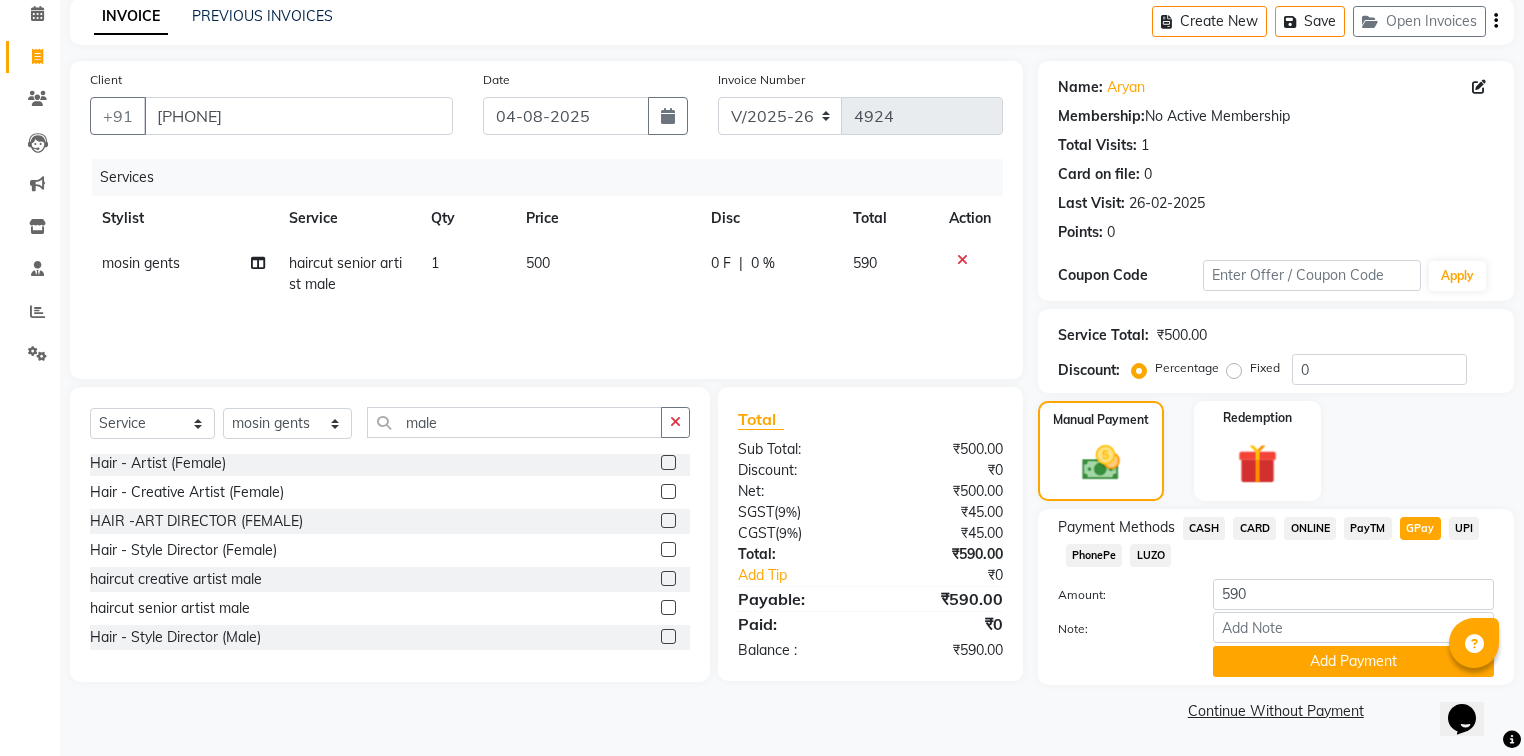 scroll, scrollTop: 91, scrollLeft: 0, axis: vertical 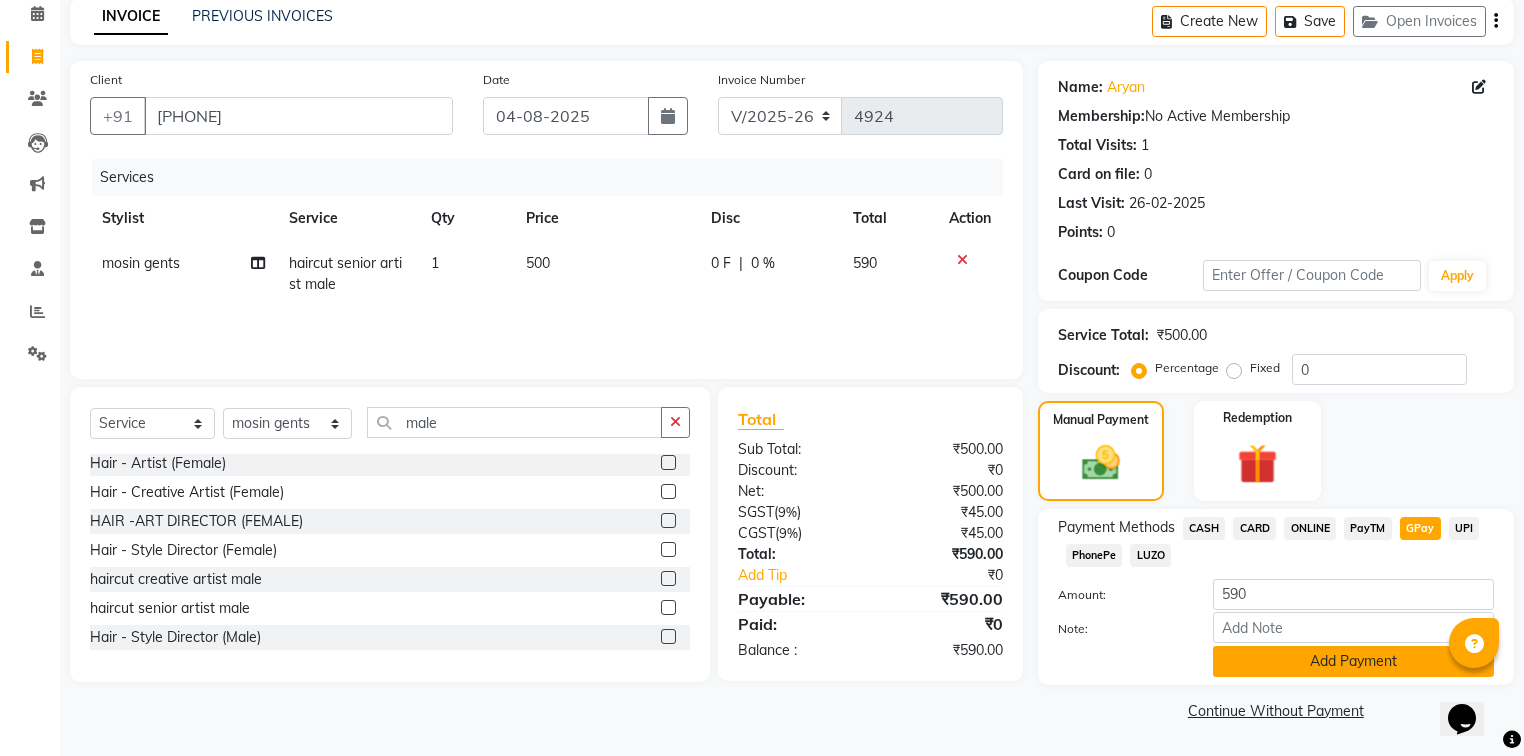 click on "Add Payment" 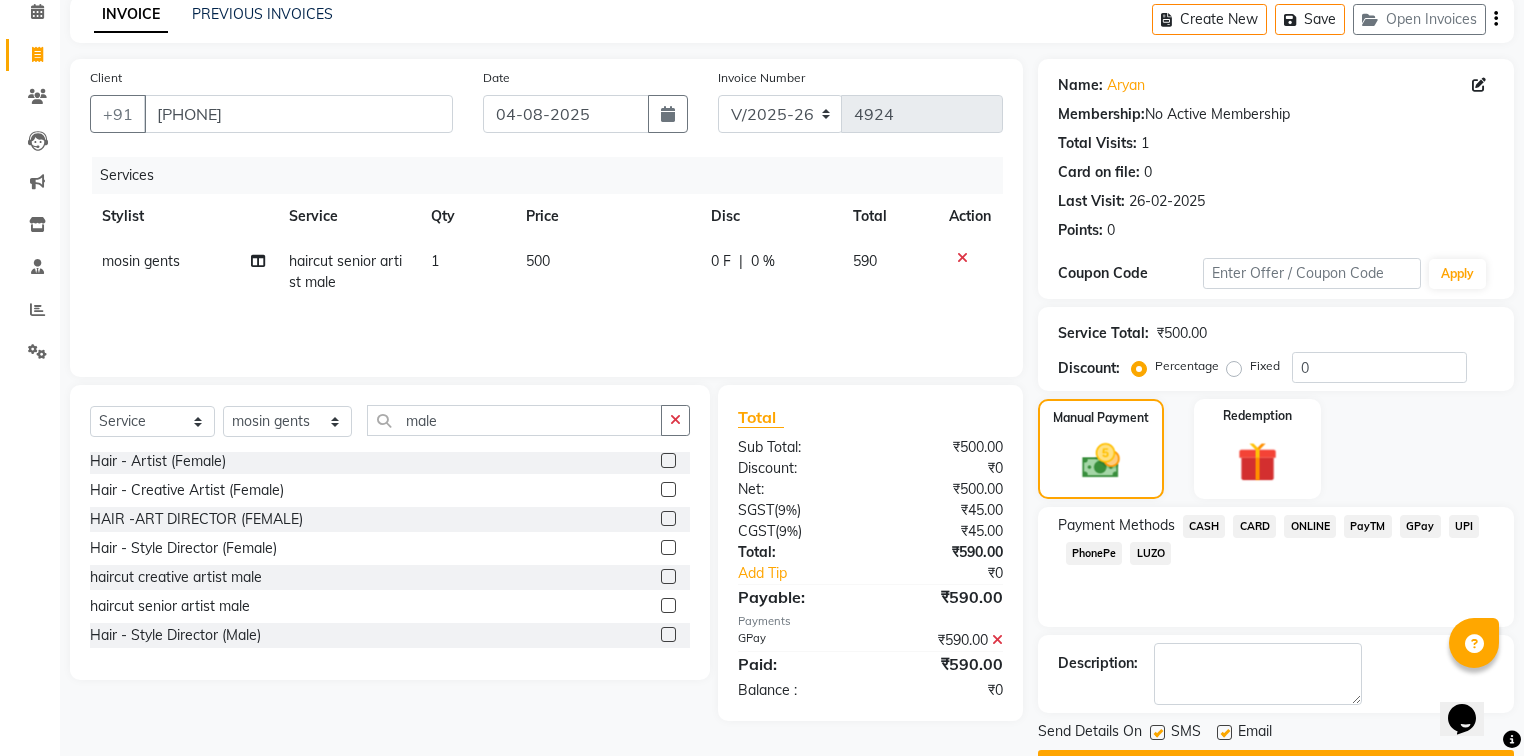 scroll, scrollTop: 144, scrollLeft: 0, axis: vertical 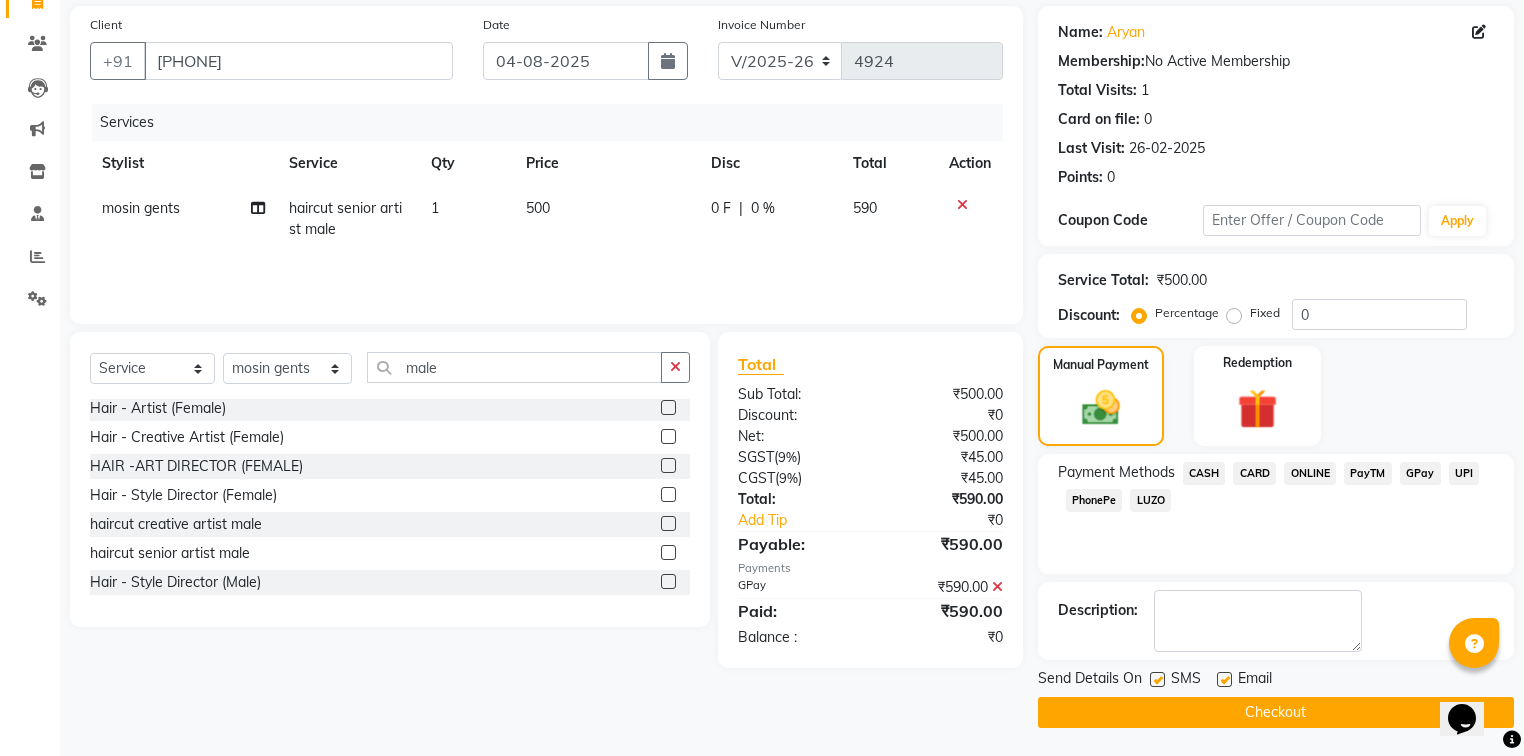 click on "Checkout" 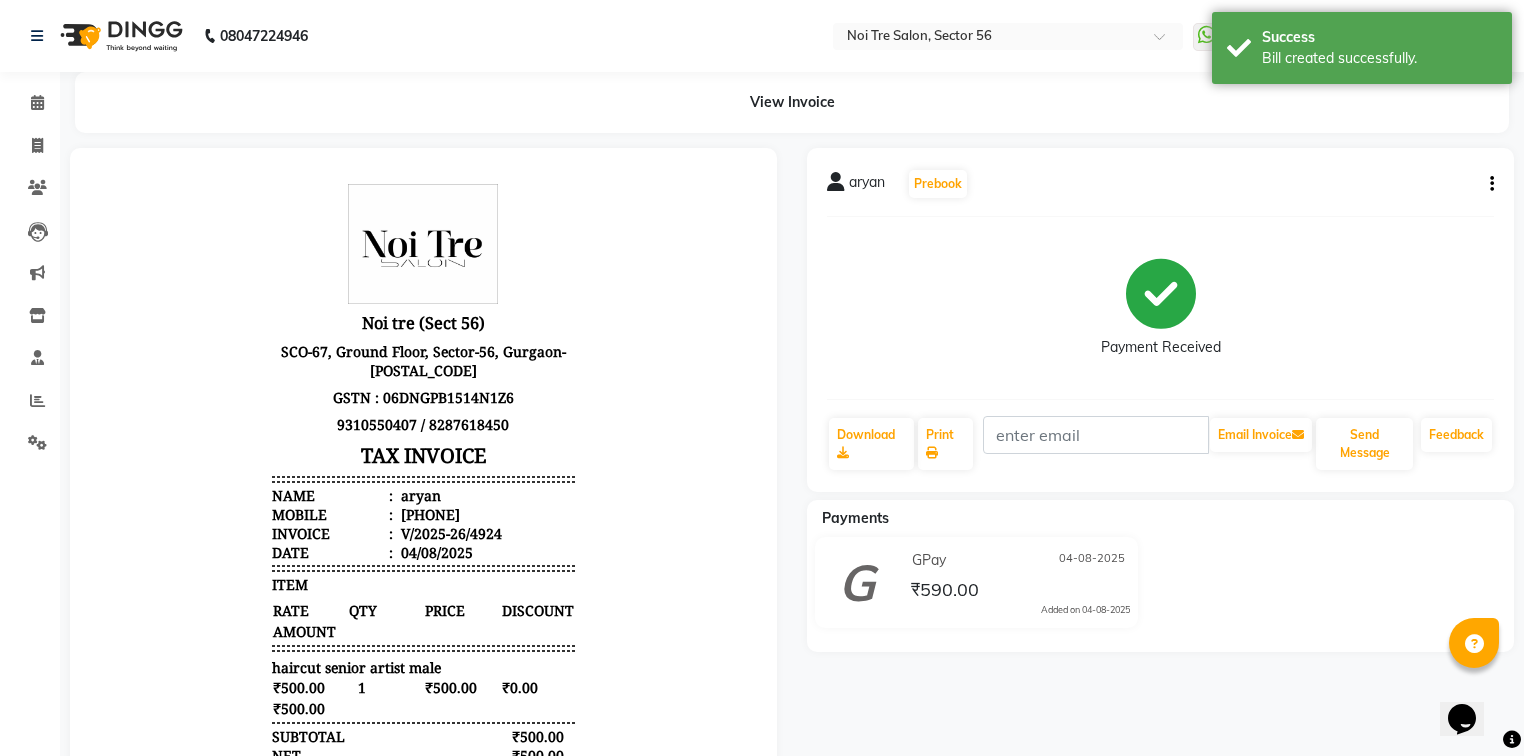 scroll, scrollTop: 0, scrollLeft: 0, axis: both 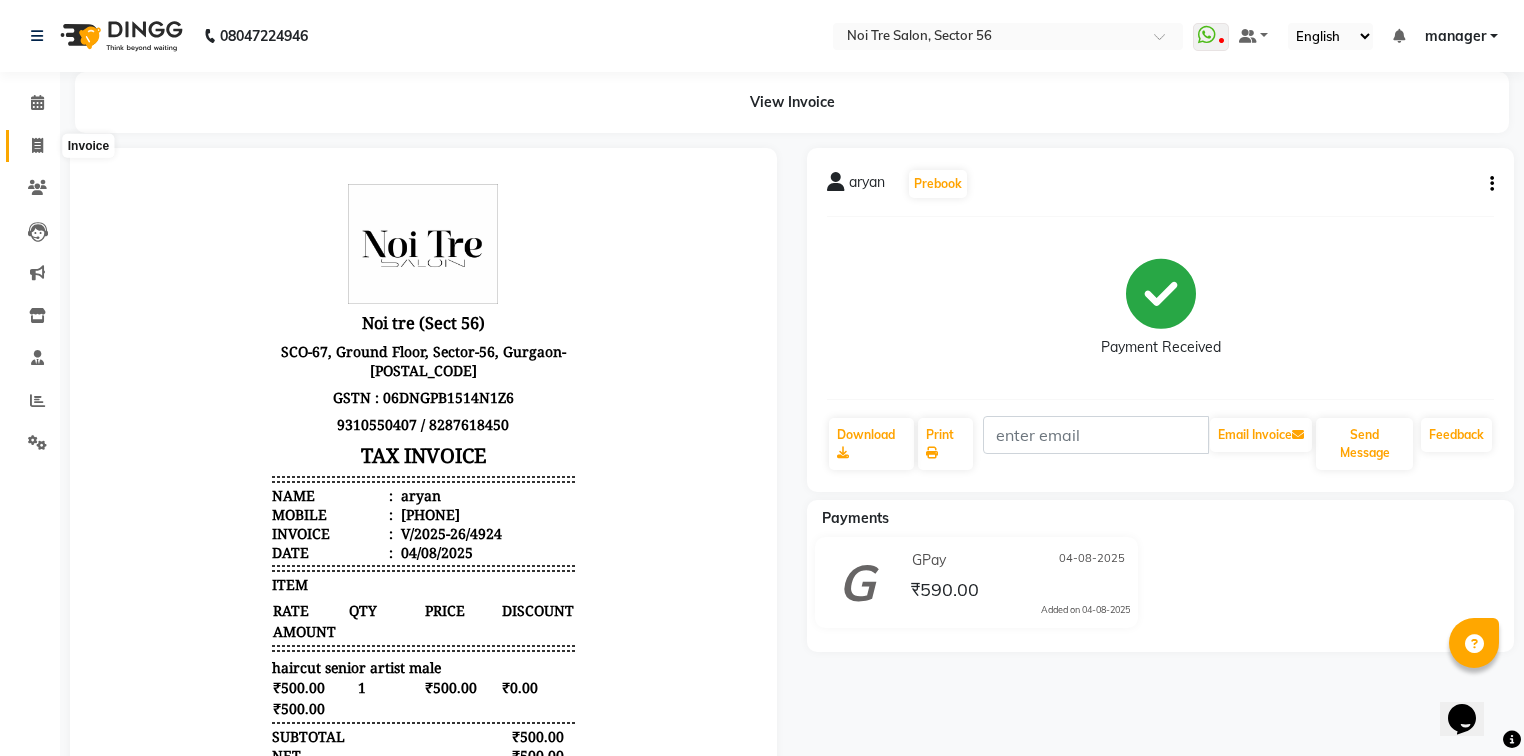 click 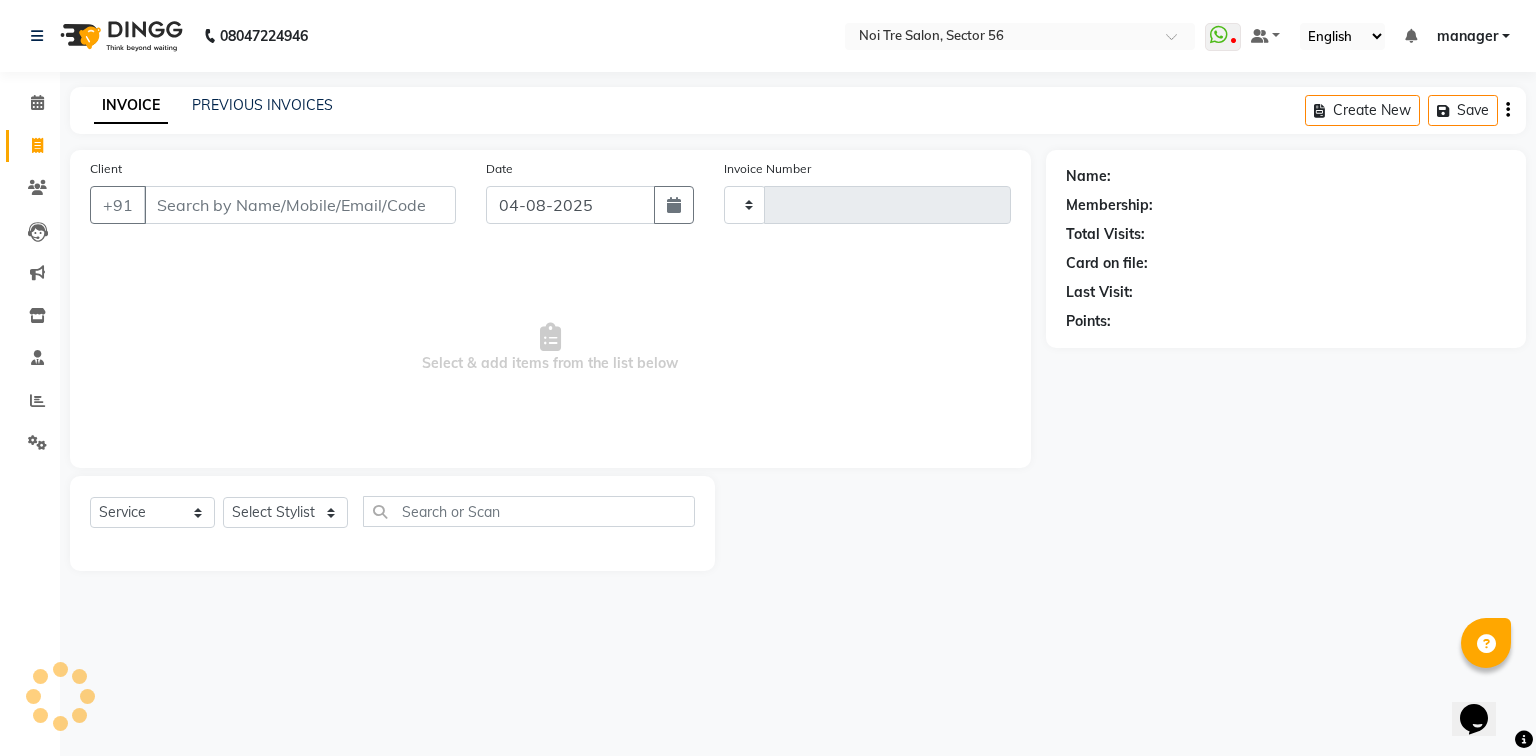 type on "4925" 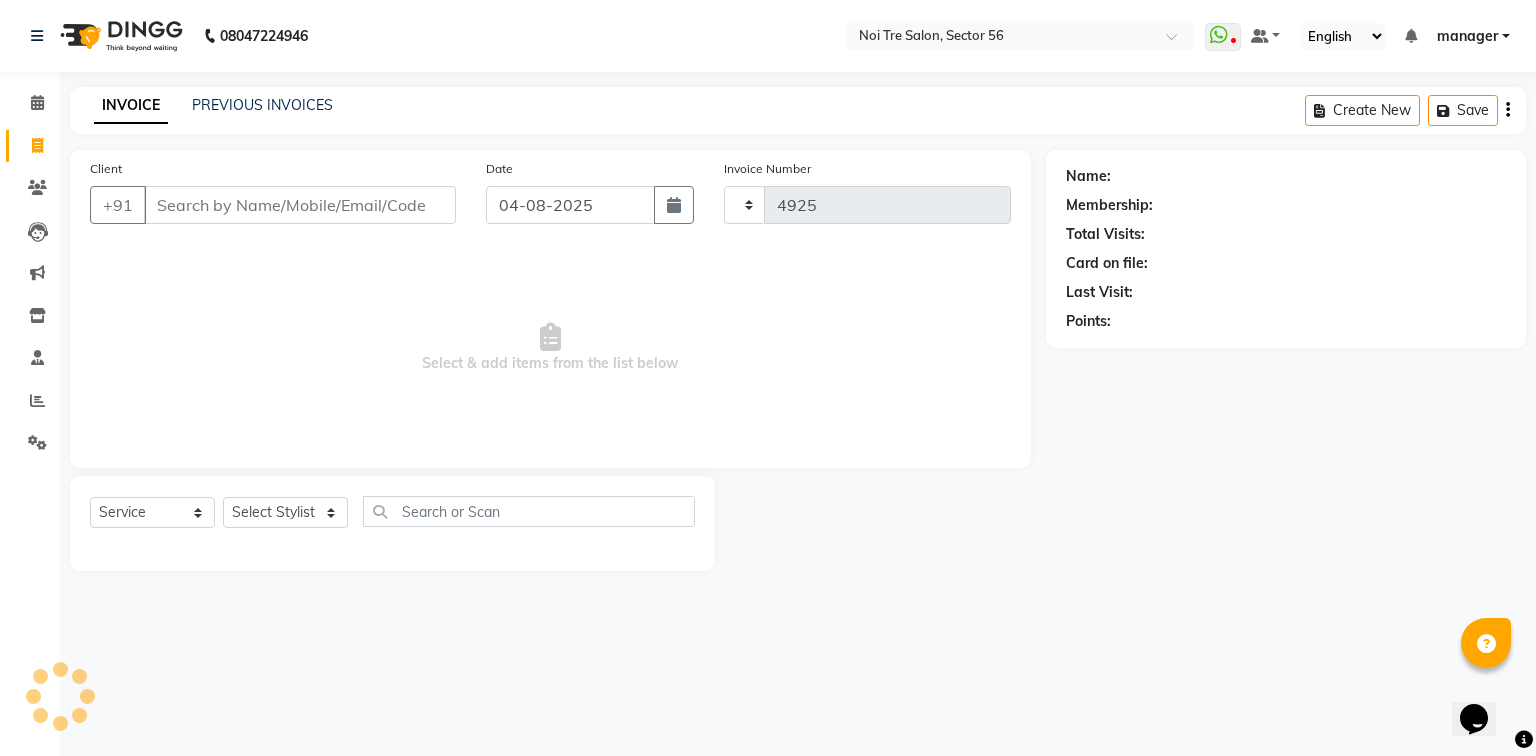 select on "5557" 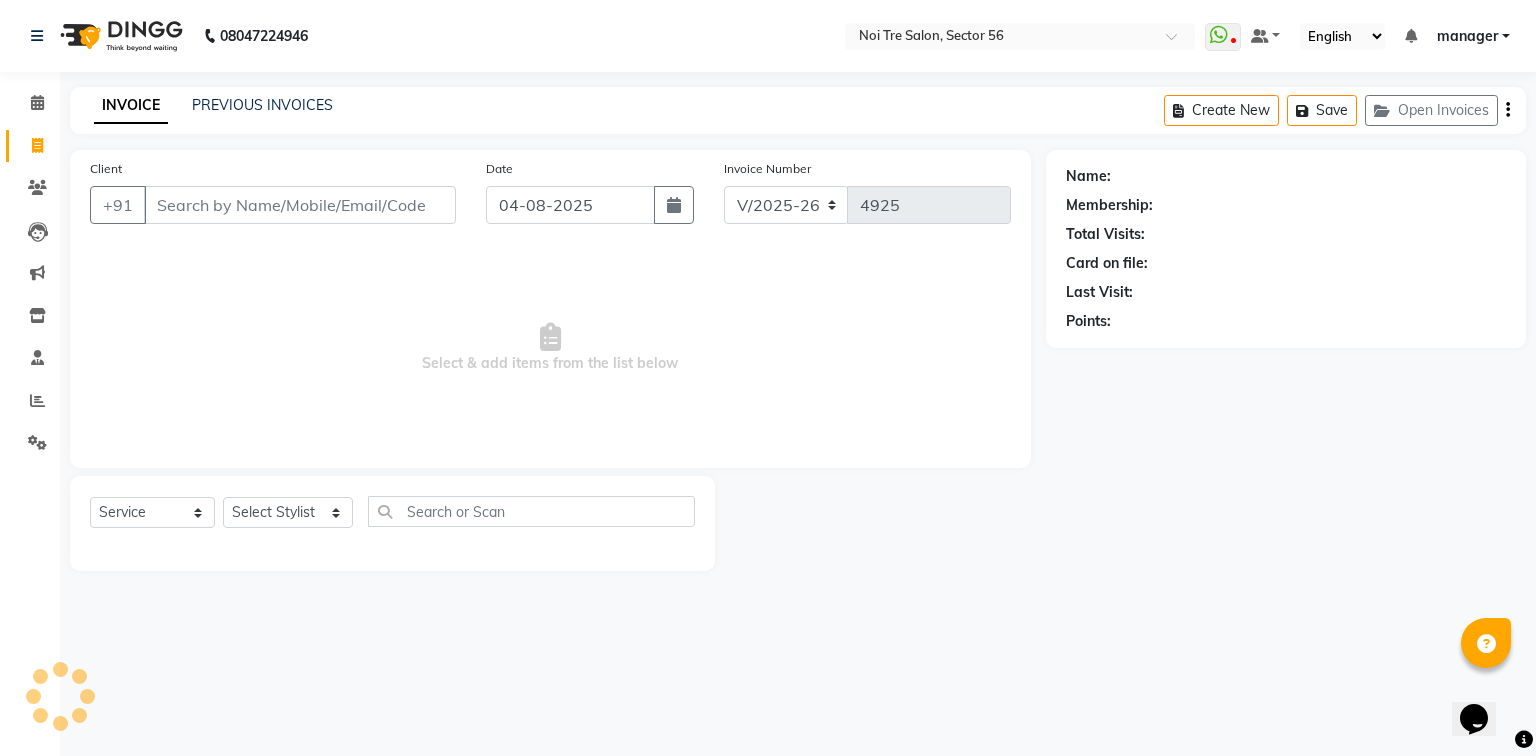 click on "Client" at bounding box center [300, 205] 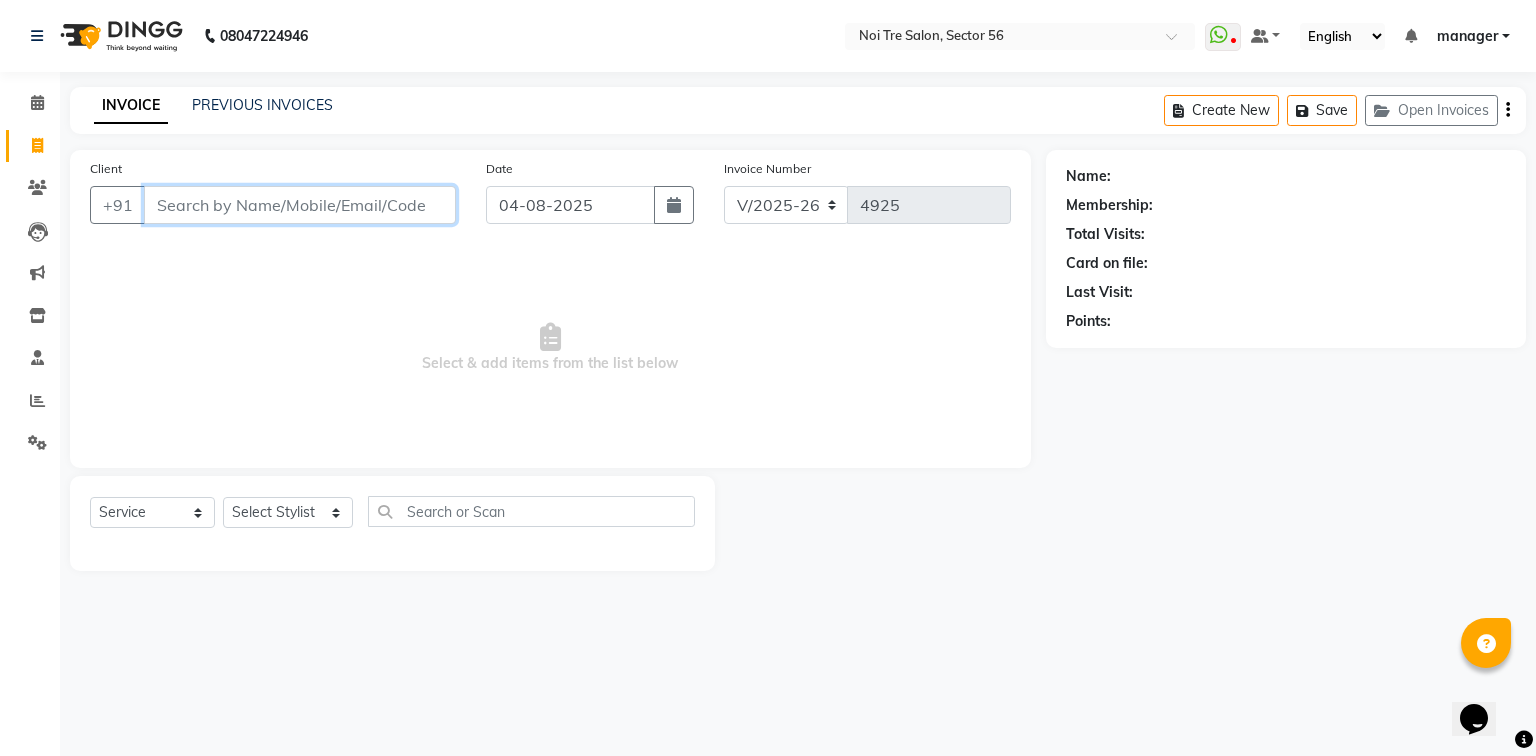 click on "Client" at bounding box center [300, 205] 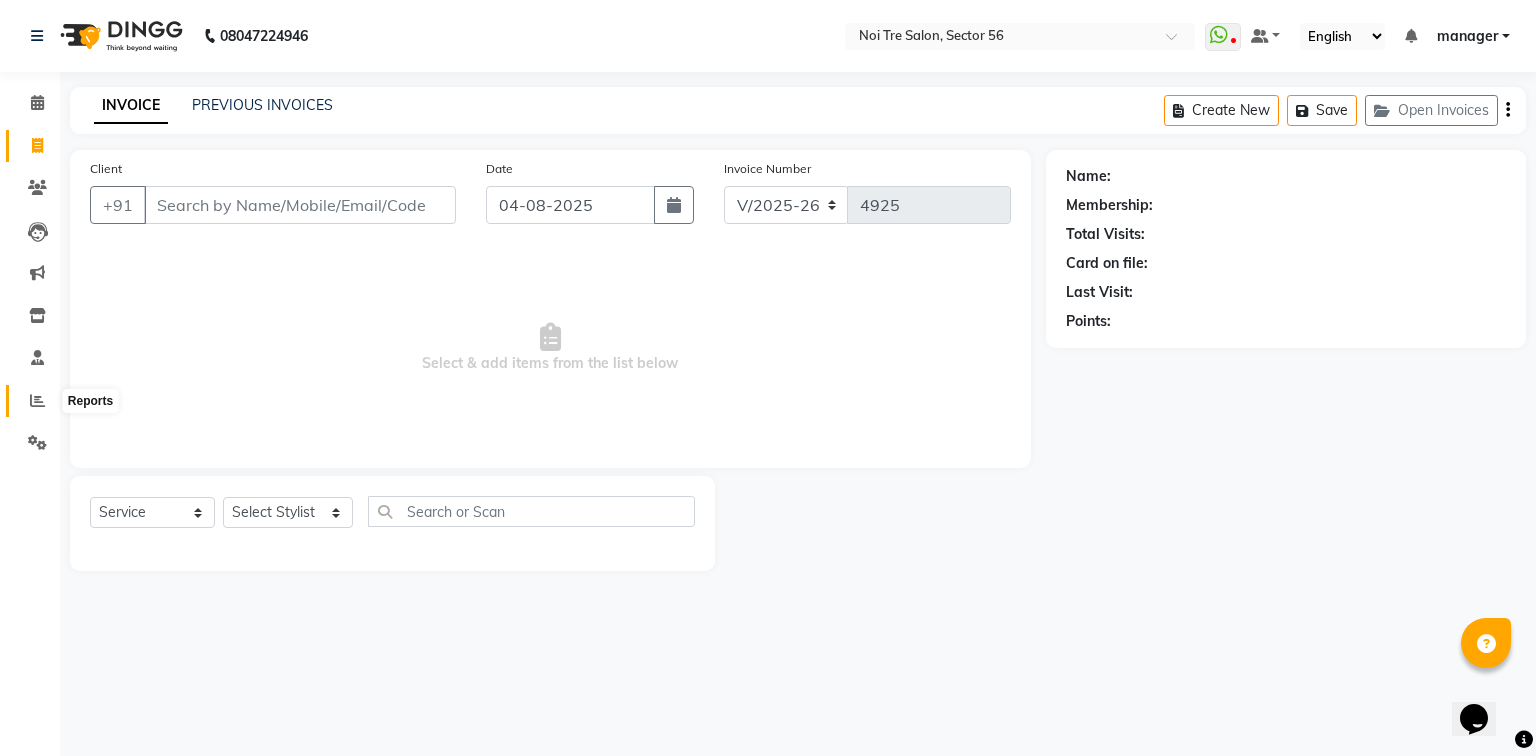 click 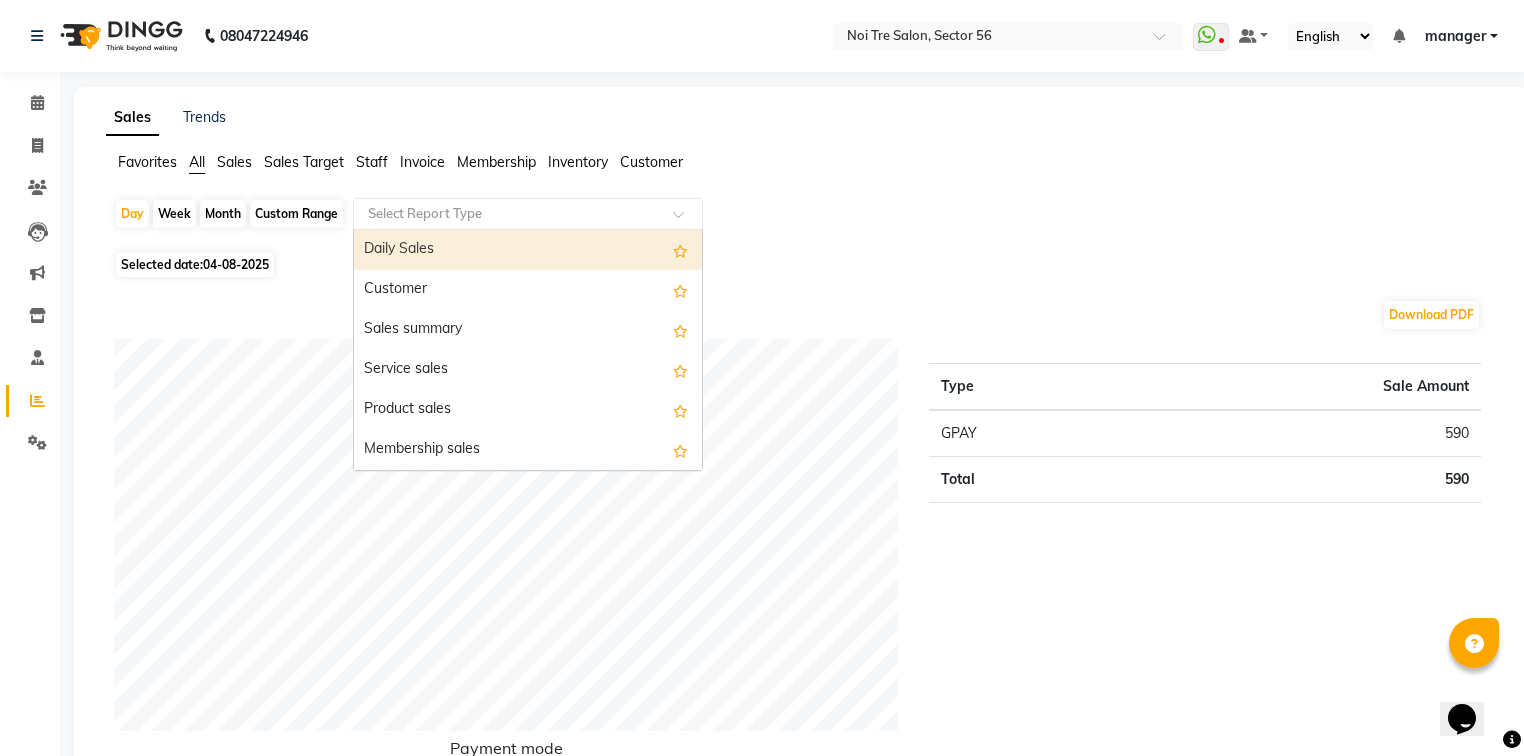 click 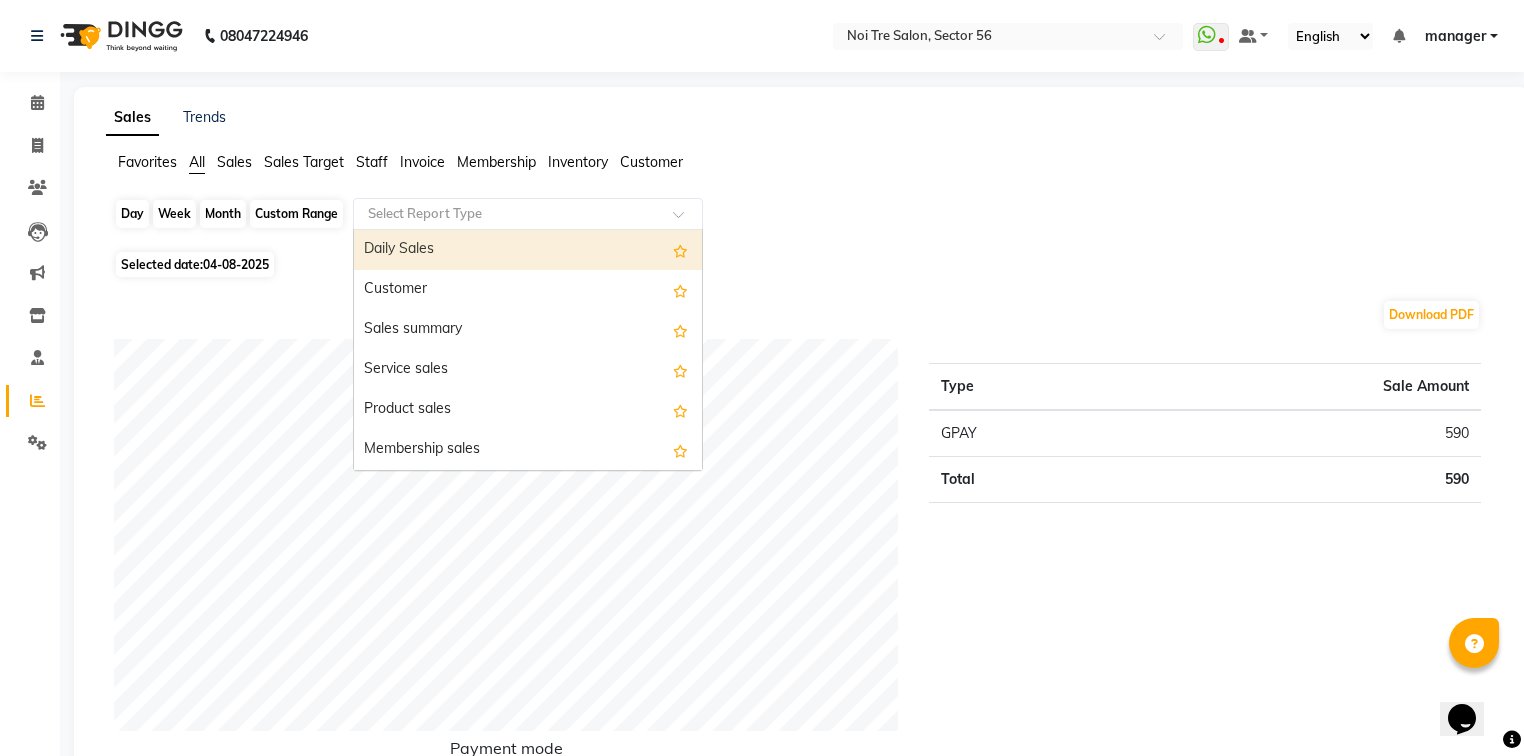 click on "Day" 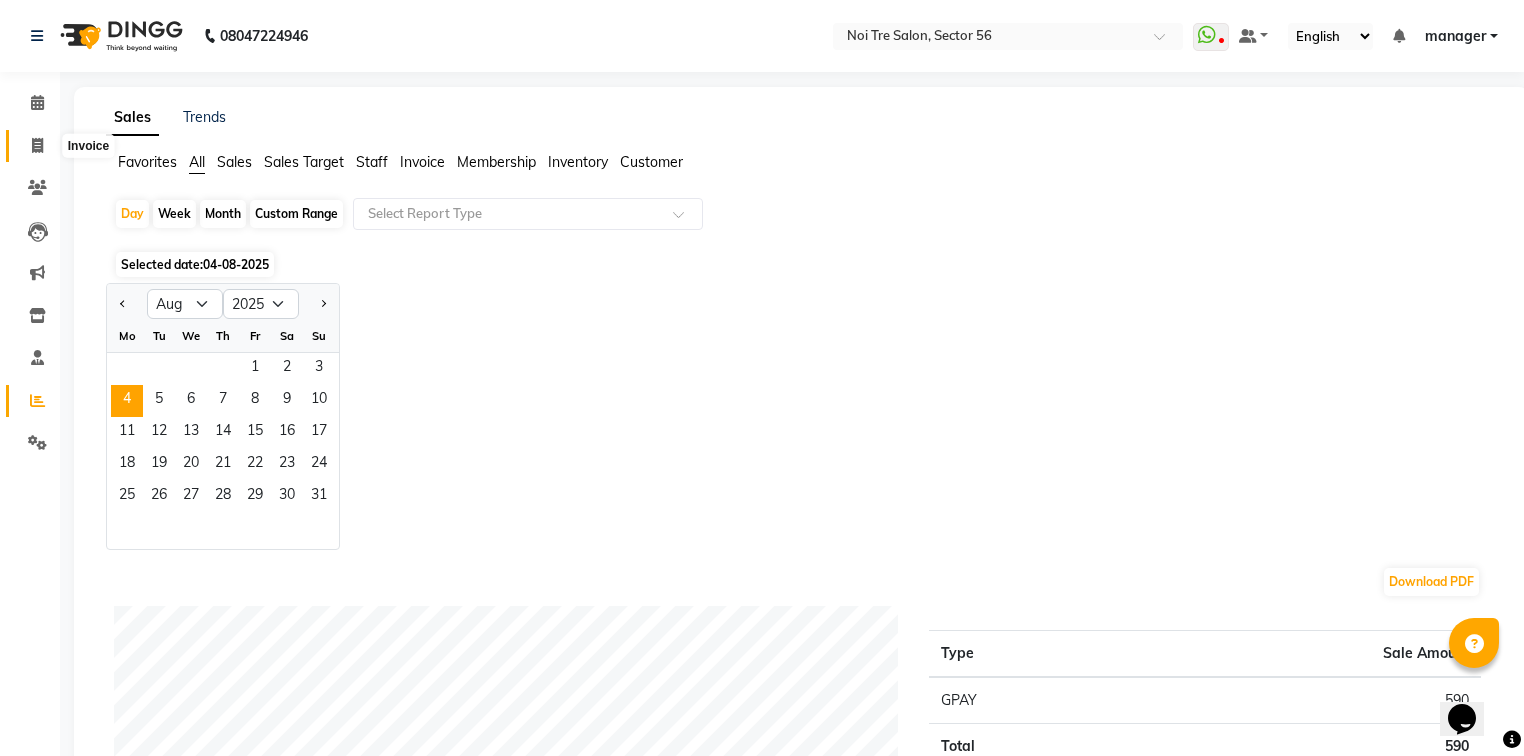 click 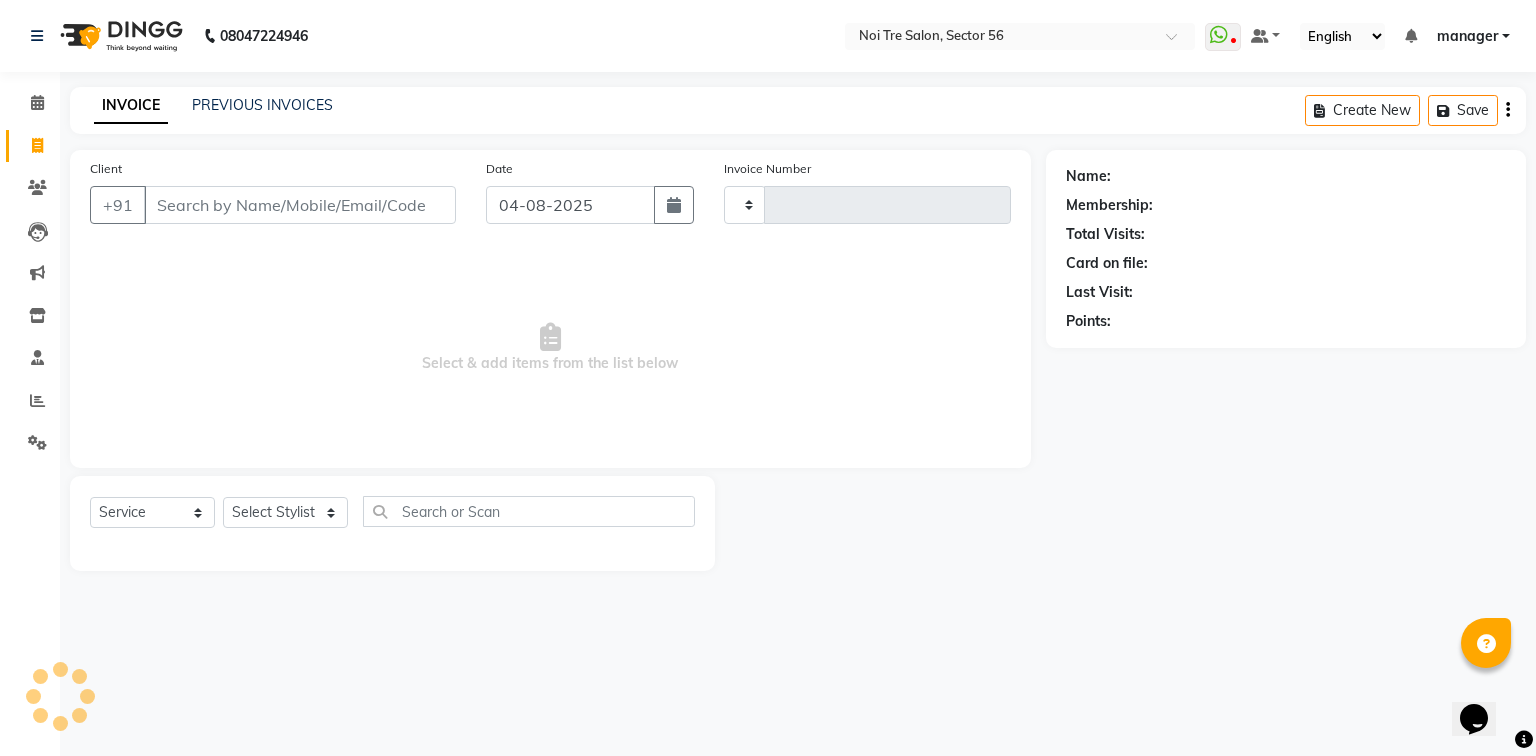type on "4925" 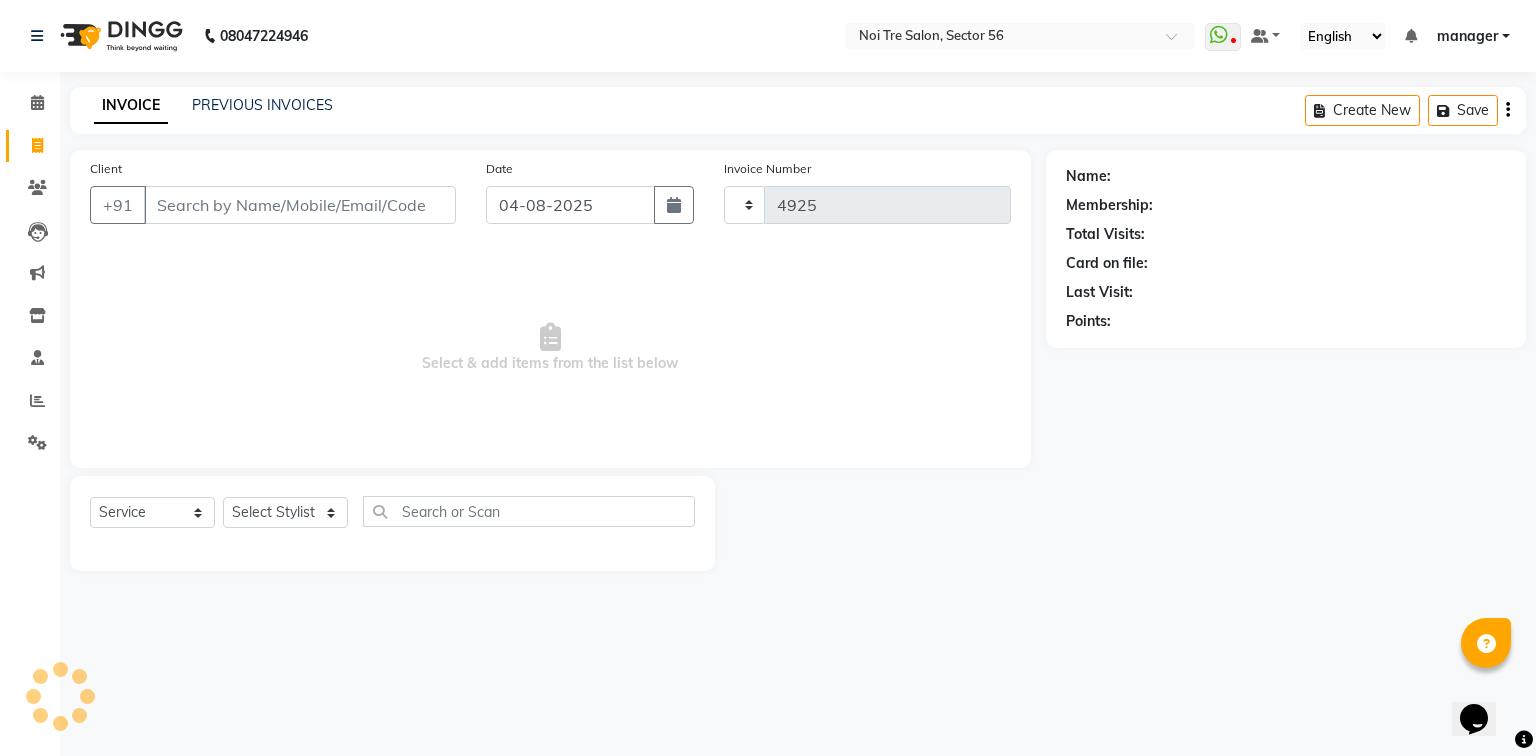 select on "5557" 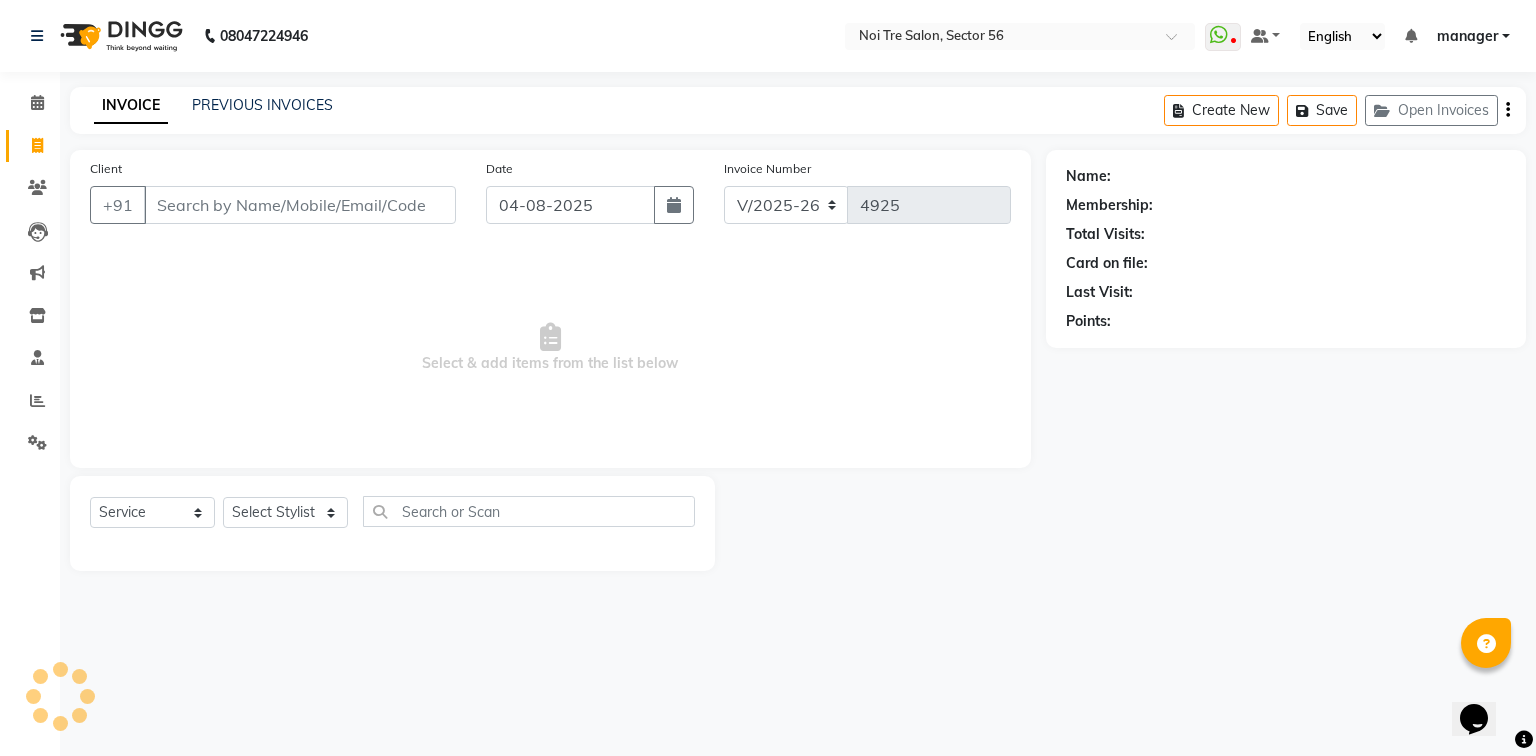 click on "Client" at bounding box center [300, 205] 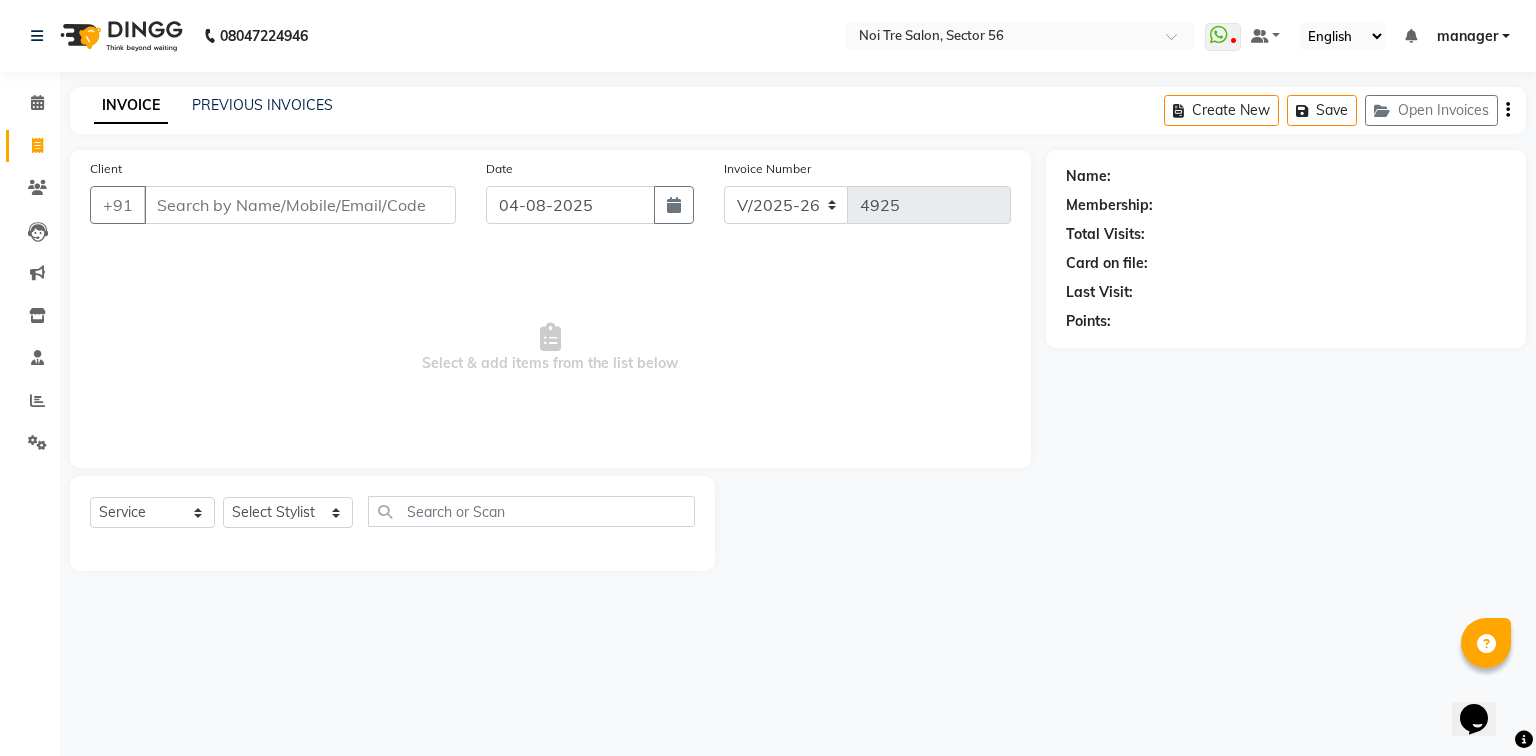 click on "Client" at bounding box center [300, 205] 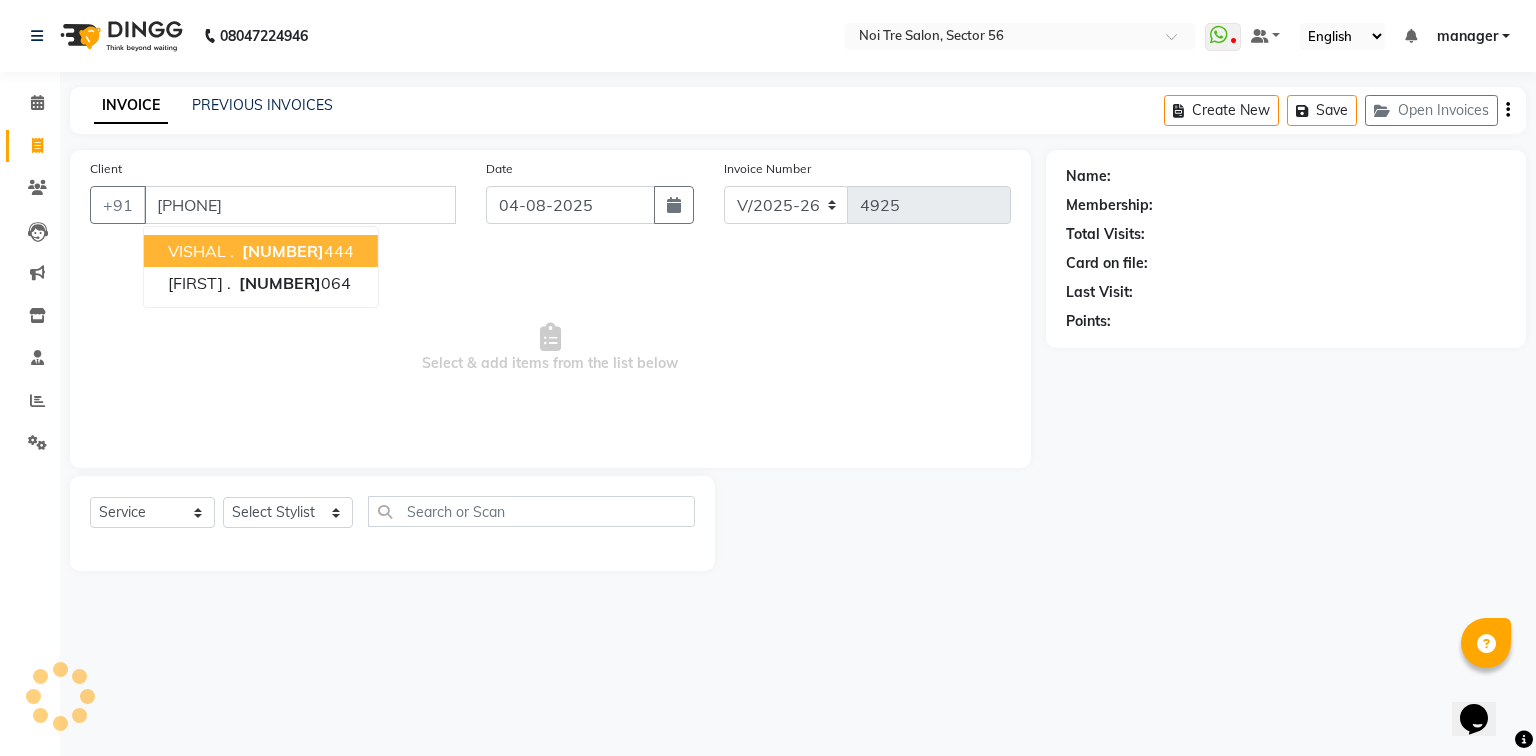 type on "[PHONE]" 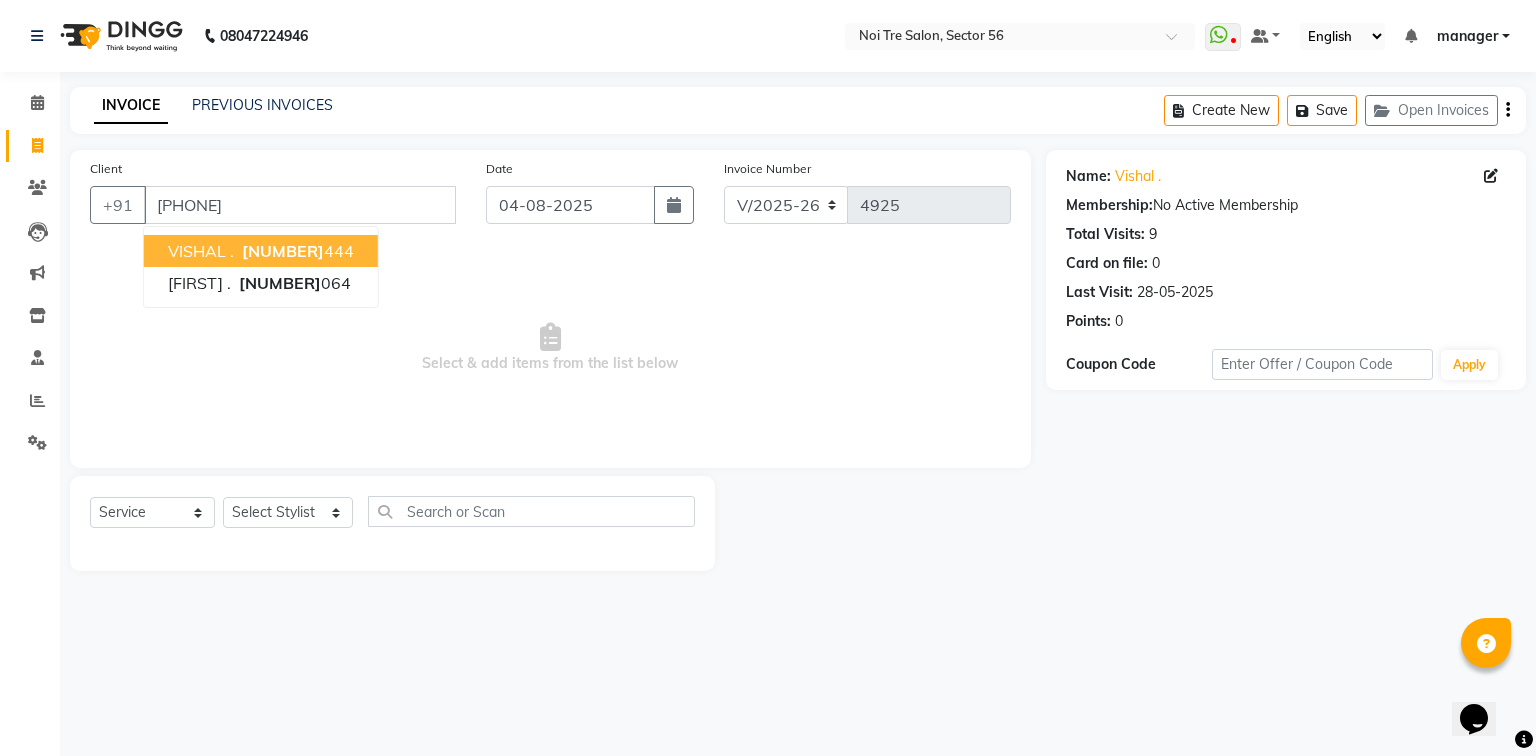 click on "INVOICE PREVIOUS INVOICES Create New   Save   Open Invoices  Client +91 [PHONE] VISHAL .   8800667 444 SAYAM .   8800667 064 Date 04-08-2025 Invoice Number V/2025 V/2025-26 4925  Select &add items from the list below  Select  Service  Product  Membership  Package Voucher Prepaid Gift Card  Select Stylist ABHISHEKH THAPA abhishek thapa AKRAM KHAN MARKET STAFF amit amit spm Anamika Beautician Anita Buty ANITA NAILS ARTIST ANJALI annu dhuper Ashish SPM bheem chon deepak  dicky DINGG Support Himanshu nail artist imran jagriti janveer john kamran Lin manager manoj sir M.D  messi milan mosingents mustkim nakul naveen parash  Prem SPM Priti VV puran qashim assistent rajesh raj pedicurist rano  Rashid  rehan robin rohan rohan devid rohit assistent rupa sagar shakib sharad sharukh shispal shoaib shukh shyam simran spm shyam suman beauty supriya urvashi vanshika vanshika  vikash assitent vishnu assistent yoyo Name: [FIRST] .  Membership:  No Active Membership  Total Visits:  9 Card on file:  0 Last Visit:  Points:" 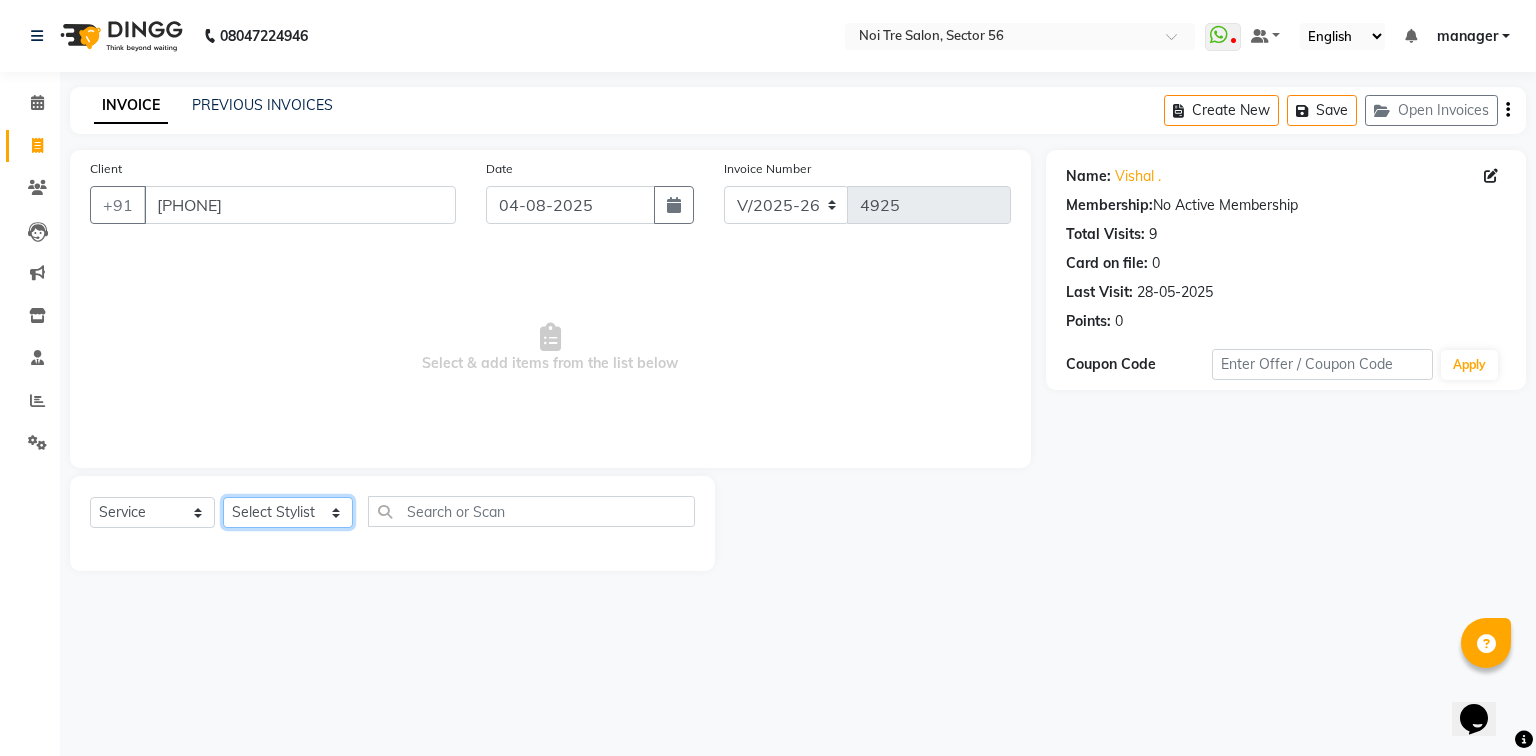 click on "Select Stylist ABHISHEKH THAPA abhishek thapa AKRAM KHAN MARKET STAFF amit amit spm Anamika Beautician Anita Buty ANITA NAILS ARTIST ANJALI annu dhuper Ashish SPM bheem chon deepak  dicky DINGG Support Himanshu nail artist imran jagriti janveer john kamran Lin manager manoj sir M.D  messi milan mosin gents mustkim nakul naveen parash  Prem SPM Priti VV puran qashim assistent rajesh raj pedicurist rano  Rashid  rehan robin rohan rohan devid rohit assistent rupa sagar shakib sharad sharukh shispal shoaib shukh shyam simran spm shyam suman beauty supriya urvashi vanshika vanshika  vikash assitent vishnu assistent yoyo" 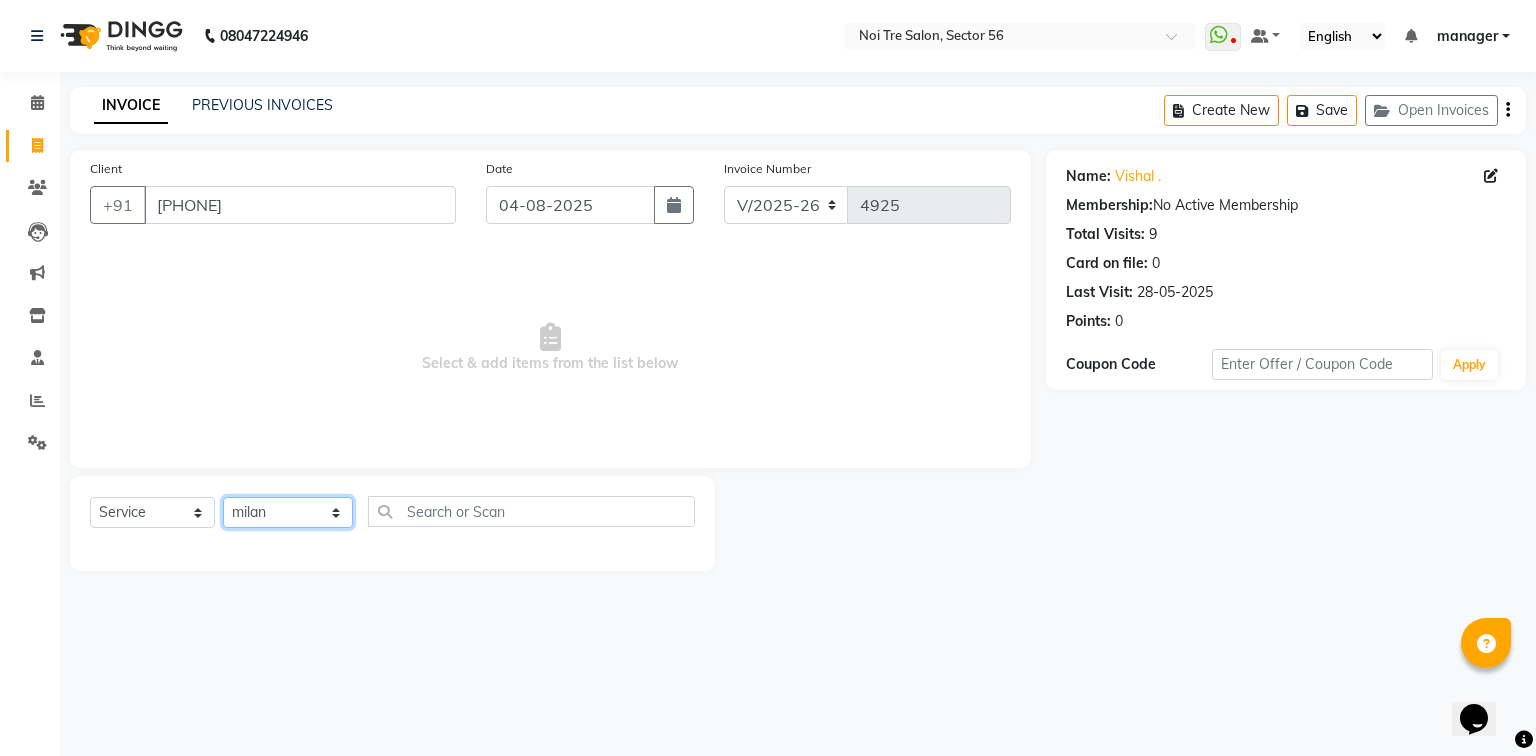 click on "Select Stylist ABHISHEKH THAPA abhishek thapa AKRAM KHAN MARKET STAFF amit amit spm Anamika Beautician Anita Buty ANITA NAILS ARTIST ANJALI annu dhuper Ashish SPM bheem chon deepak  dicky DINGG Support Himanshu nail artist imran jagriti janveer john kamran Lin manager manoj sir M.D  messi milan mosin gents mustkim nakul naveen parash  Prem SPM Priti VV puran qashim assistent rajesh raj pedicurist rano  Rashid  rehan robin rohan rohan devid rohit assistent rupa sagar shakib sharad sharukh shispal shoaib shukh shyam simran spm shyam suman beauty supriya urvashi vanshika vanshika  vikash assitent vishnu assistent yoyo" 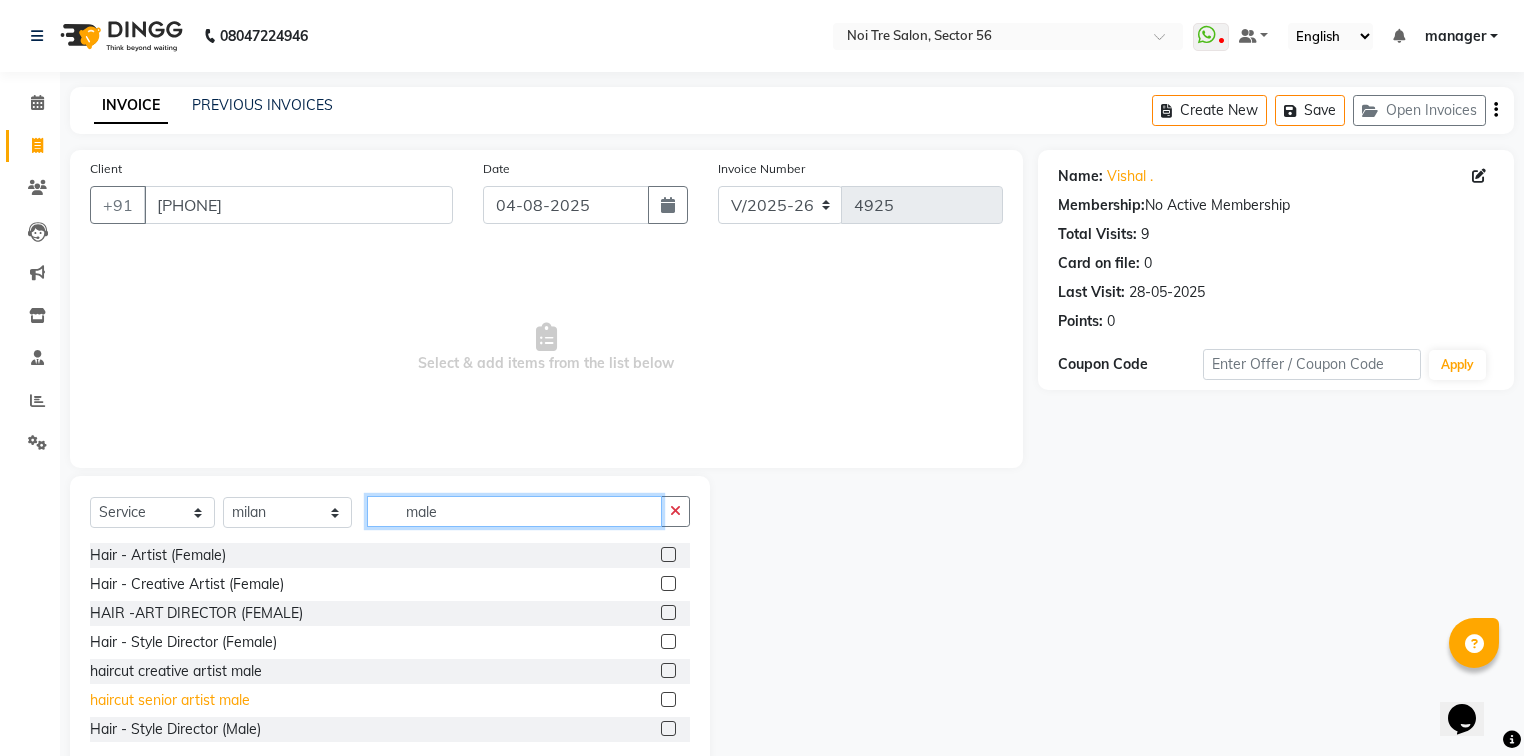 type on "male" 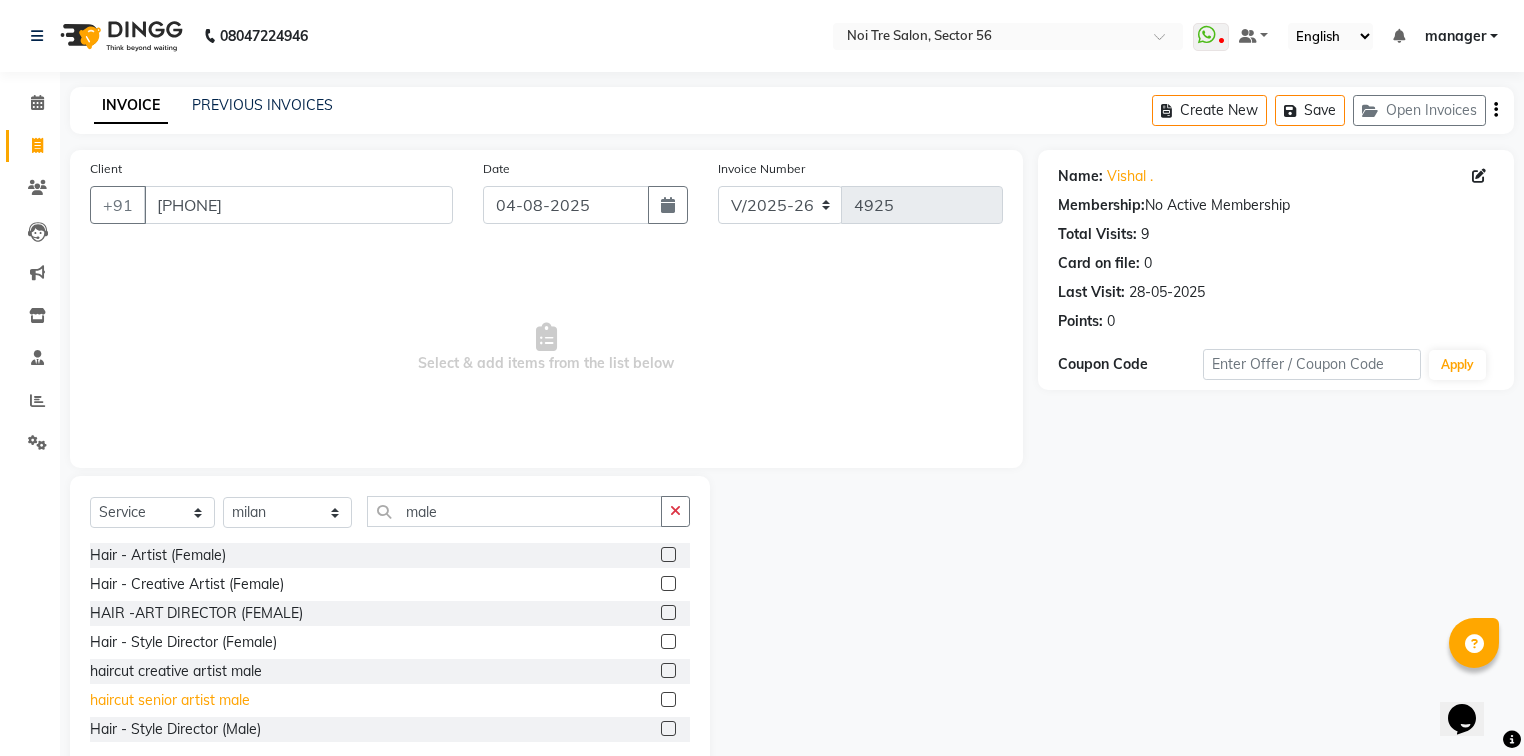 click on "haircut senior artist male" 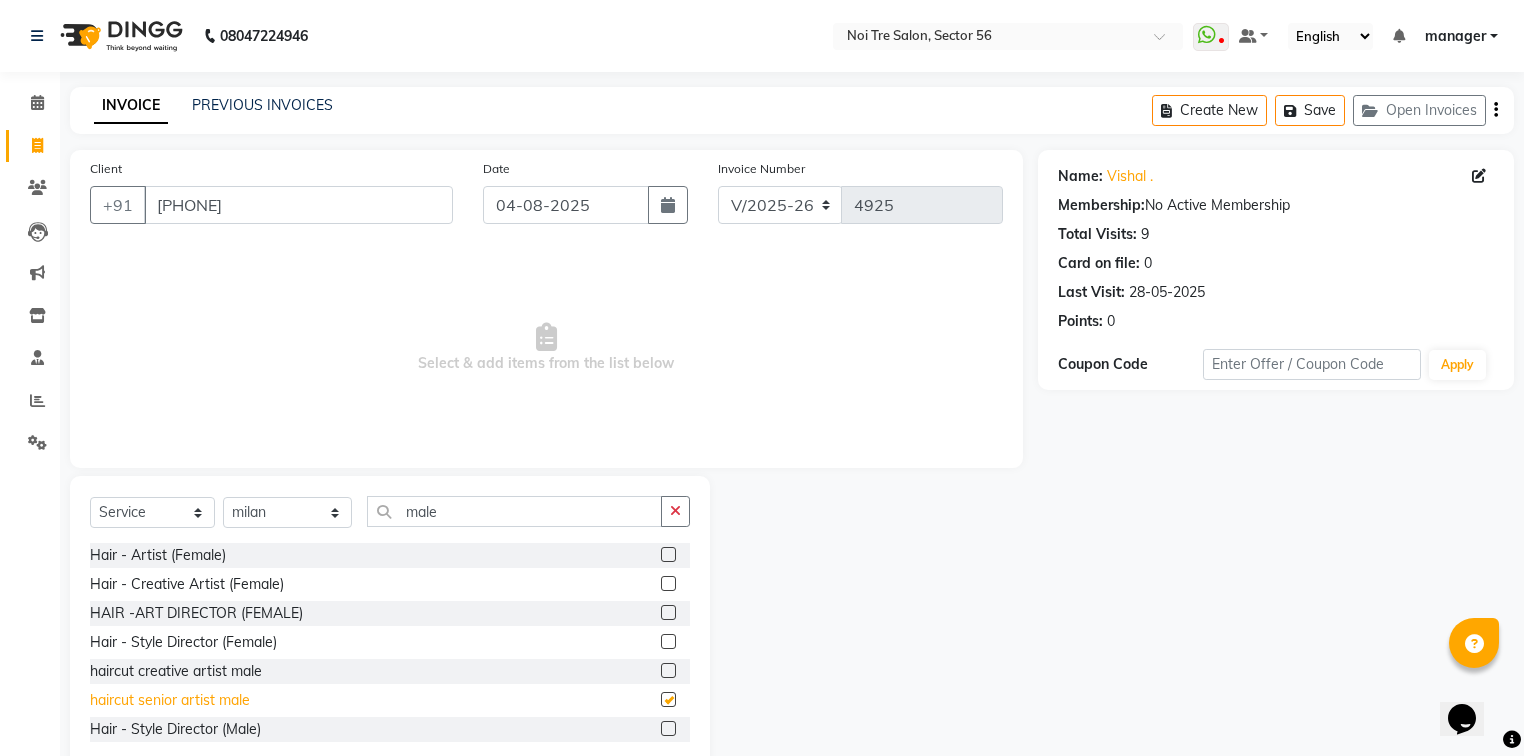 checkbox on "false" 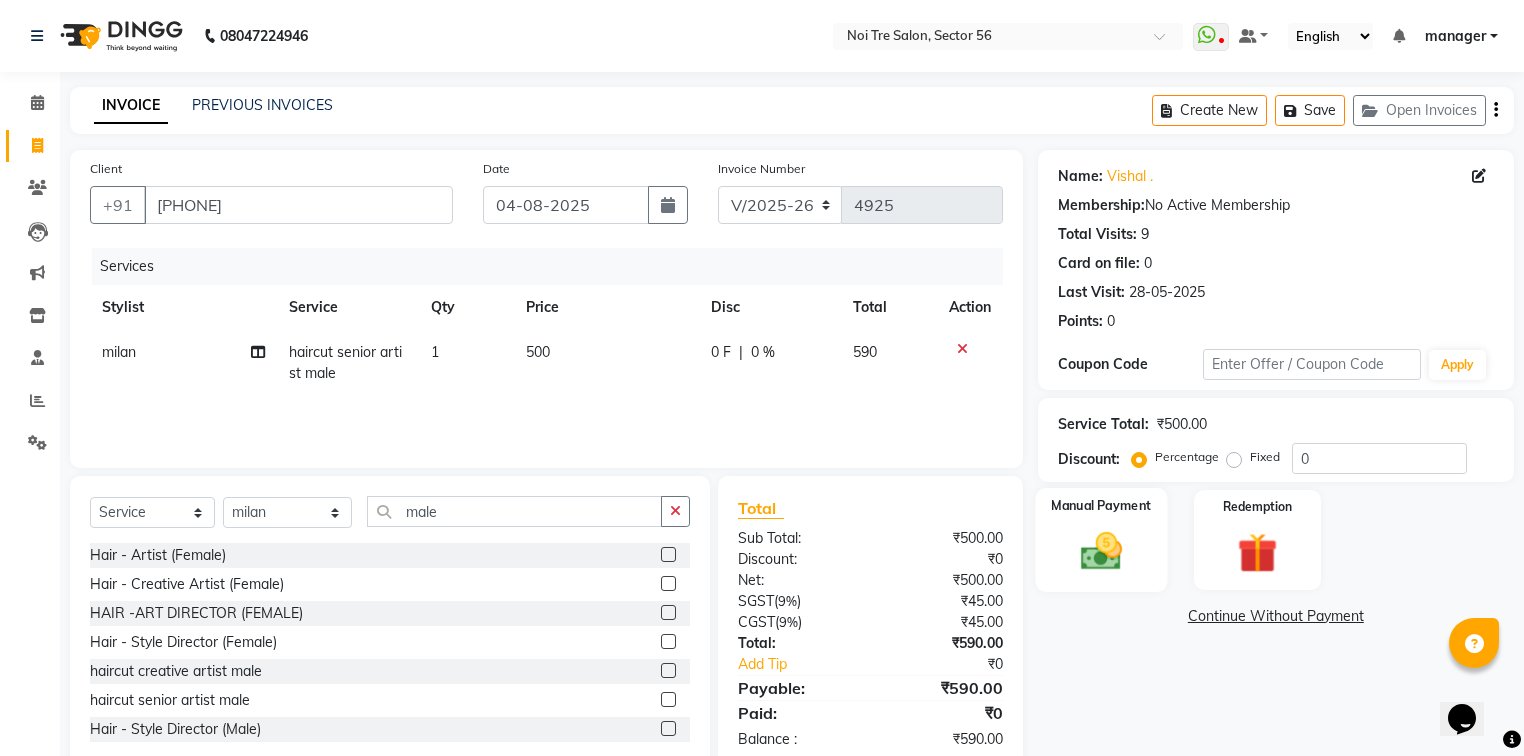 scroll, scrollTop: 45, scrollLeft: 0, axis: vertical 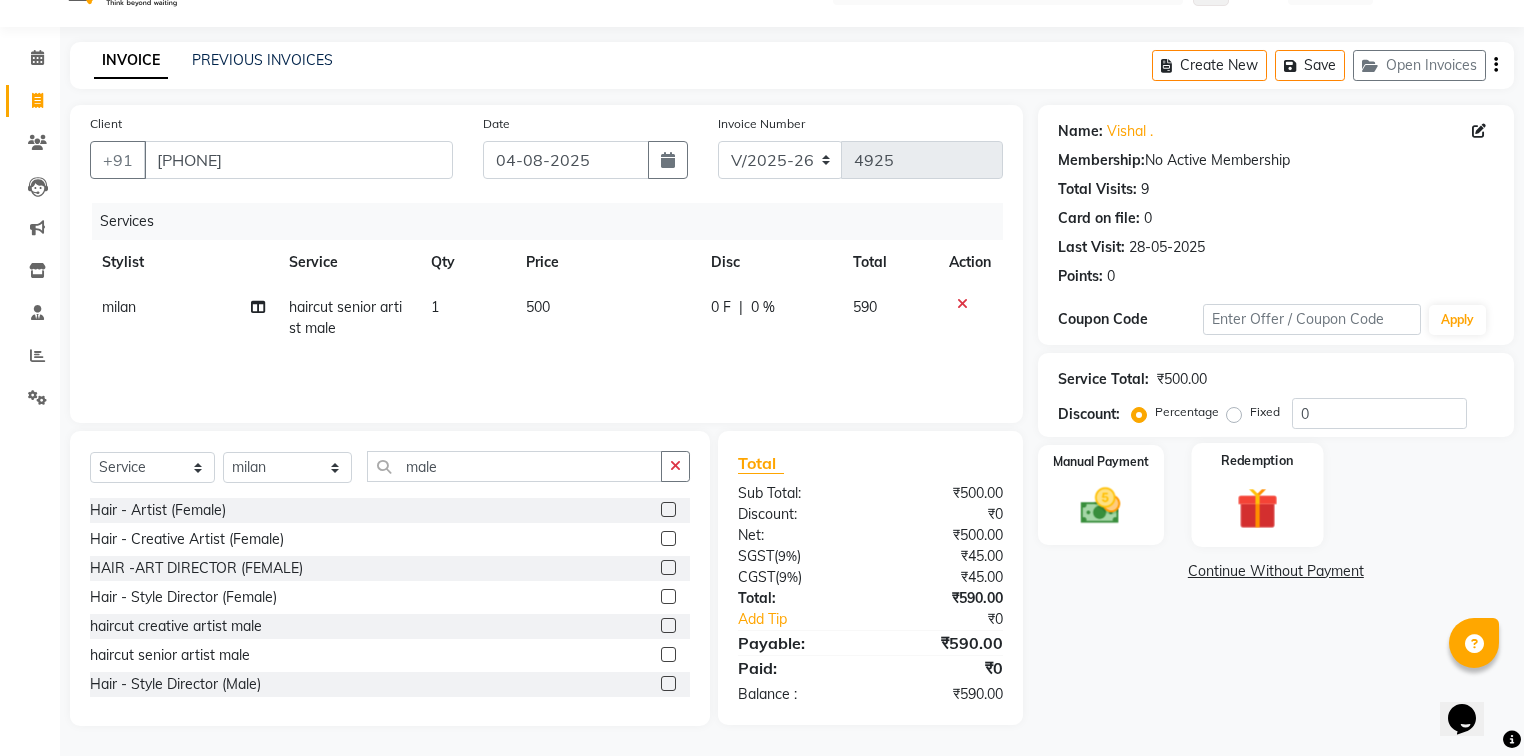 click 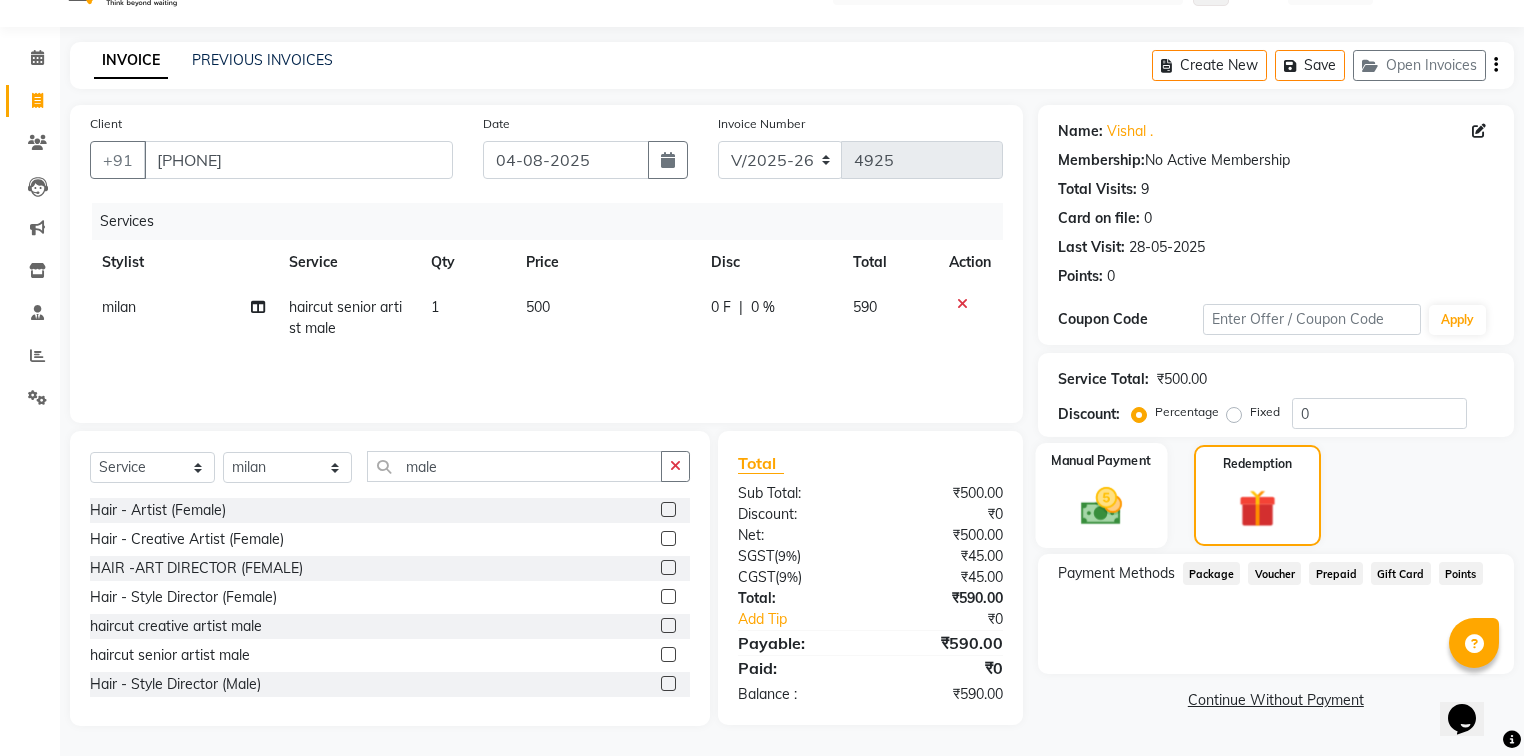click 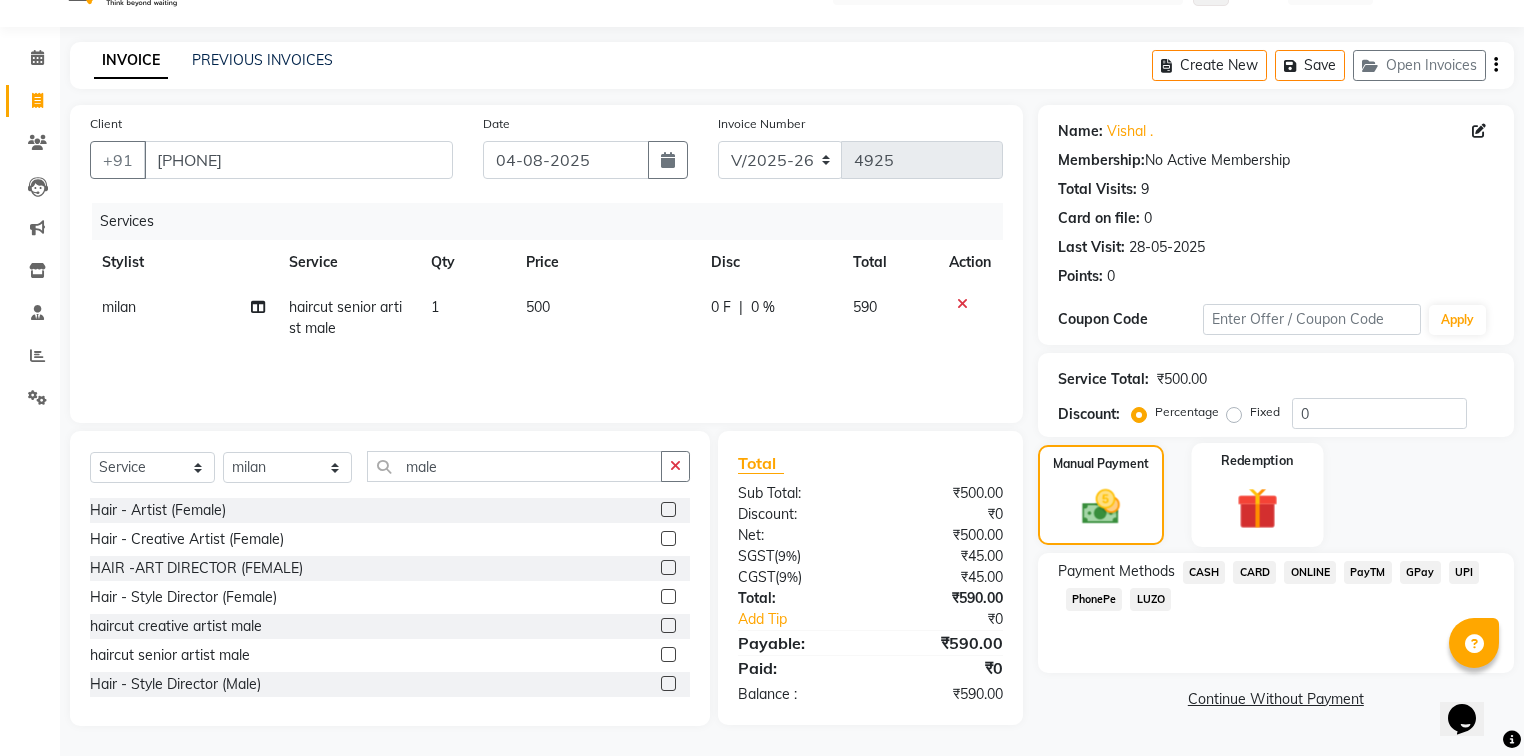click on "Redemption" 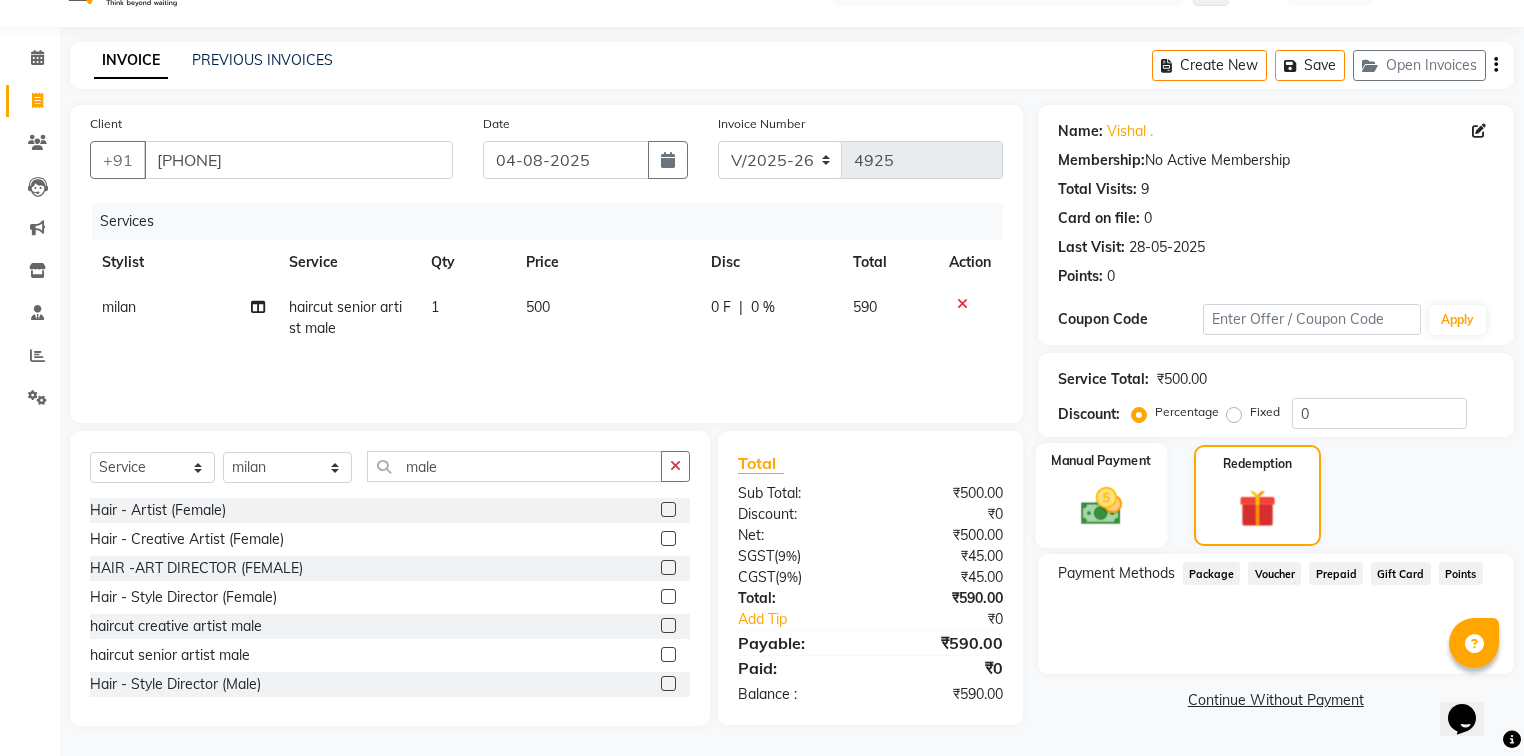 click on "Manual Payment" 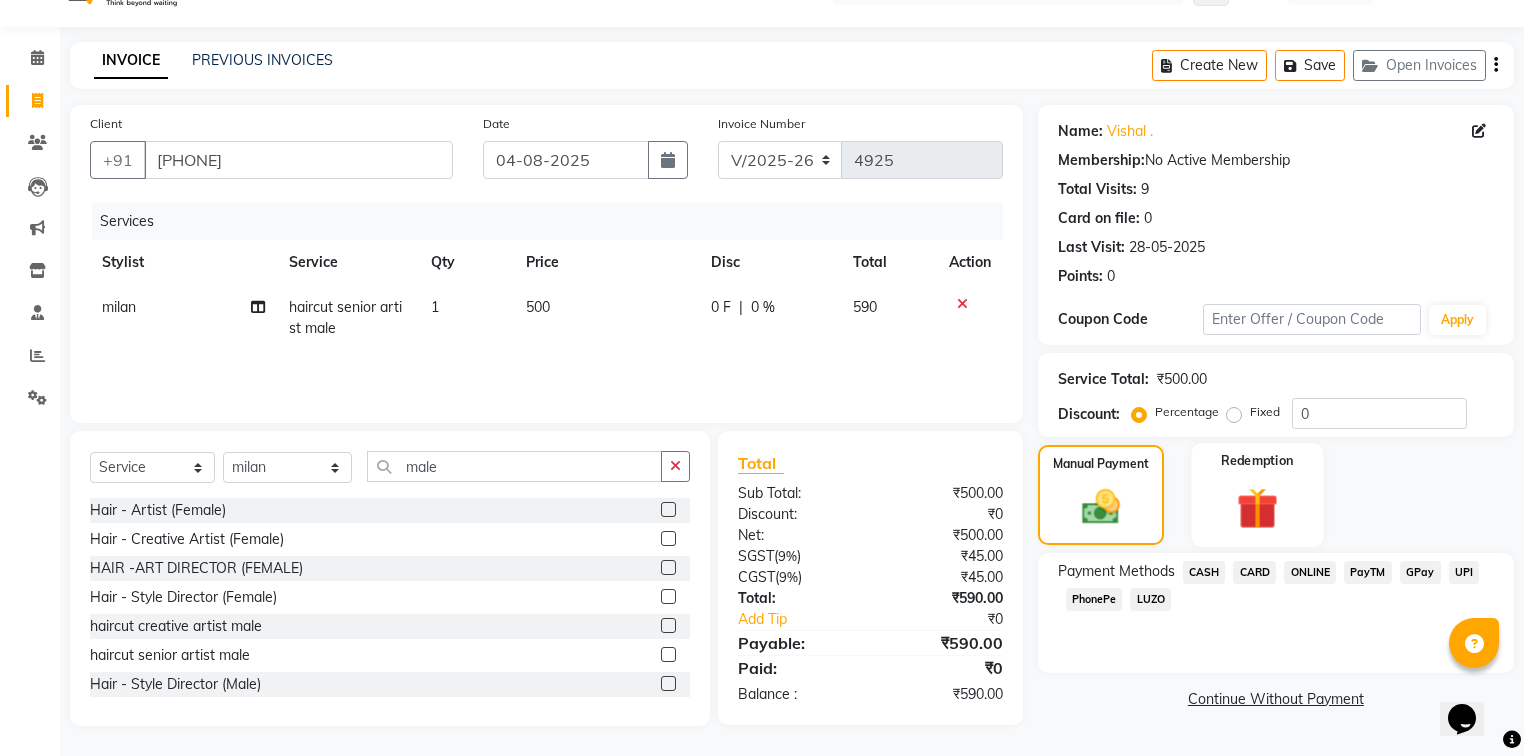 click on "Redemption" 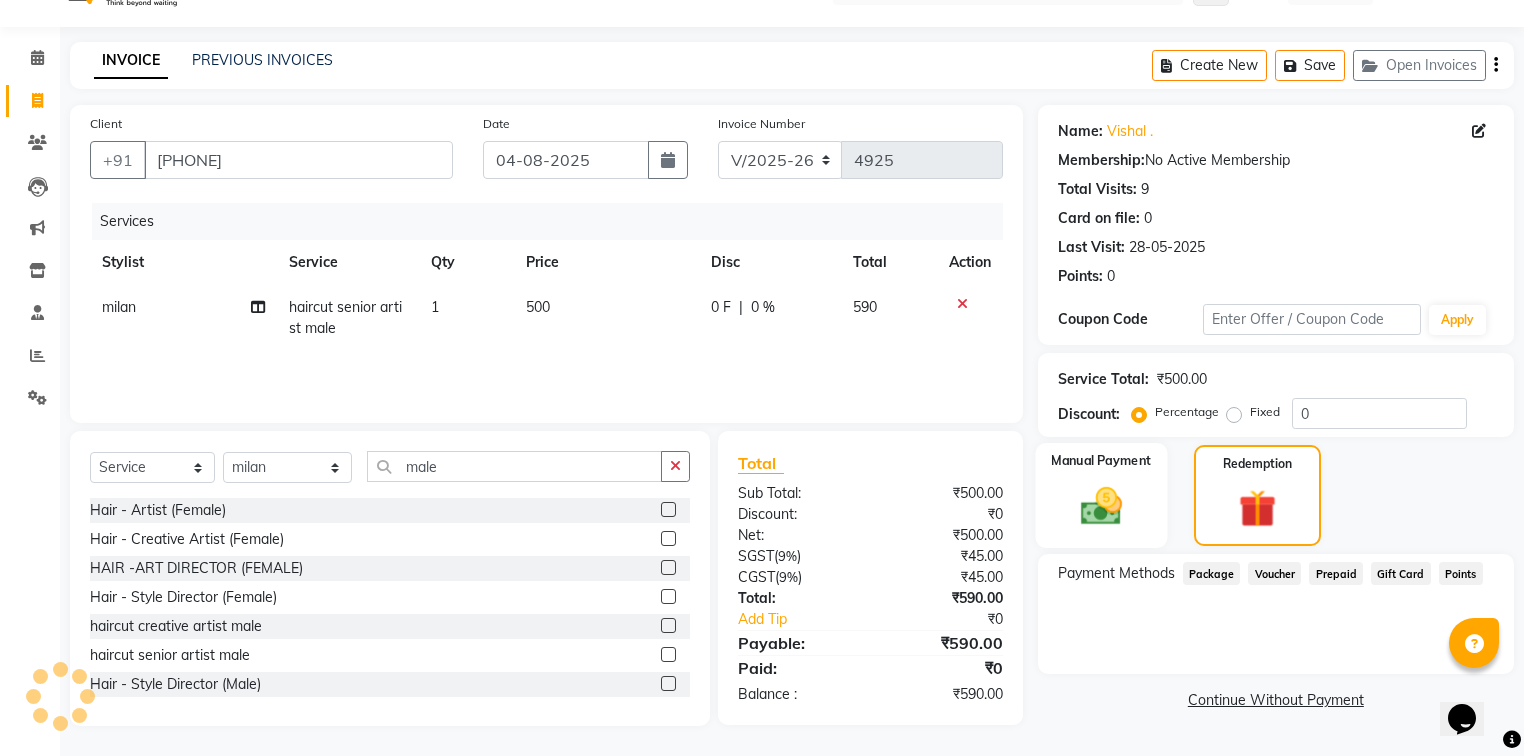 click 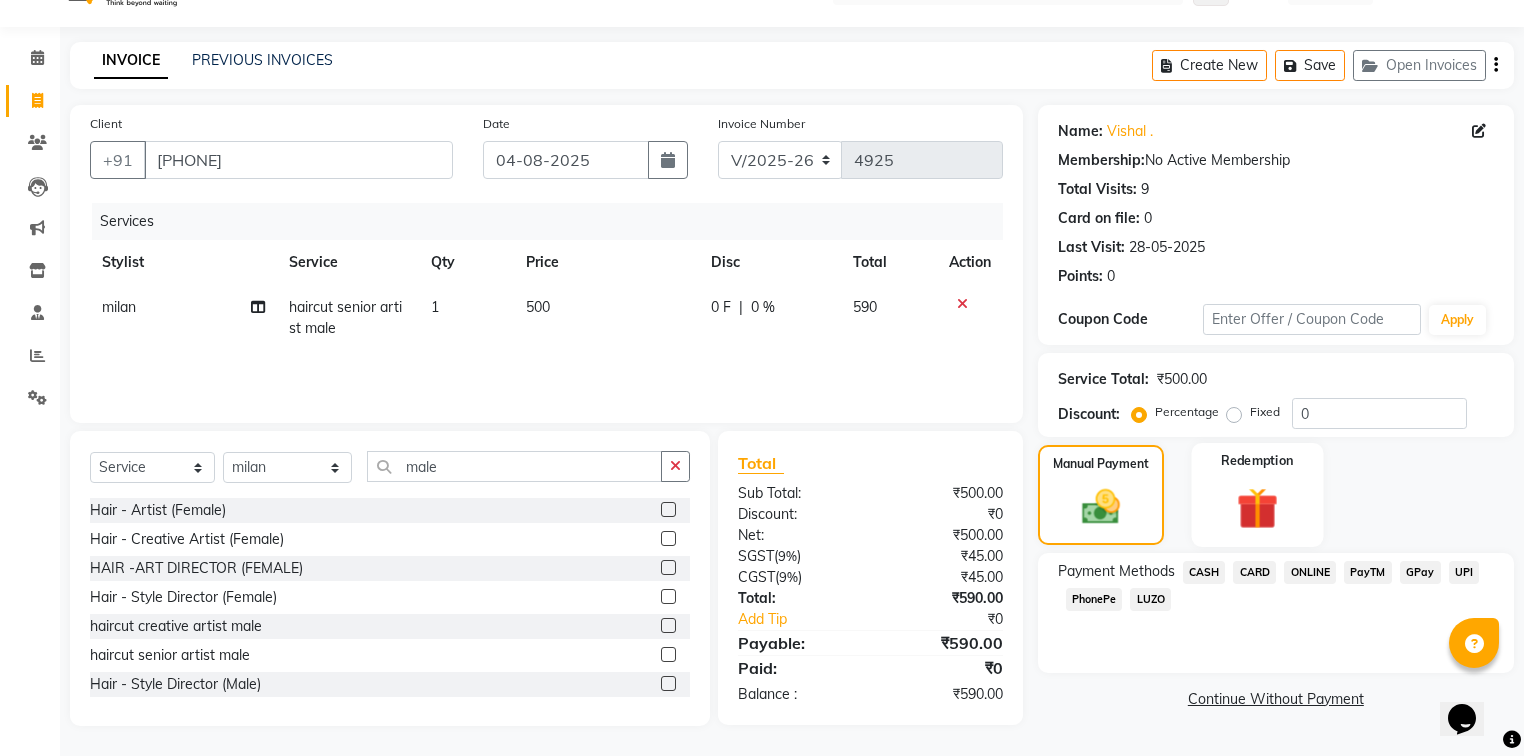 click on "Redemption" 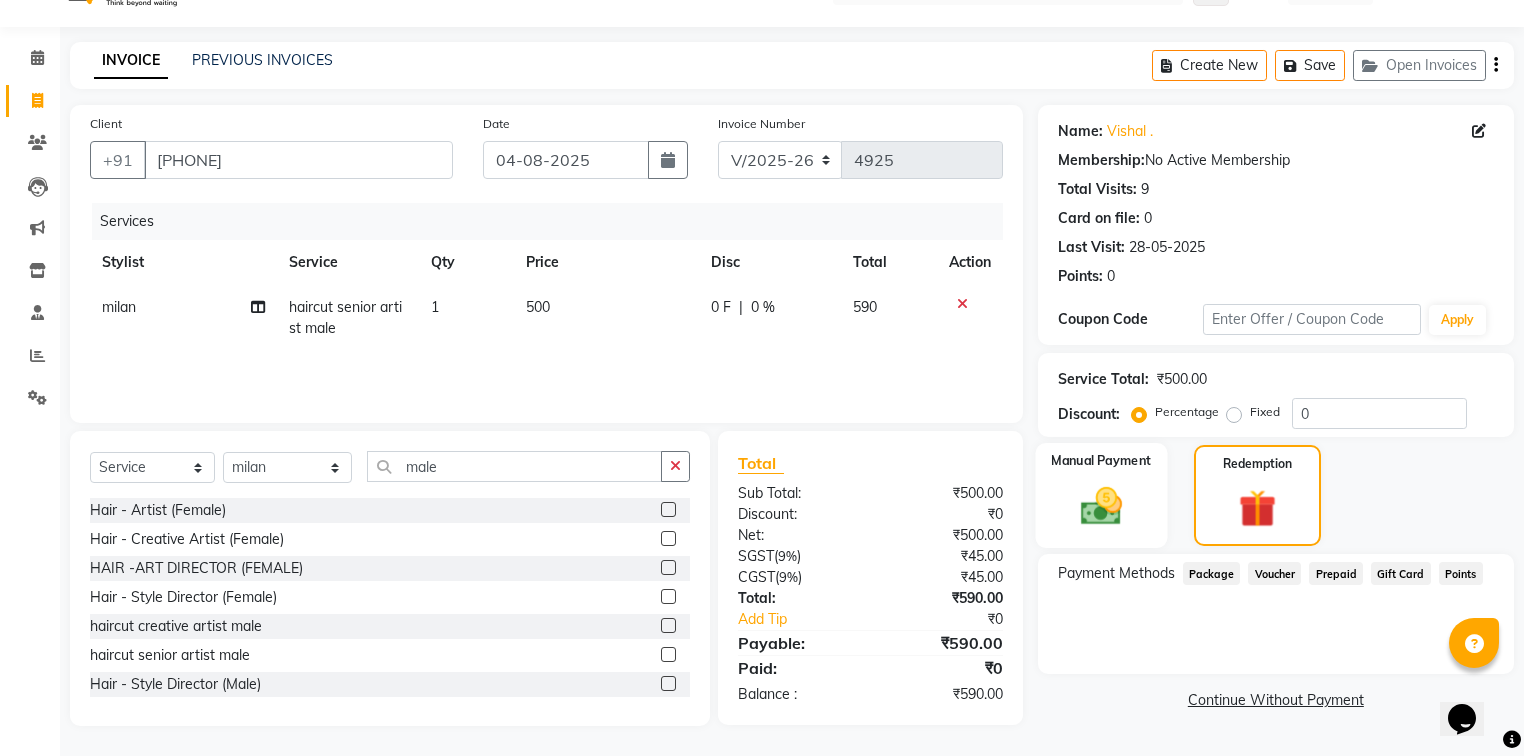 click 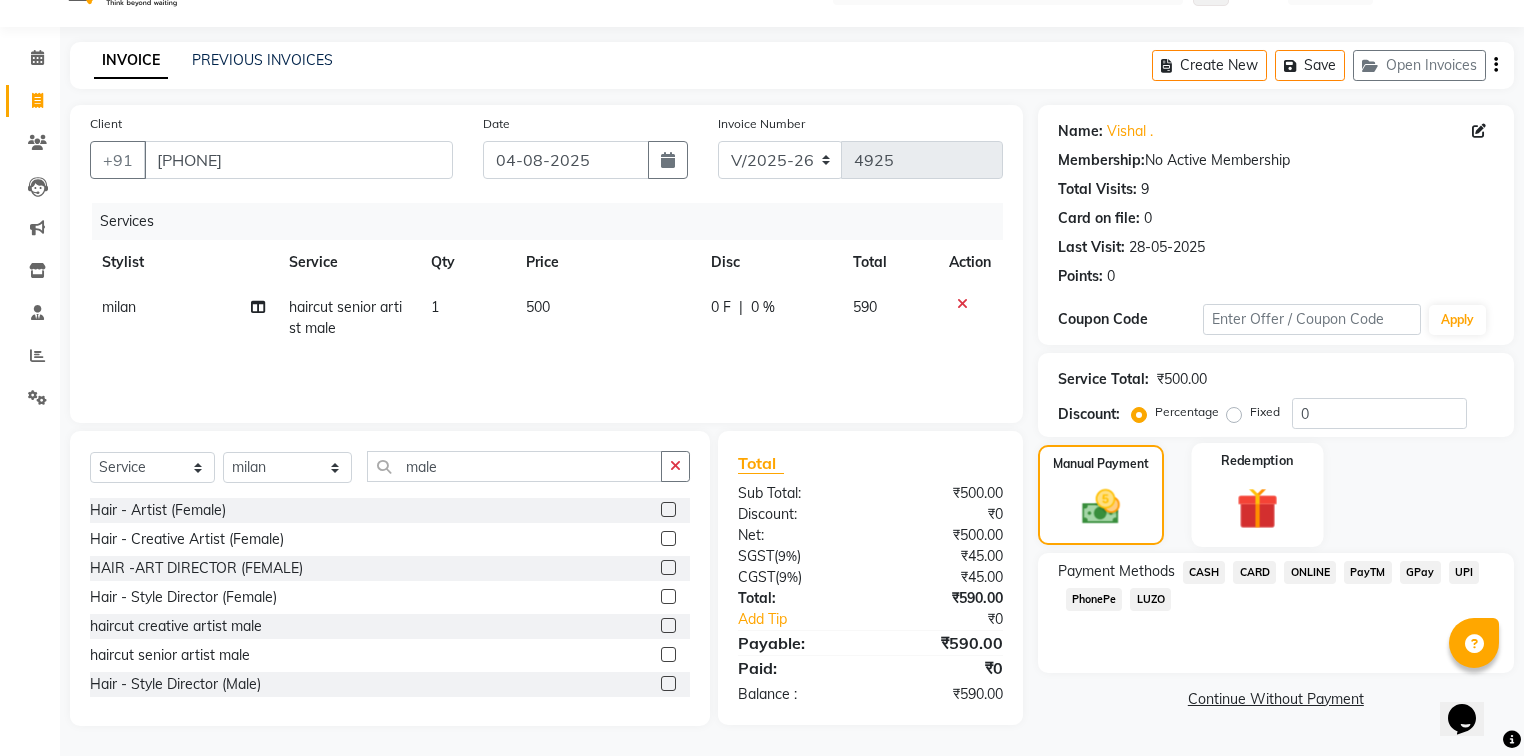 click on "Redemption" 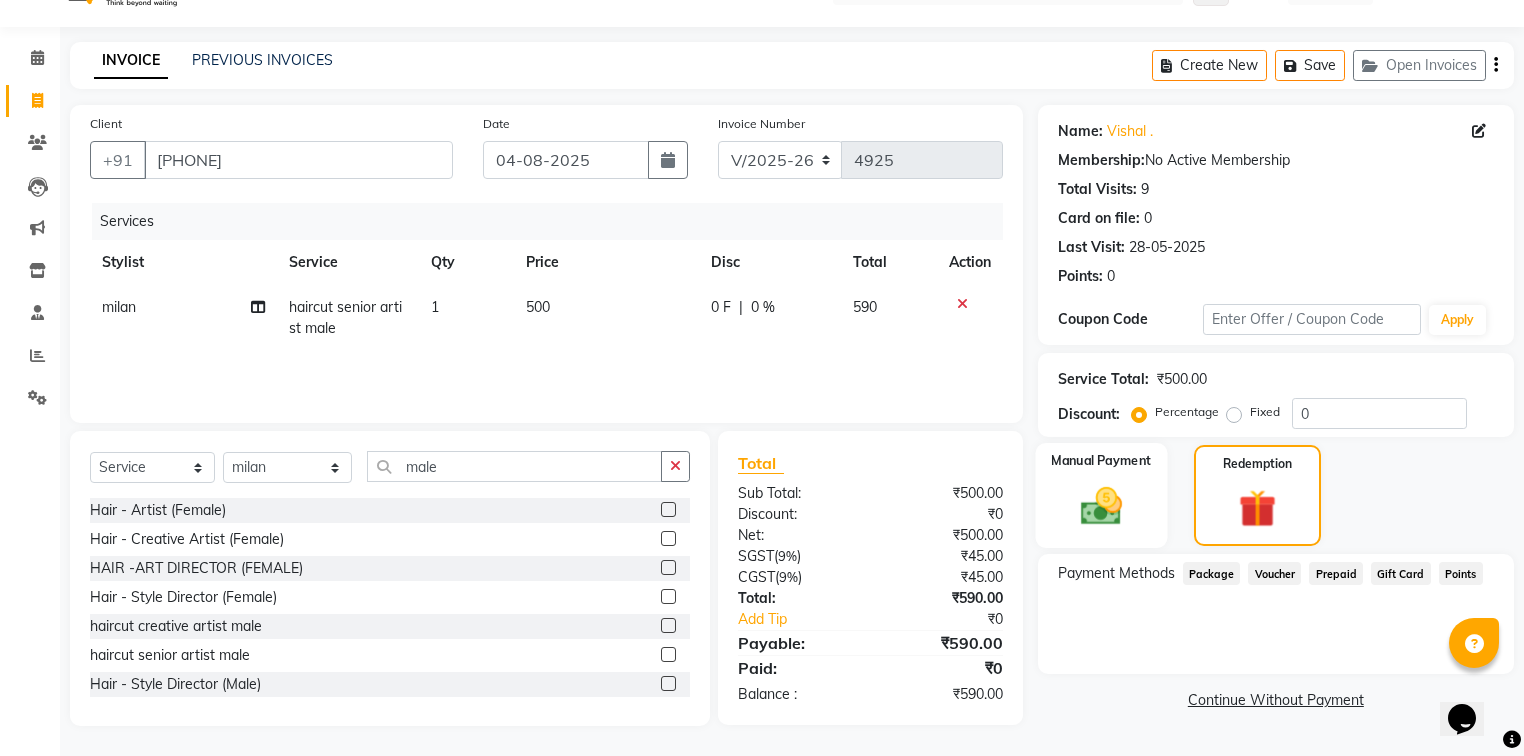 click 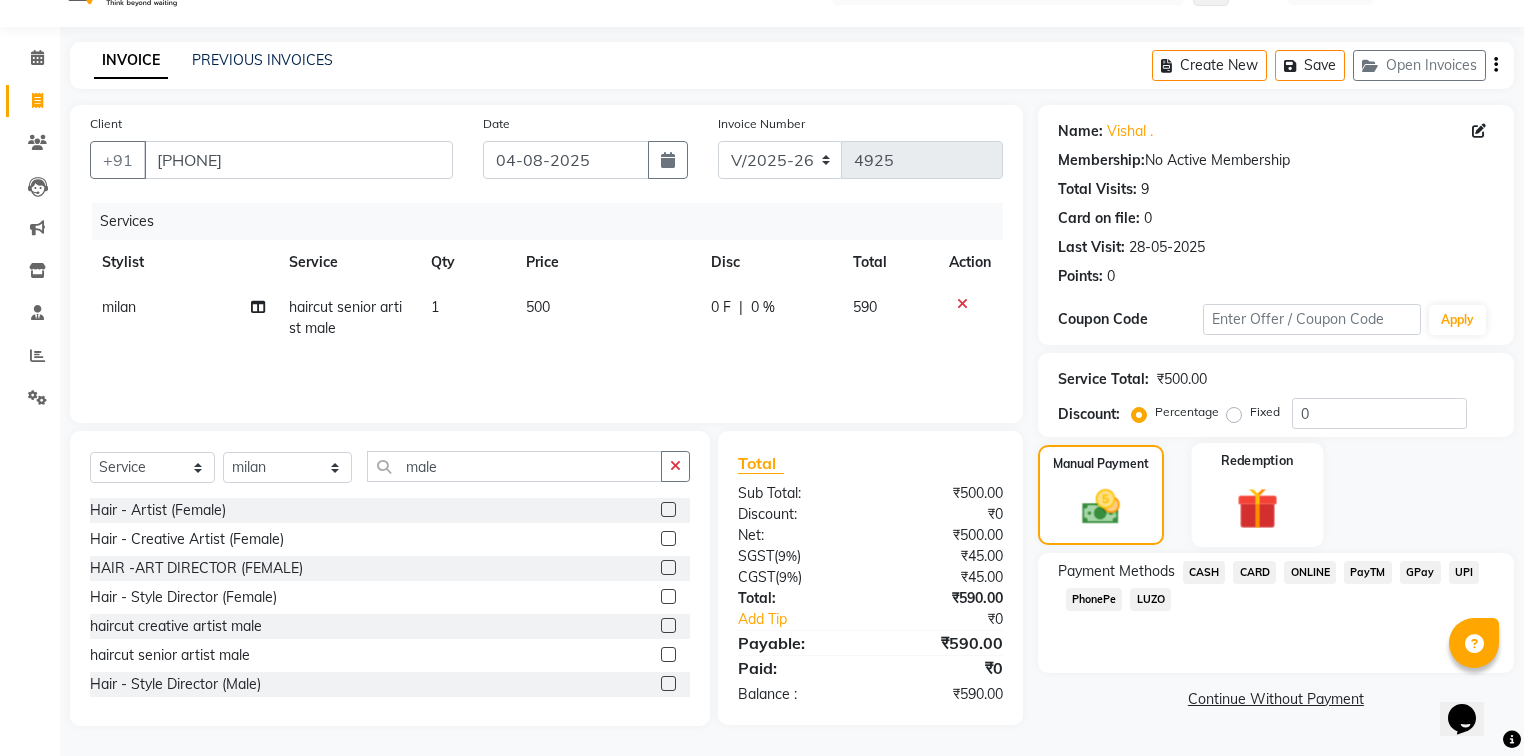 click on "Redemption" 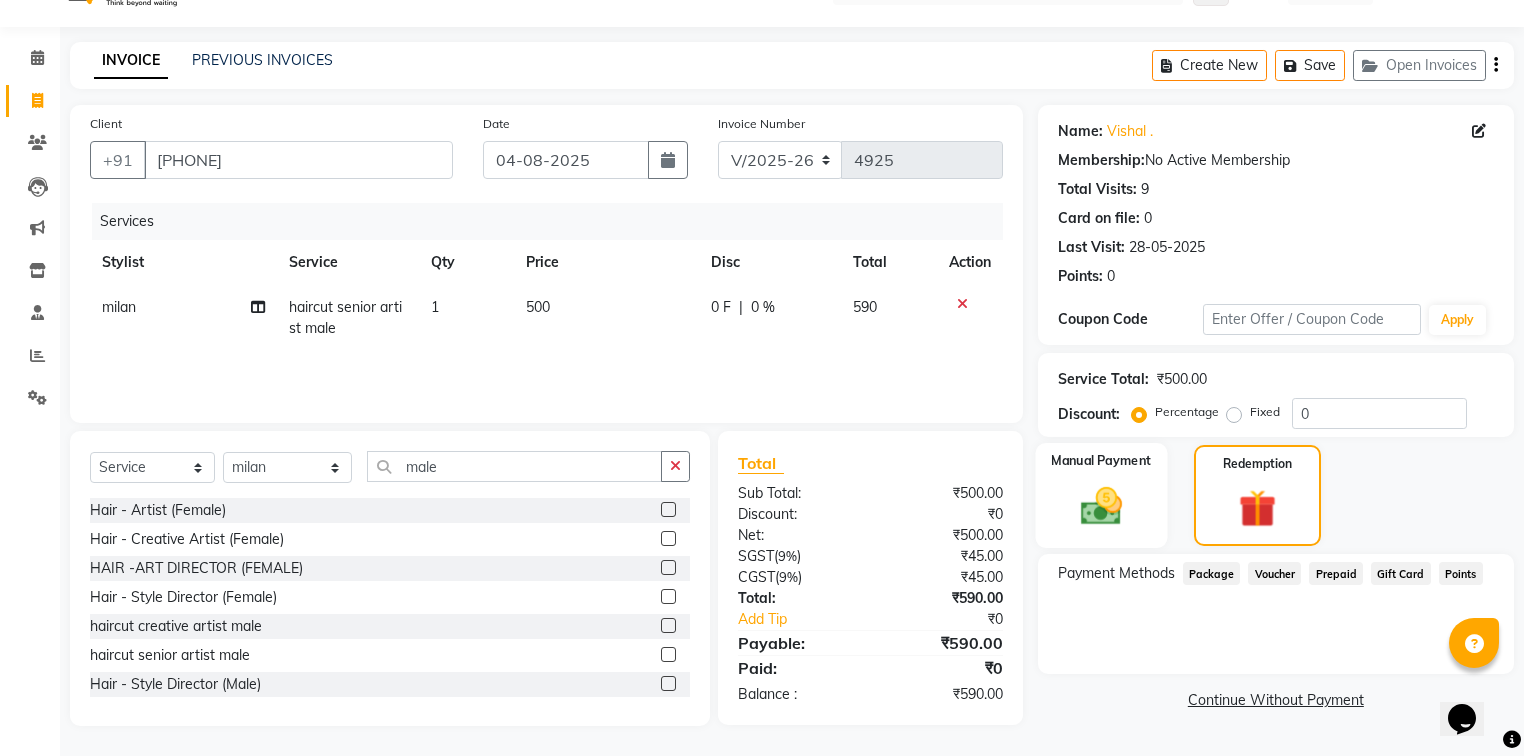 click on "Manual Payment" 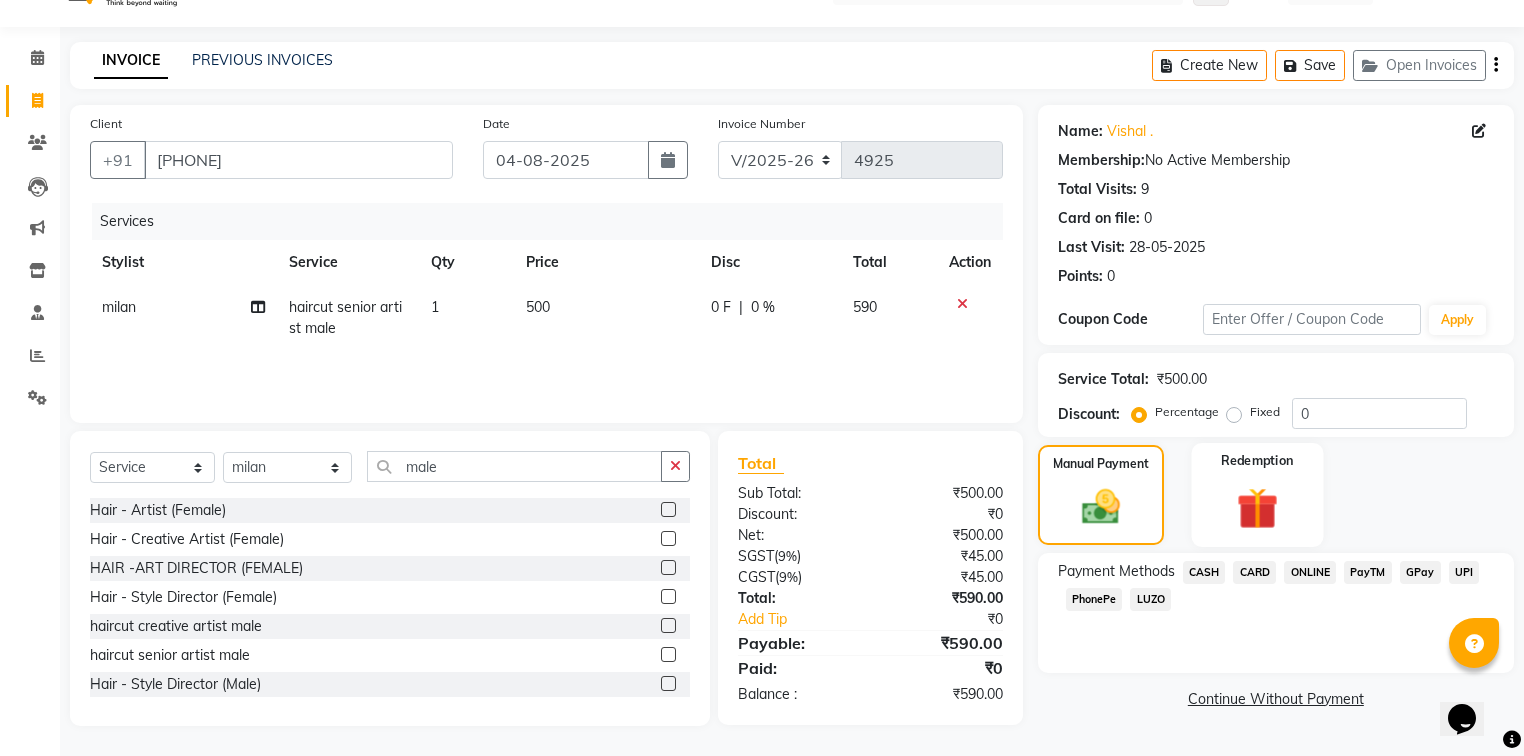 click on "Redemption" 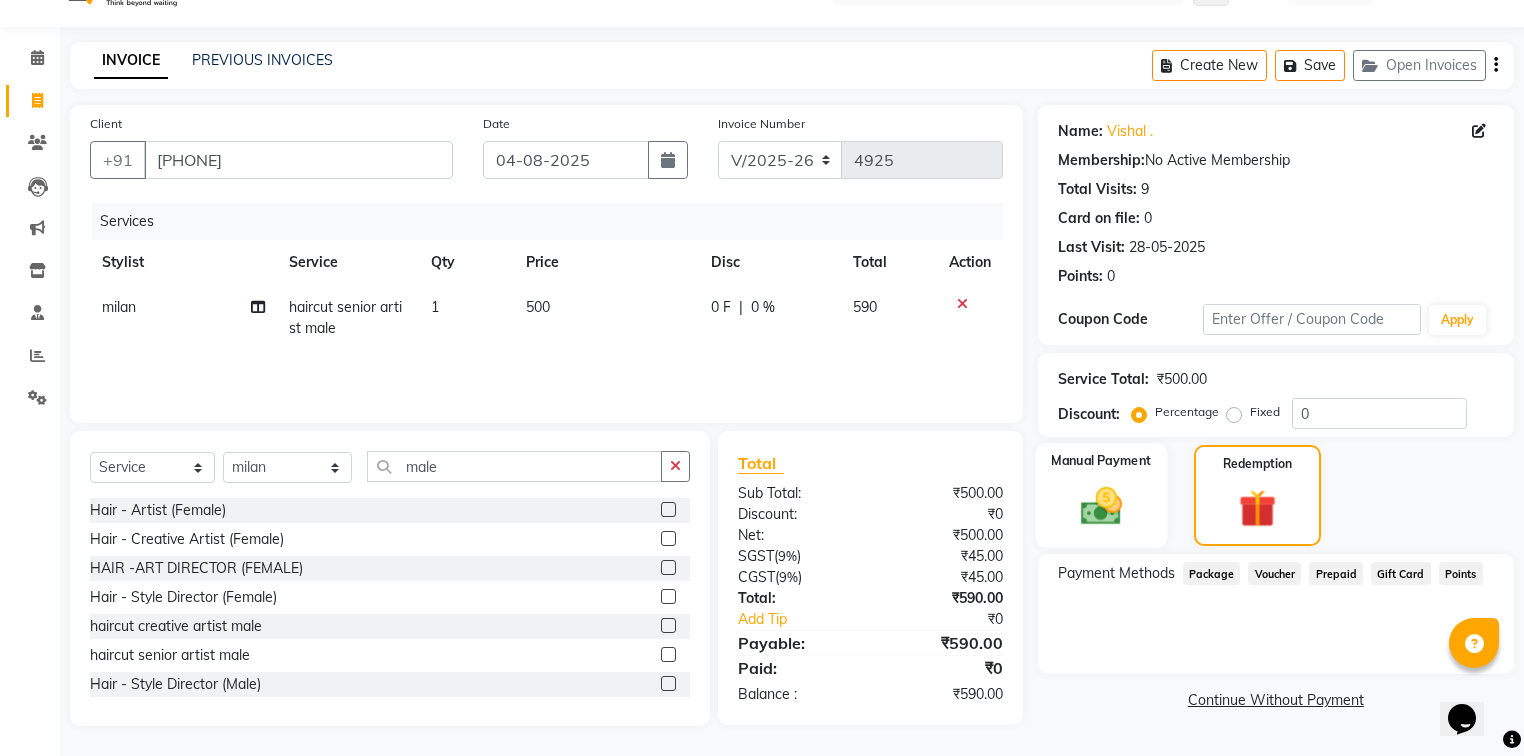 click on "Manual Payment" 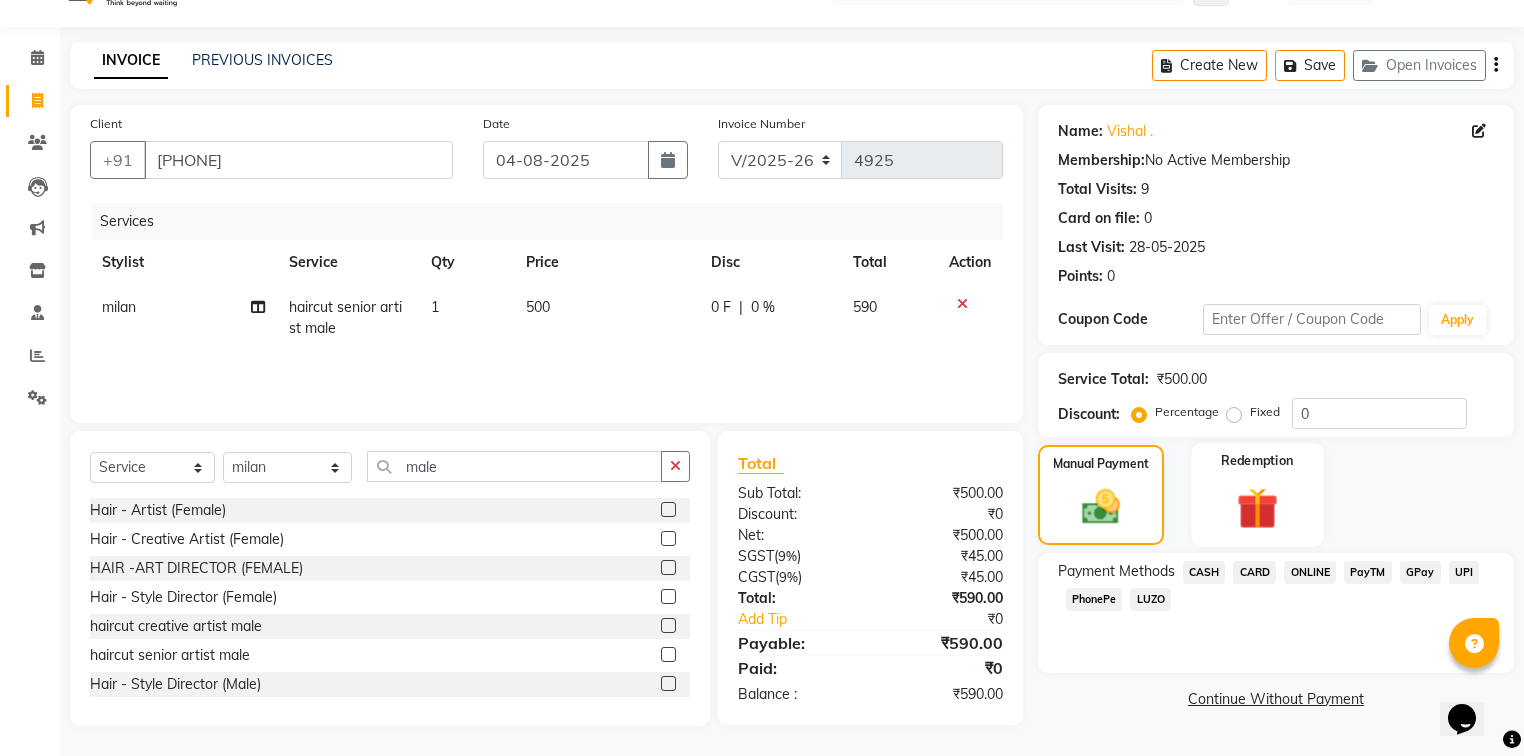click 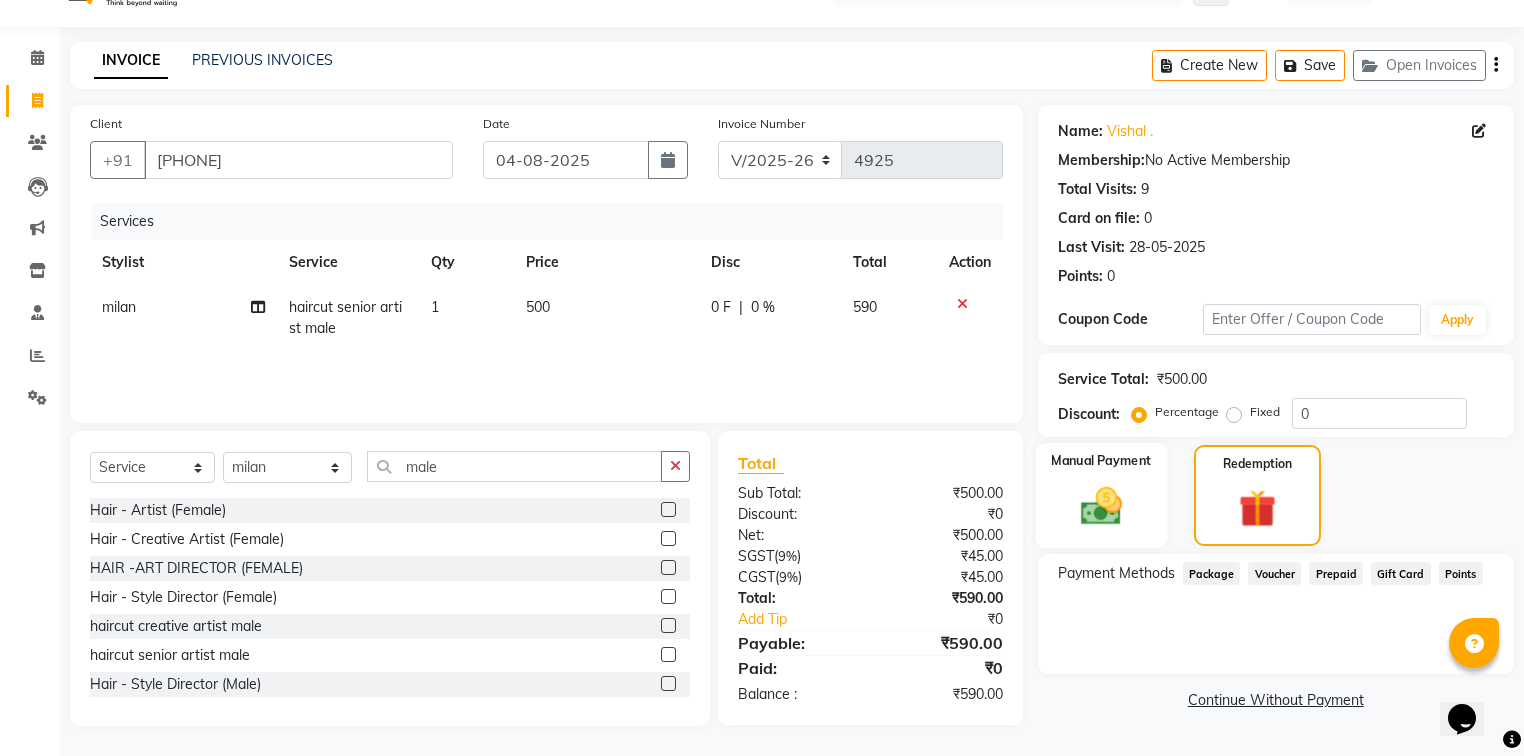 click 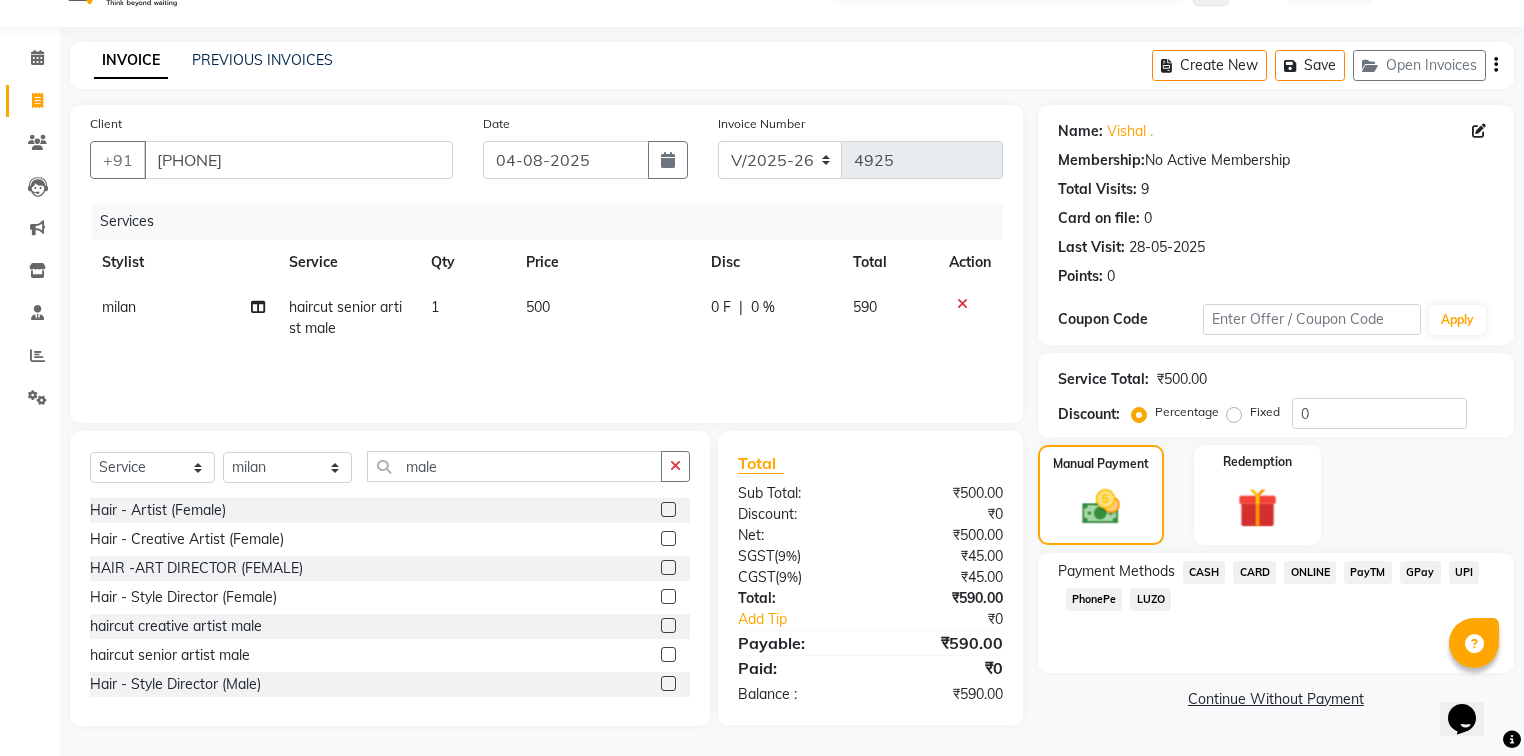 click on "CARD" 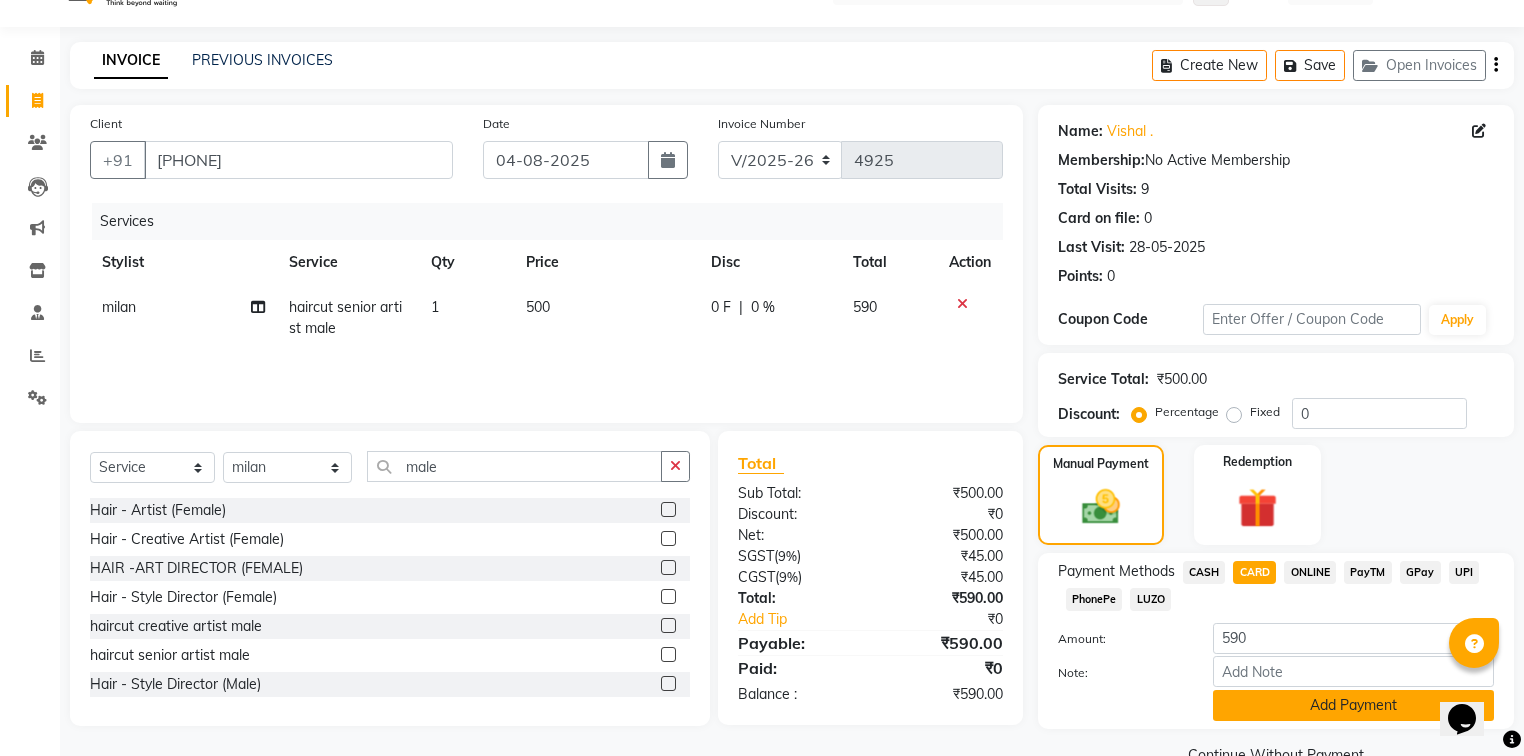 click on "Add Payment" 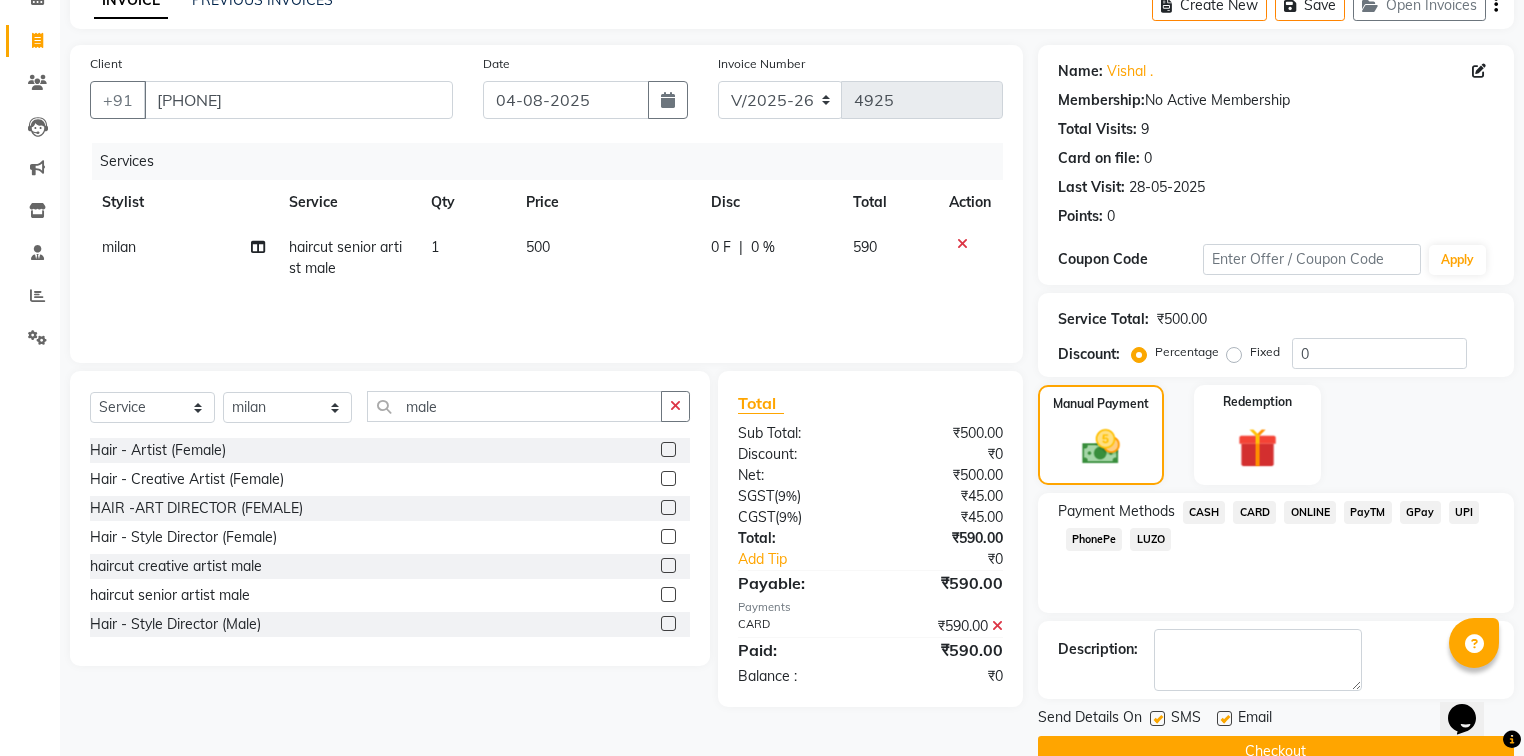 scroll, scrollTop: 144, scrollLeft: 0, axis: vertical 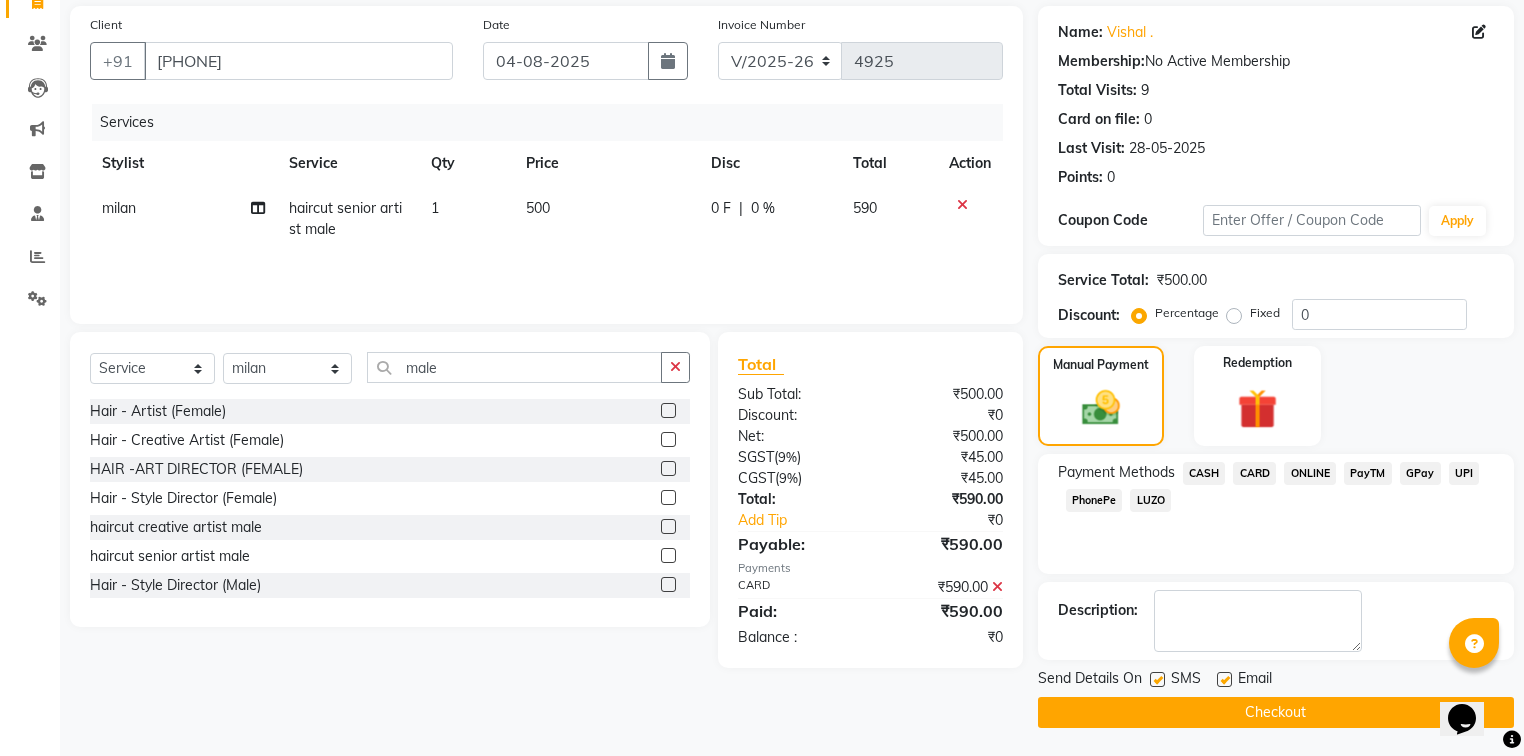 click on "Checkout" 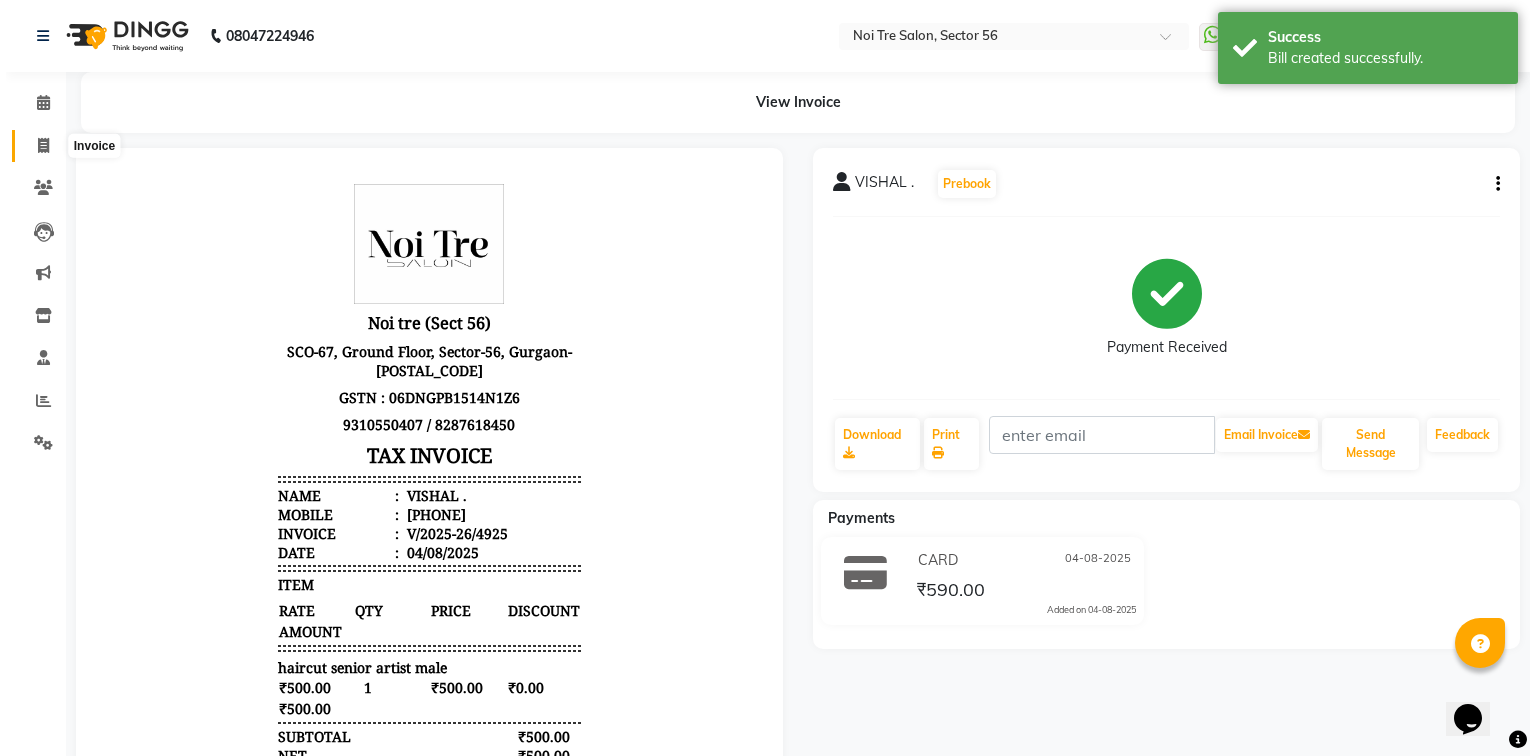 scroll, scrollTop: 0, scrollLeft: 0, axis: both 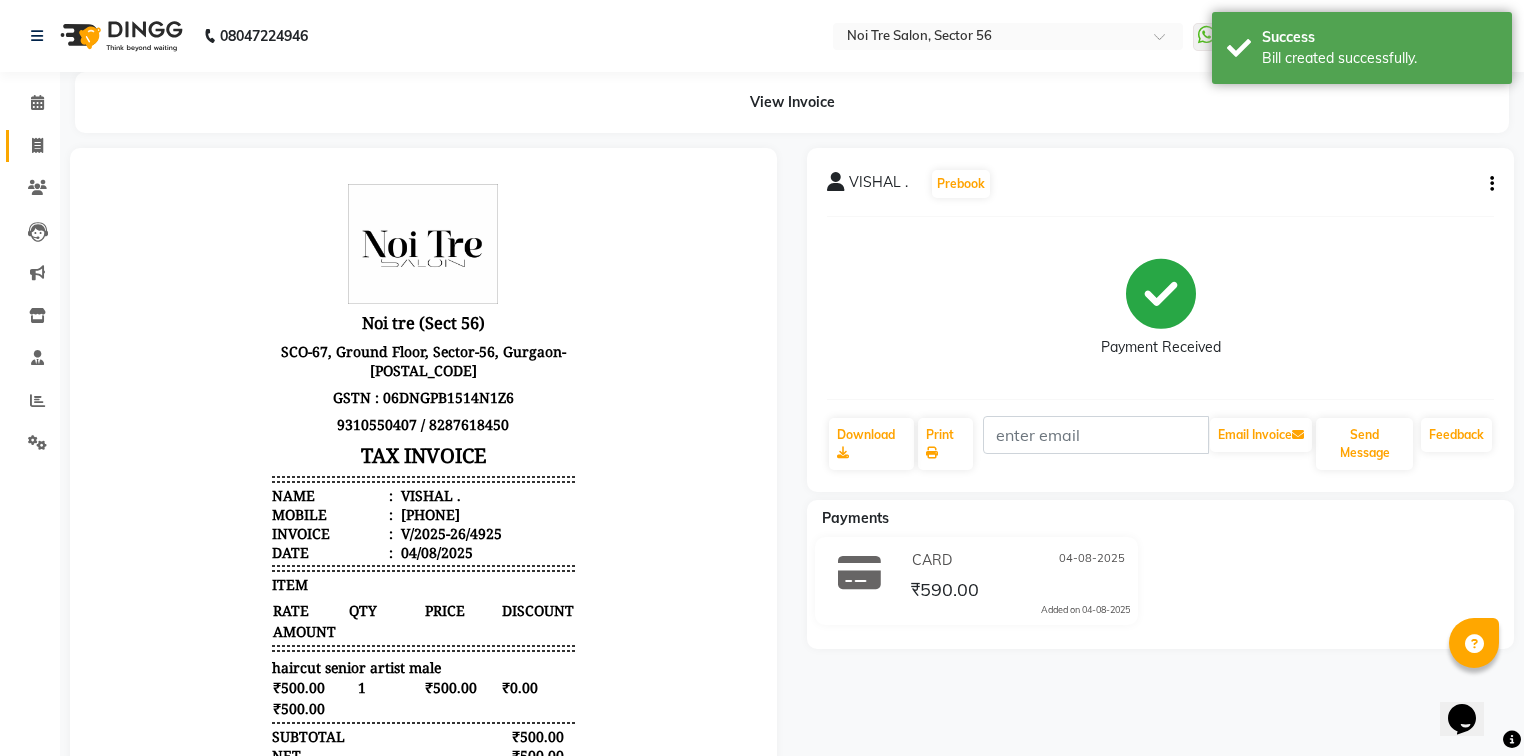click 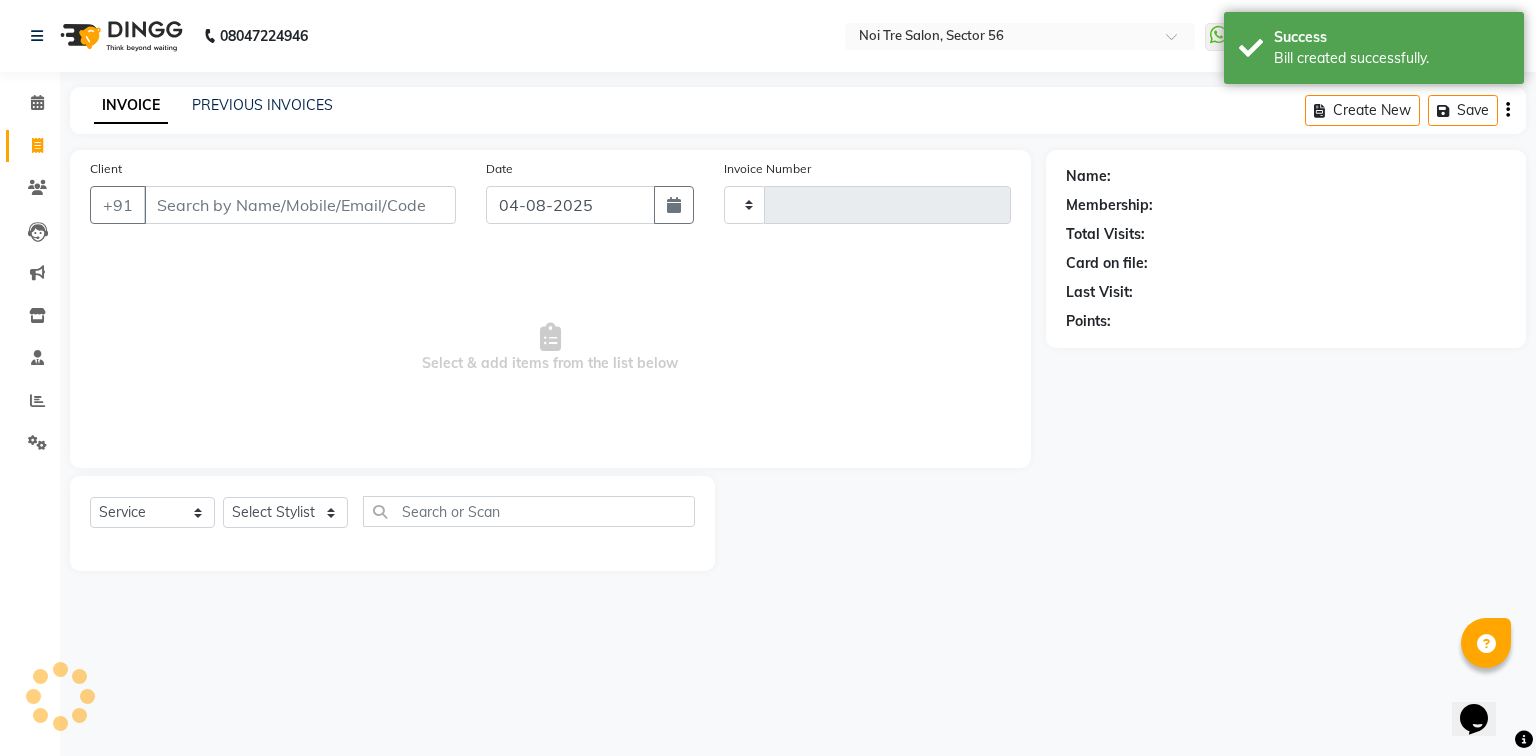 type on "[NUMBER]" 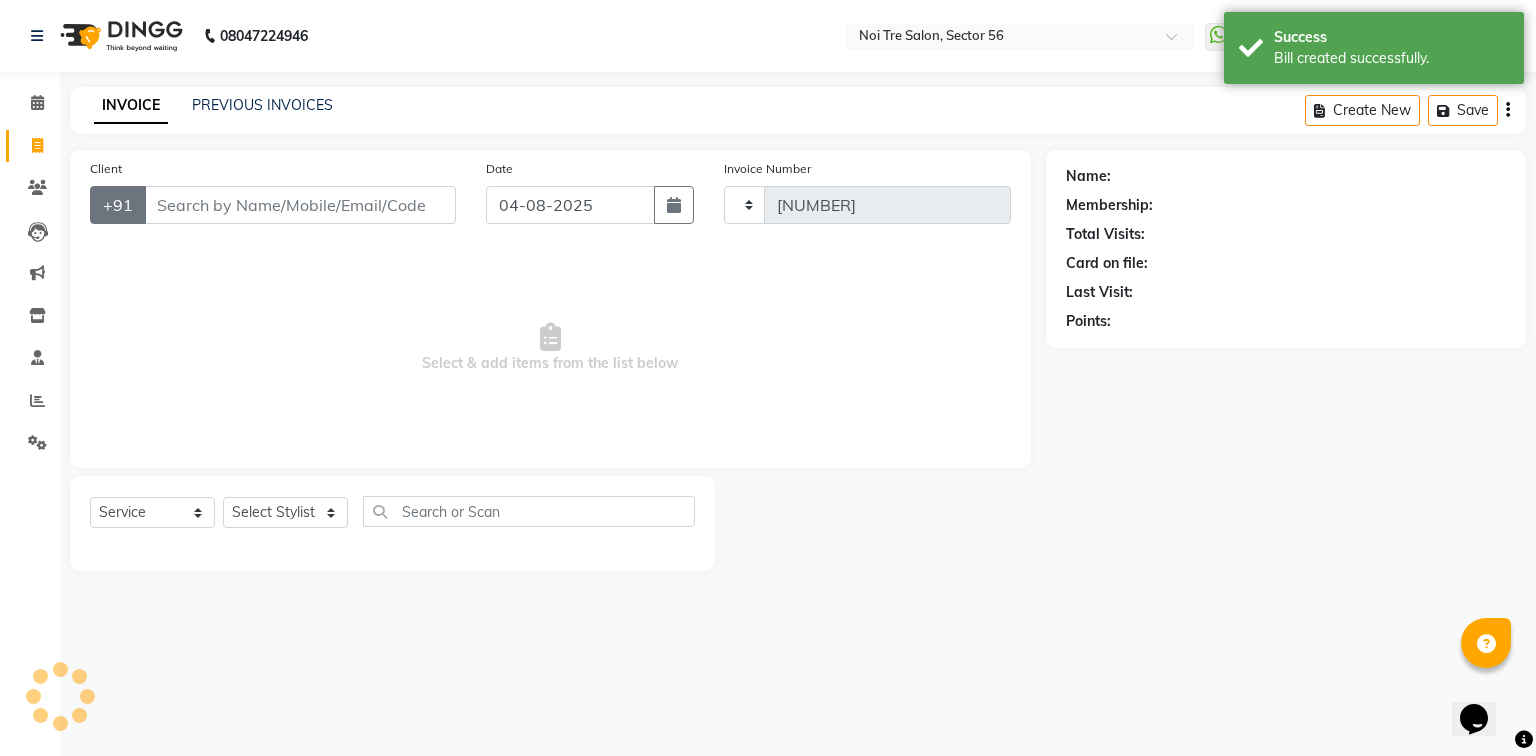 select on "5557" 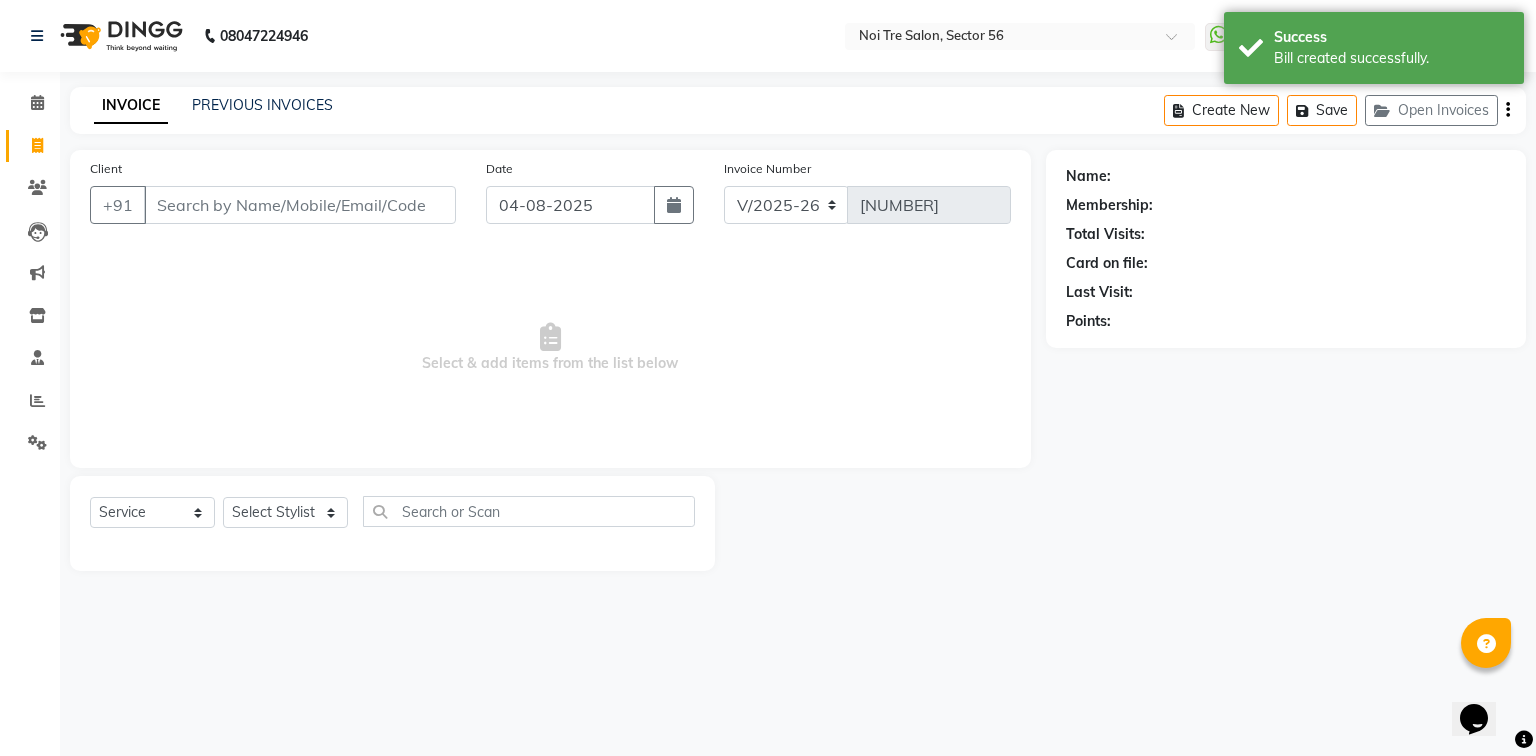 click on "Client" at bounding box center [300, 205] 